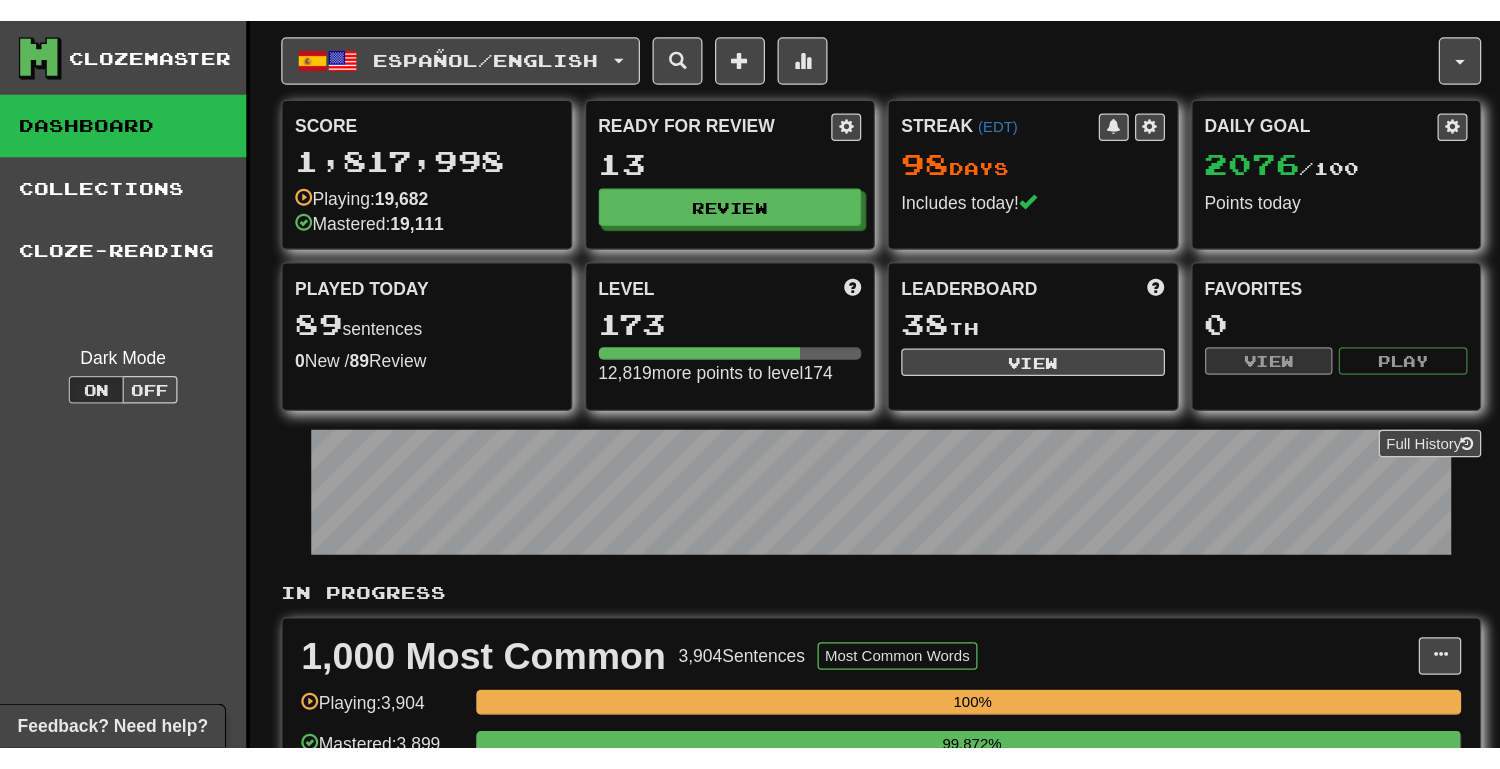 scroll, scrollTop: 0, scrollLeft: 0, axis: both 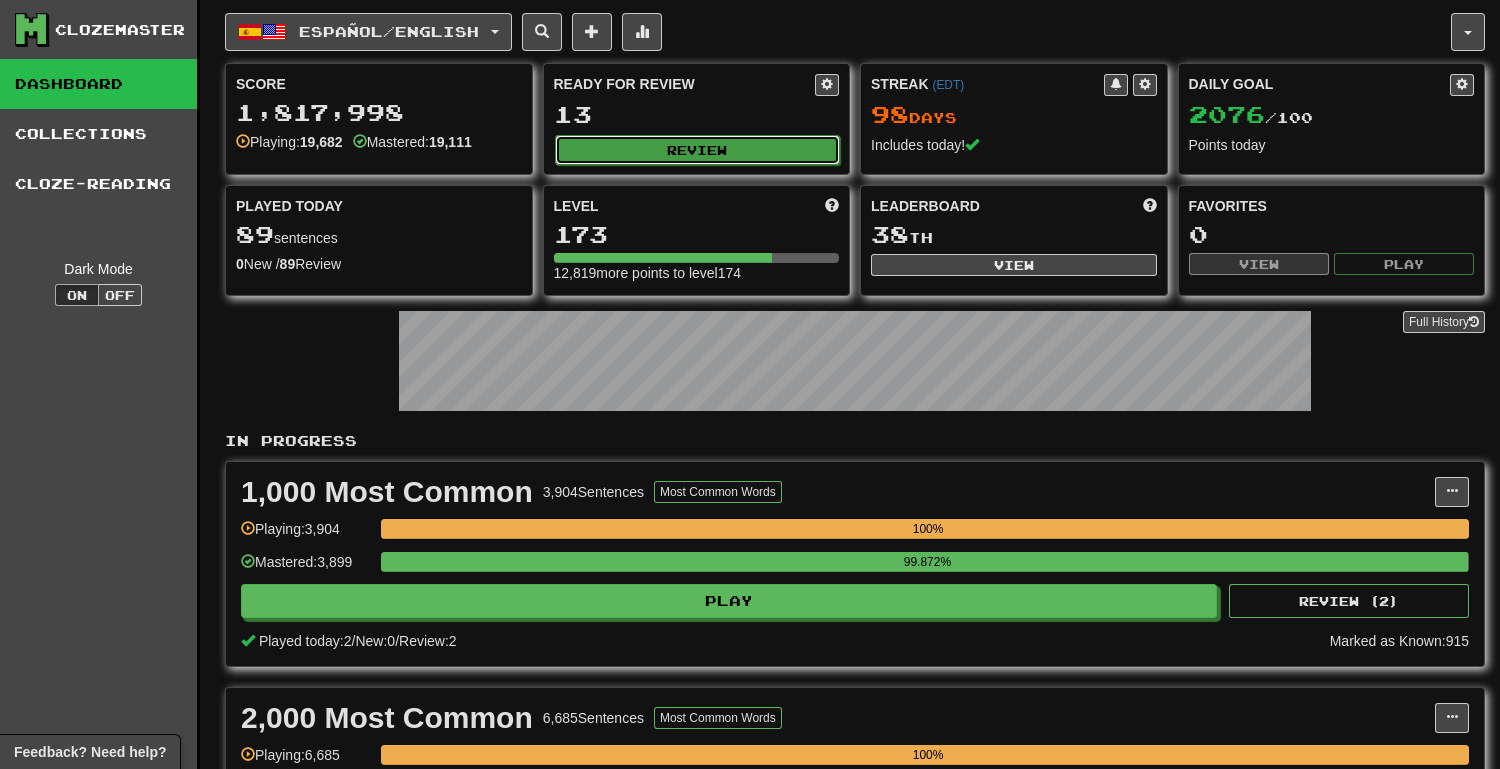 click on "Review" at bounding box center (698, 150) 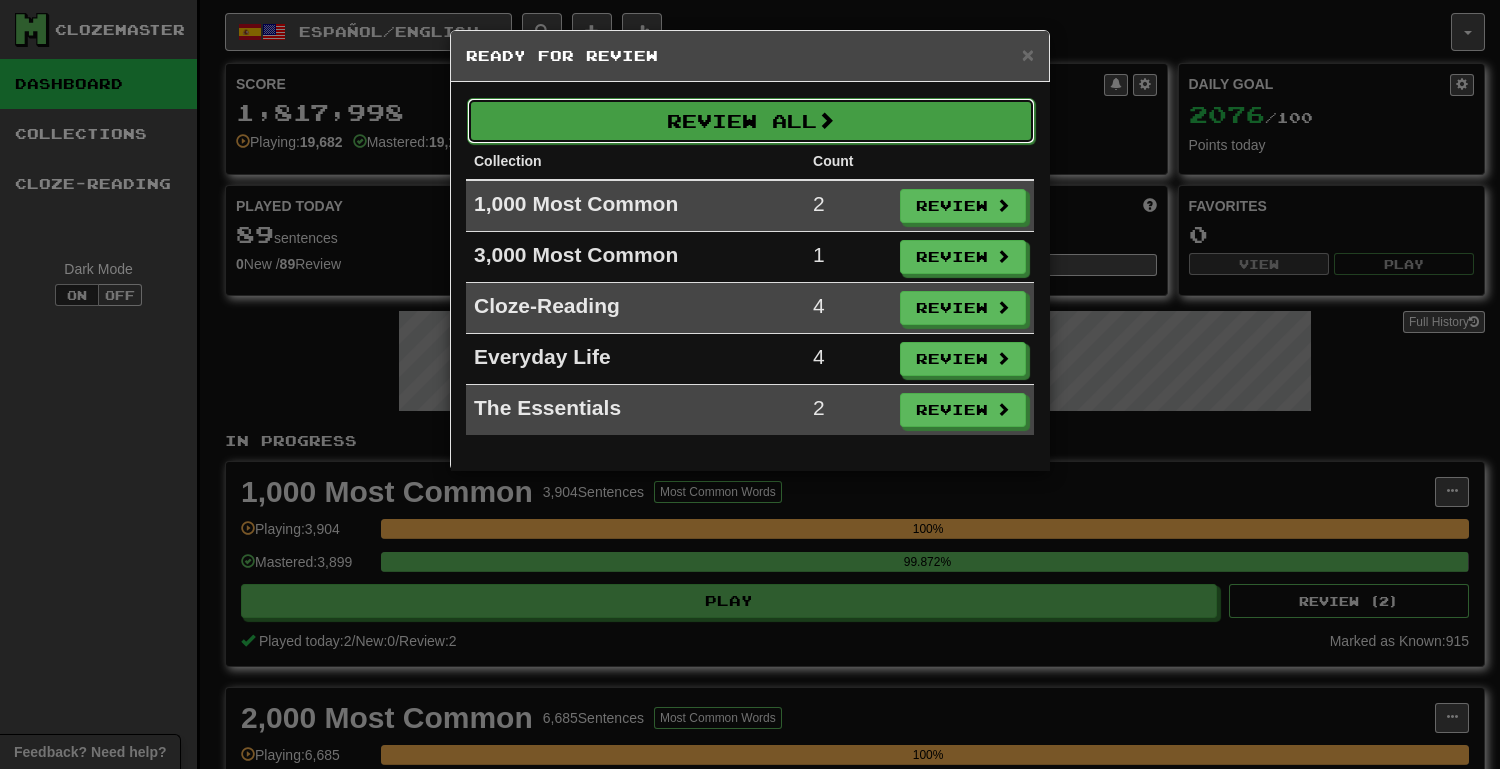 click on "Review All" at bounding box center (751, 121) 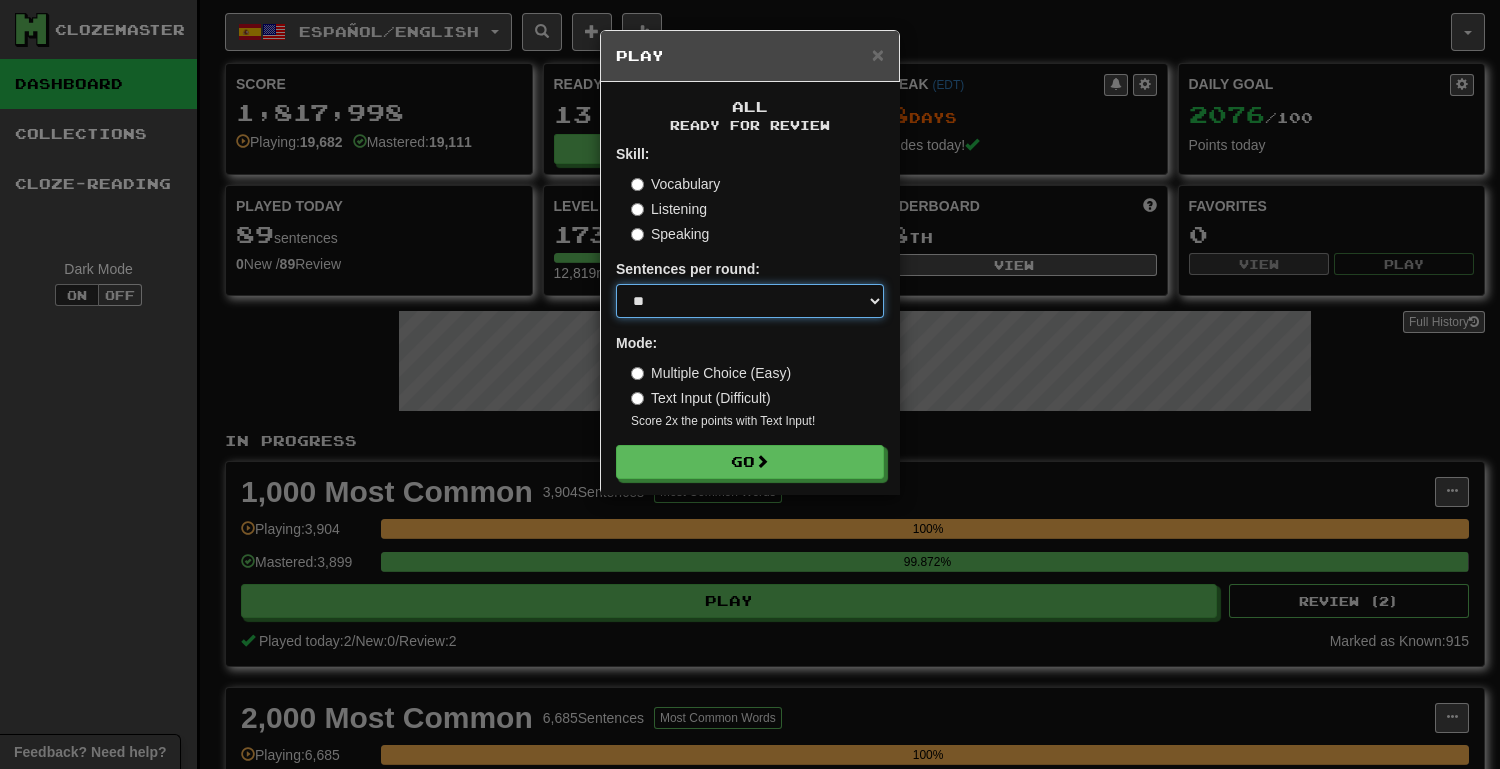 click on "* ** ** ** ** ** *** ********" at bounding box center (750, 301) 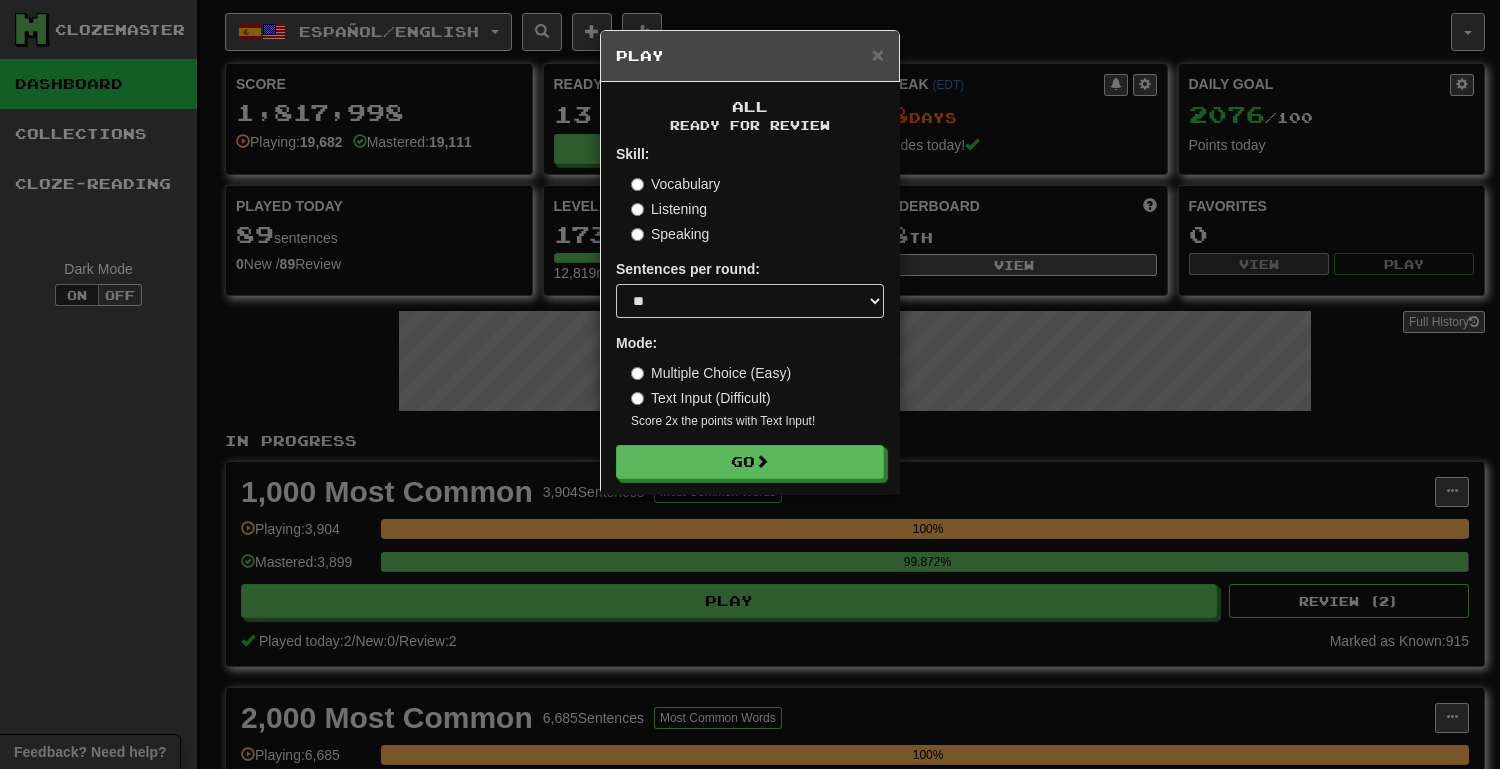 click on "Skill: Vocabulary Listening Speaking Sentences per round: * ** ** ** ** ** *** ******** Mode: Multiple Choice (Easy) Text Input (Difficult) Score 2x the points with Text Input ! Go" at bounding box center (750, 311) 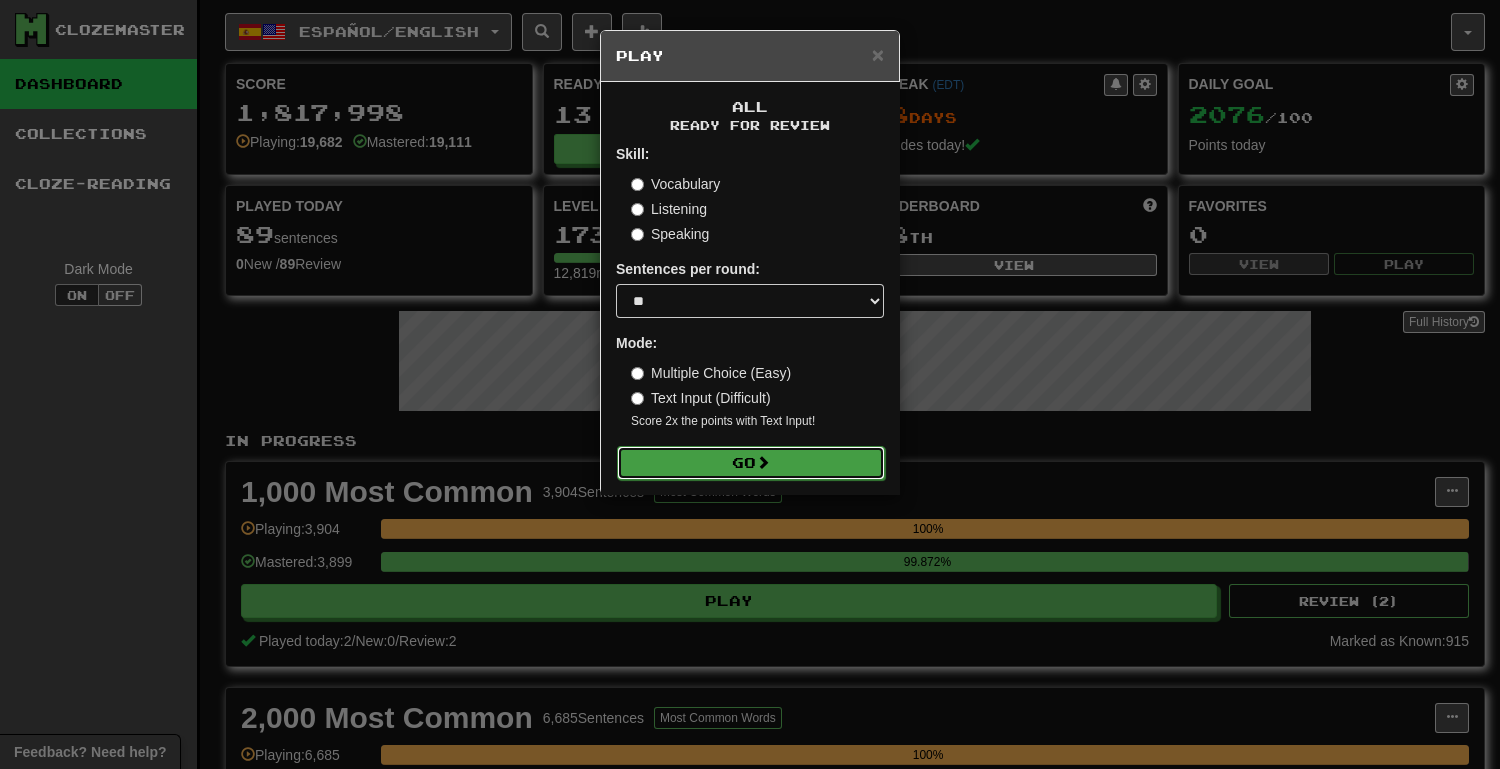 click on "Go" at bounding box center [751, 463] 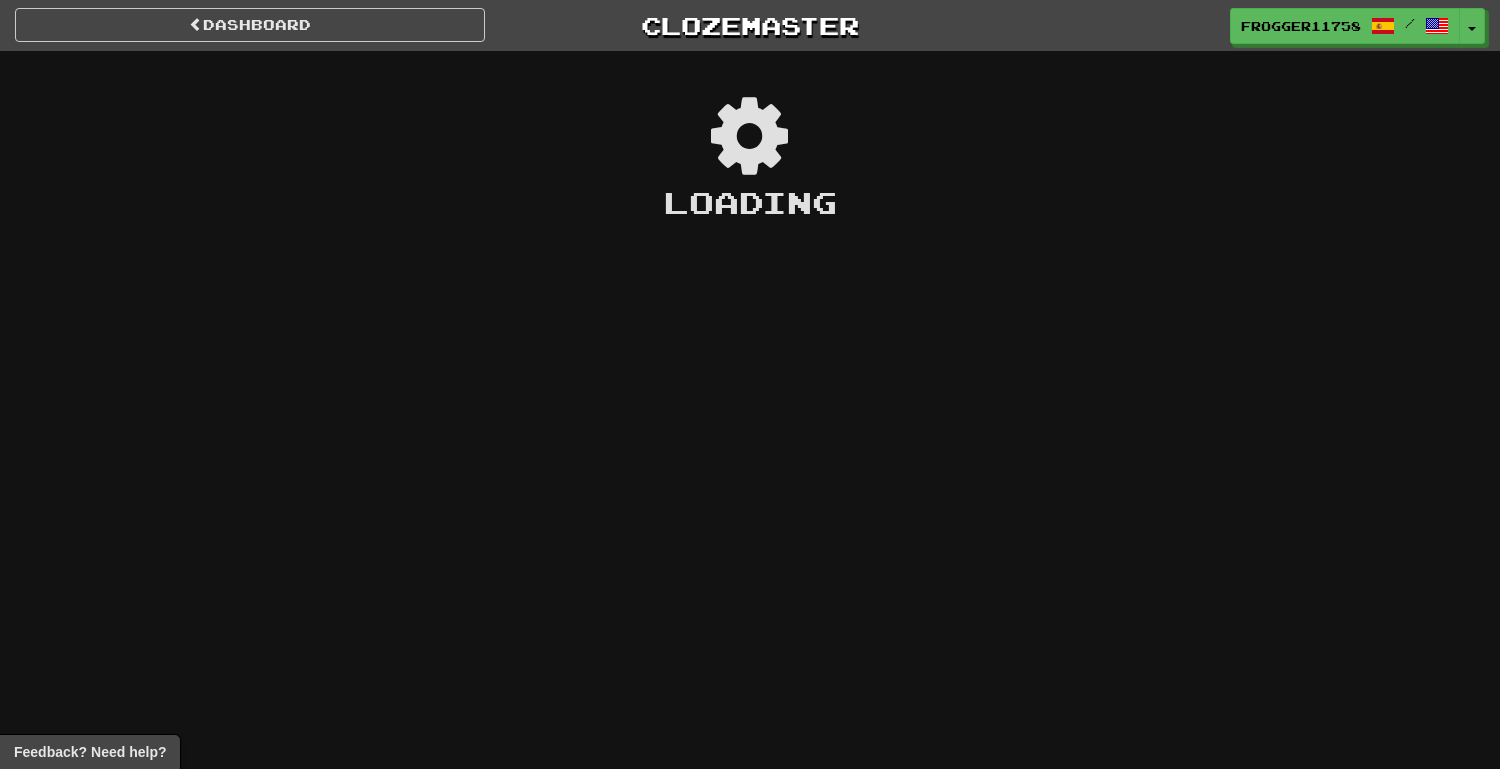 scroll, scrollTop: 0, scrollLeft: 0, axis: both 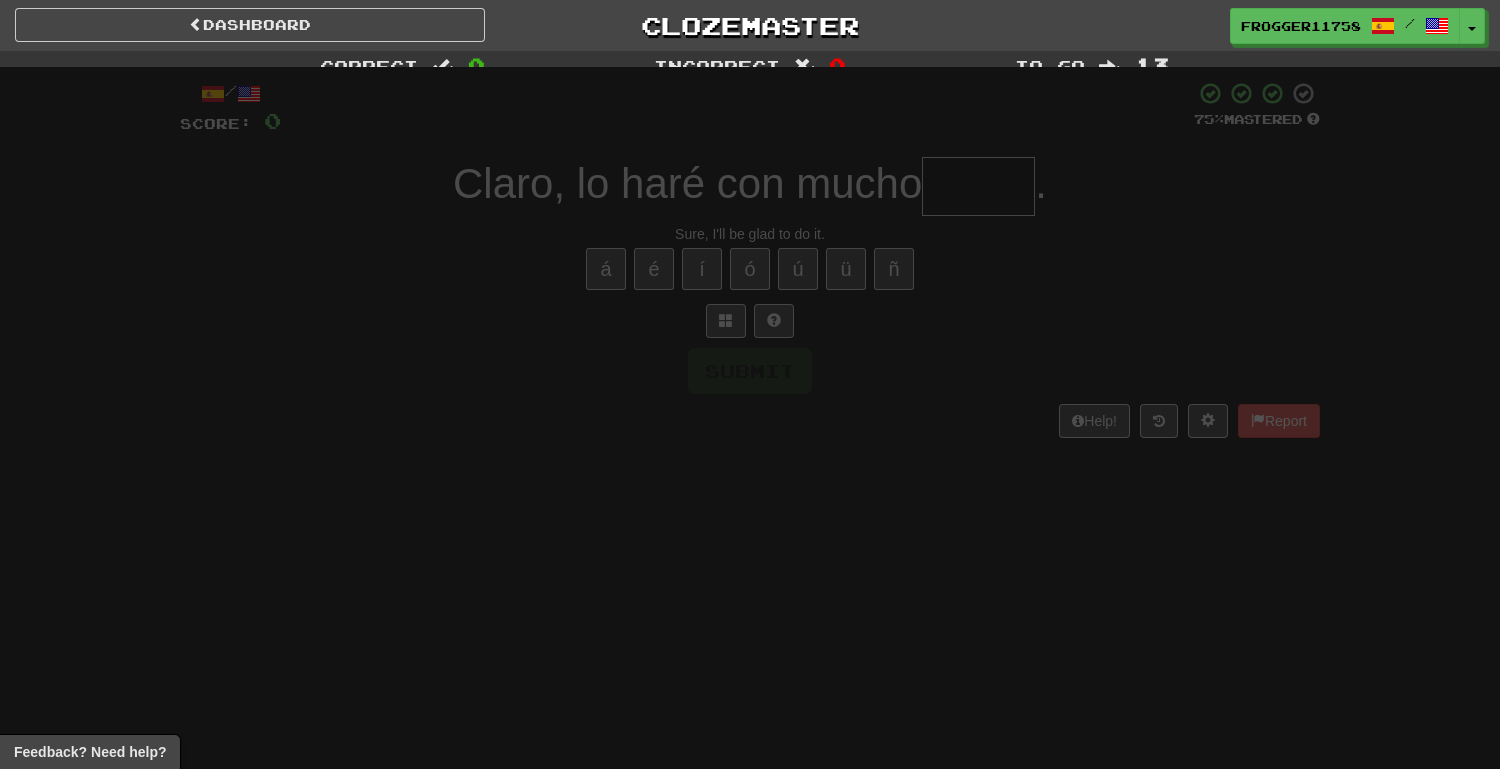 click on "Help!  Report" at bounding box center (750, 421) 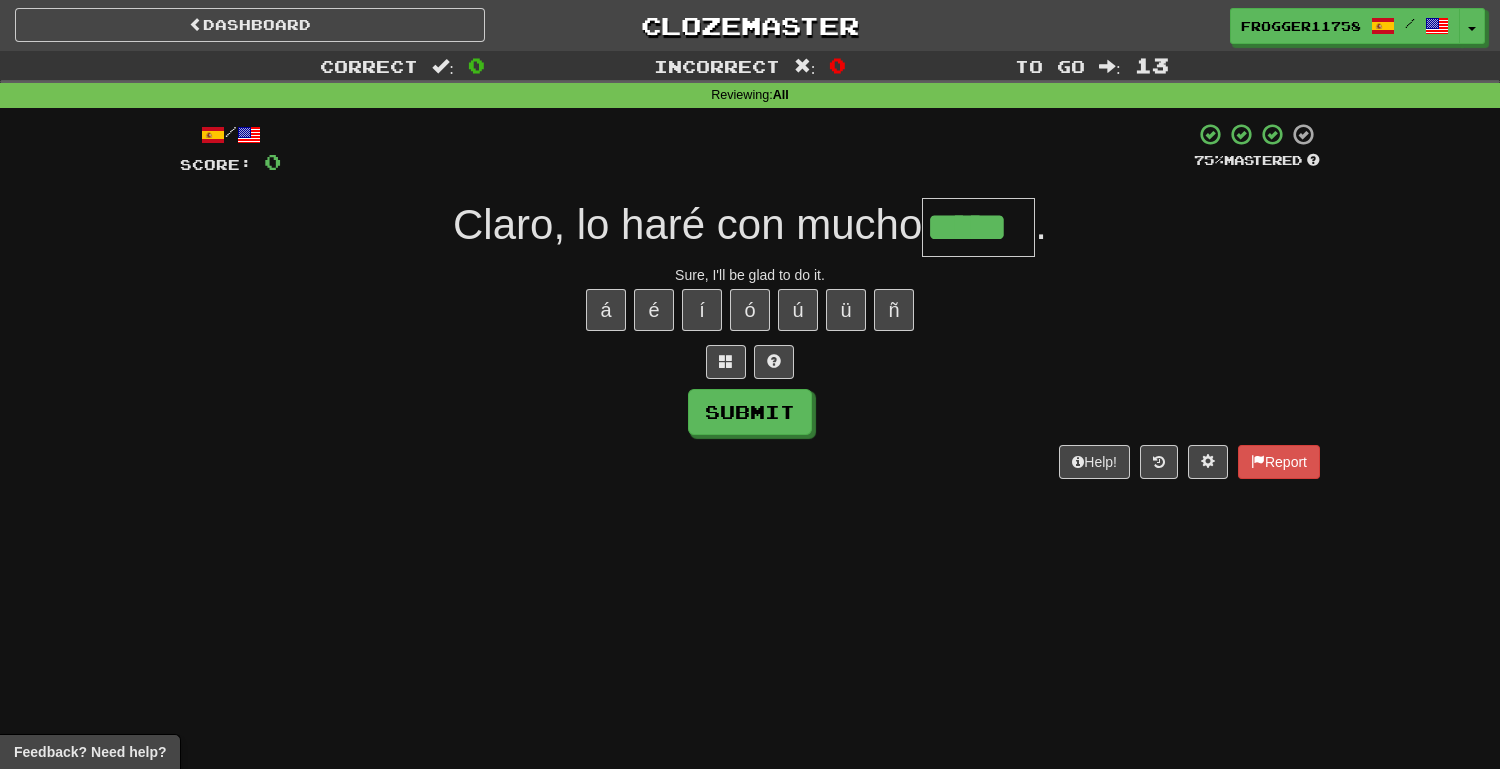 type on "*****" 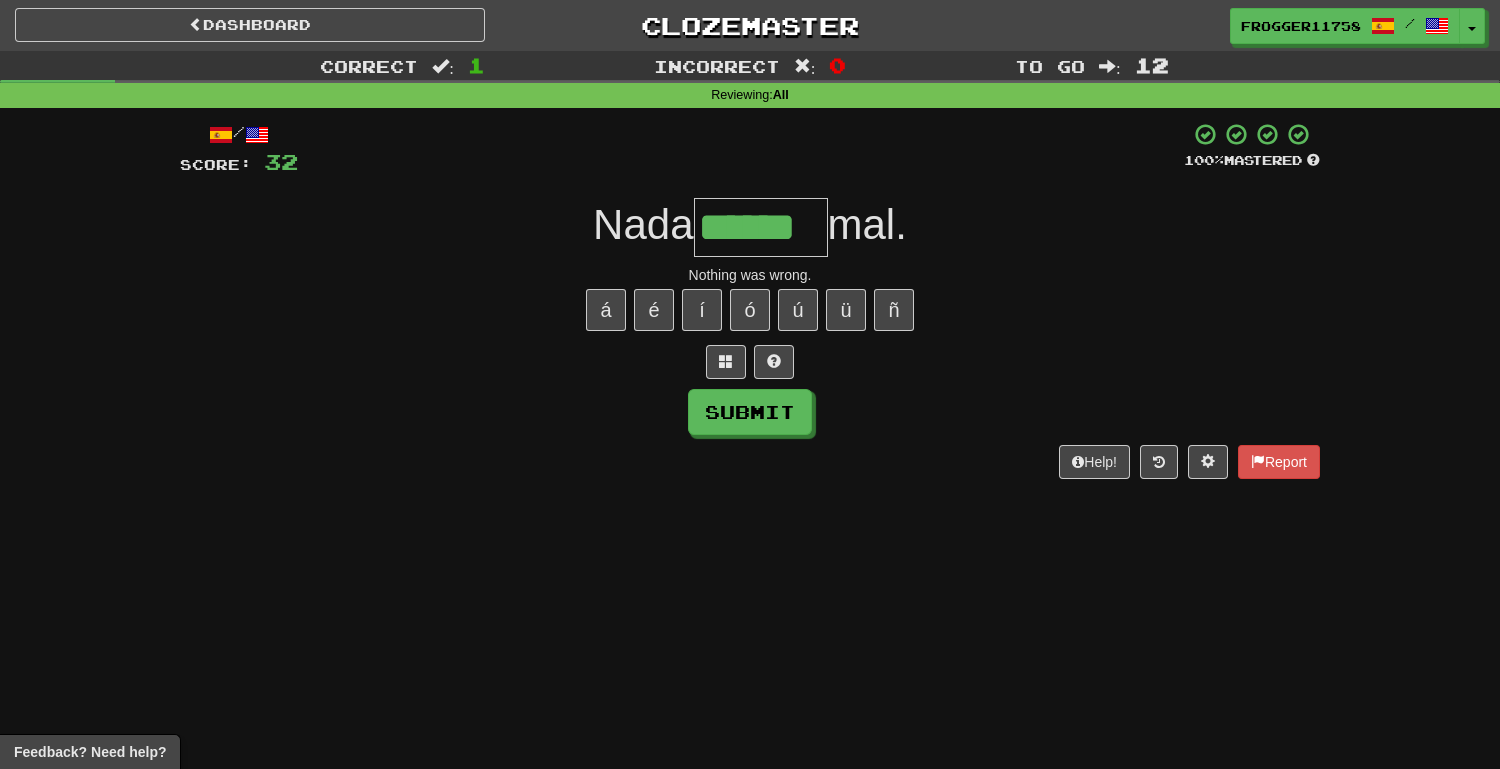 type on "******" 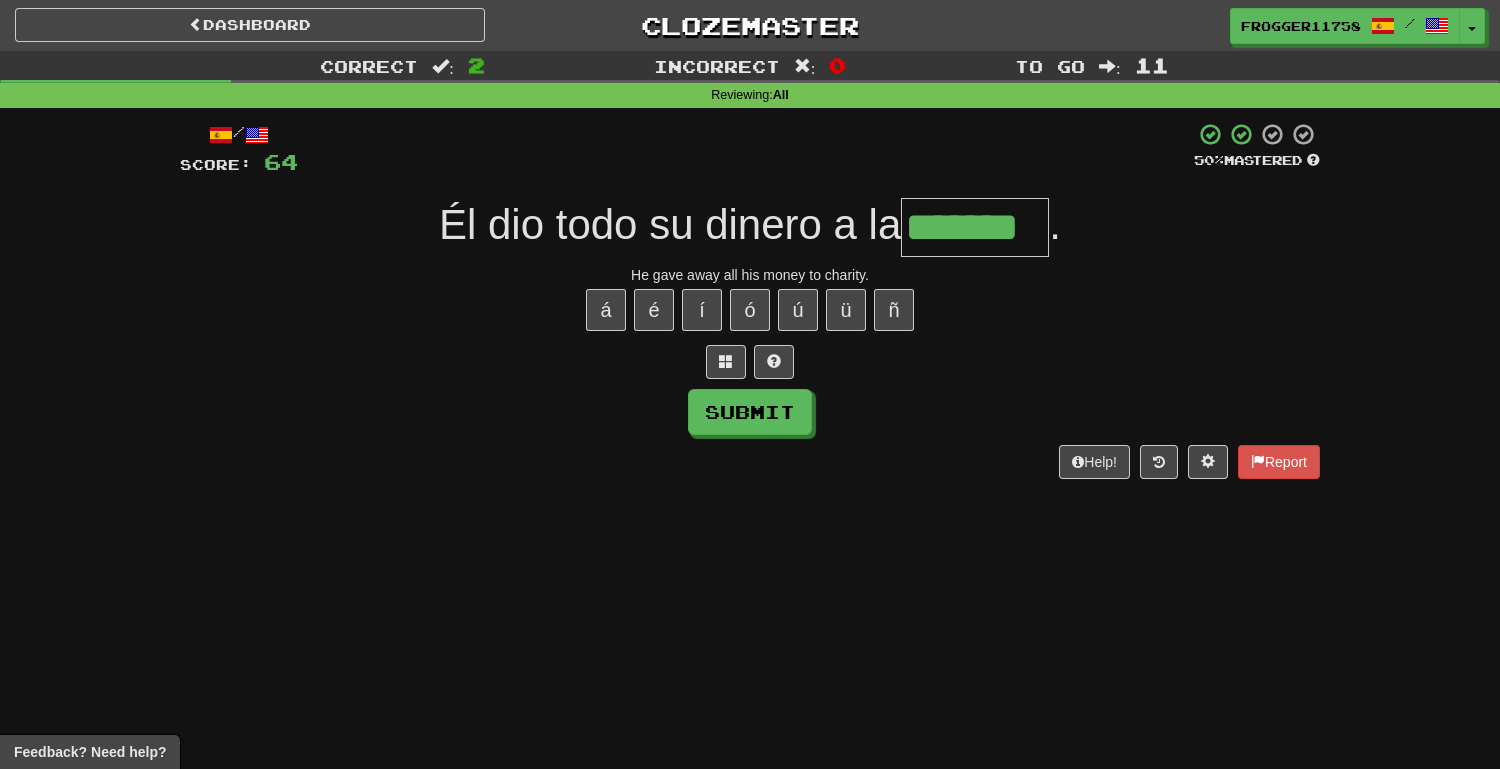 type on "*******" 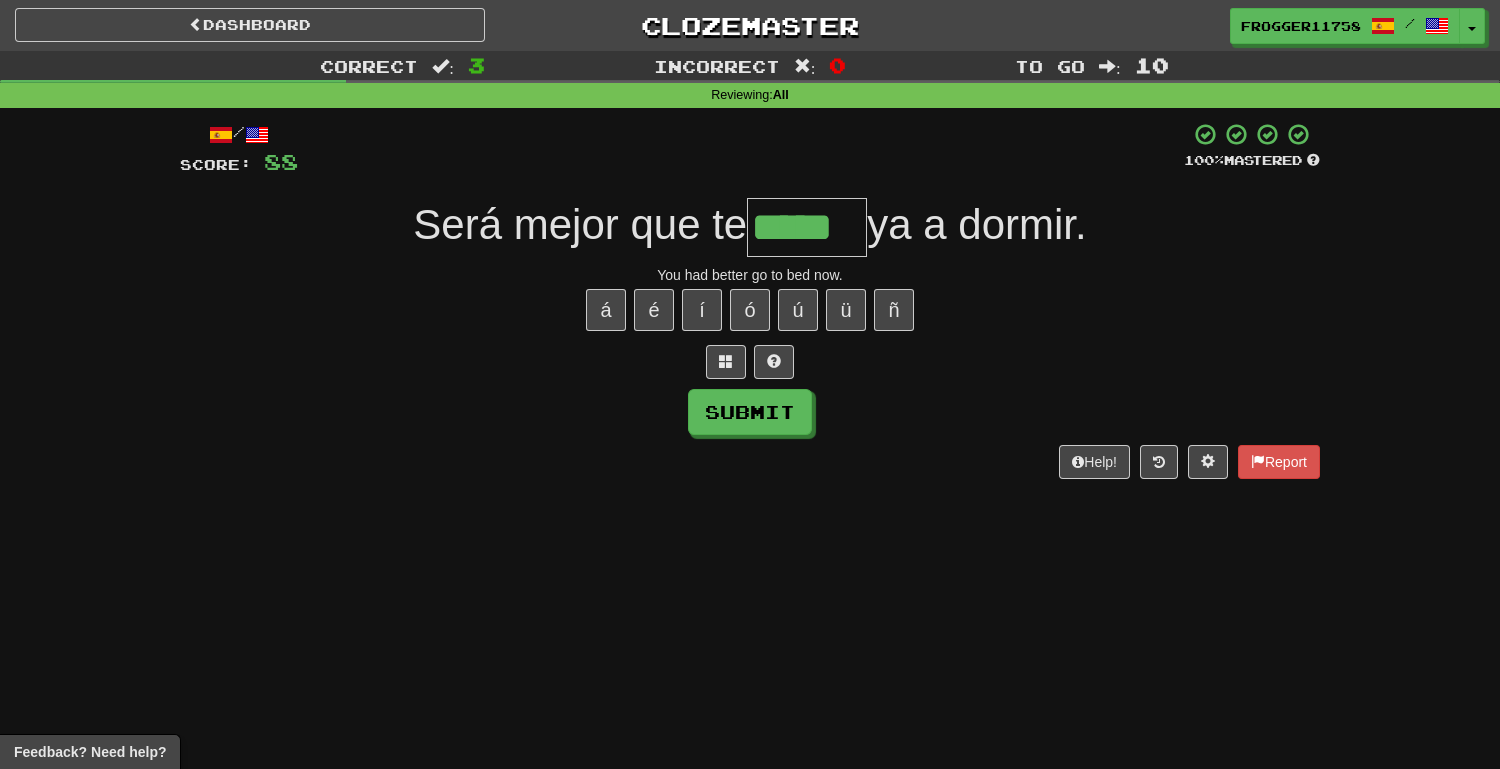type on "*****" 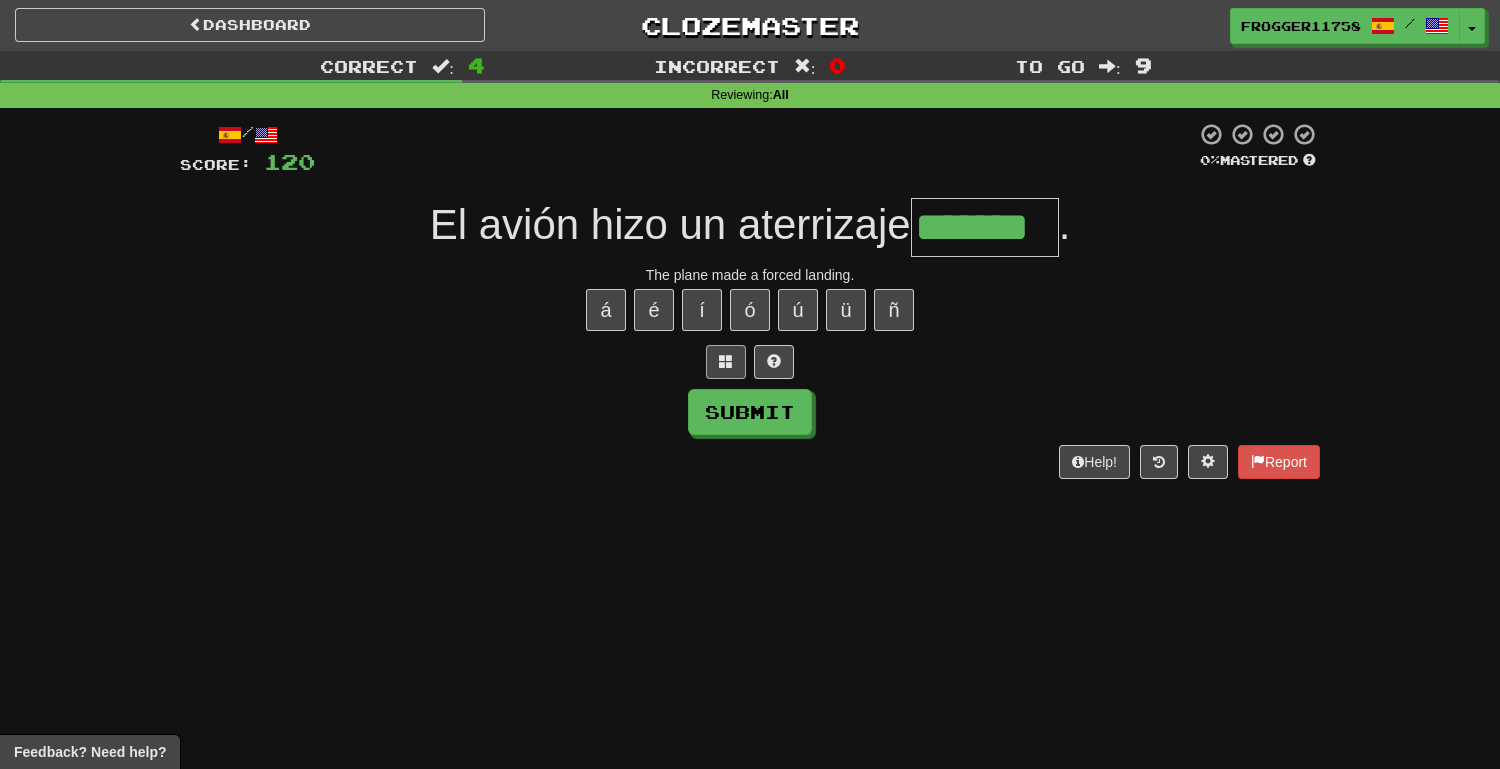type on "*******" 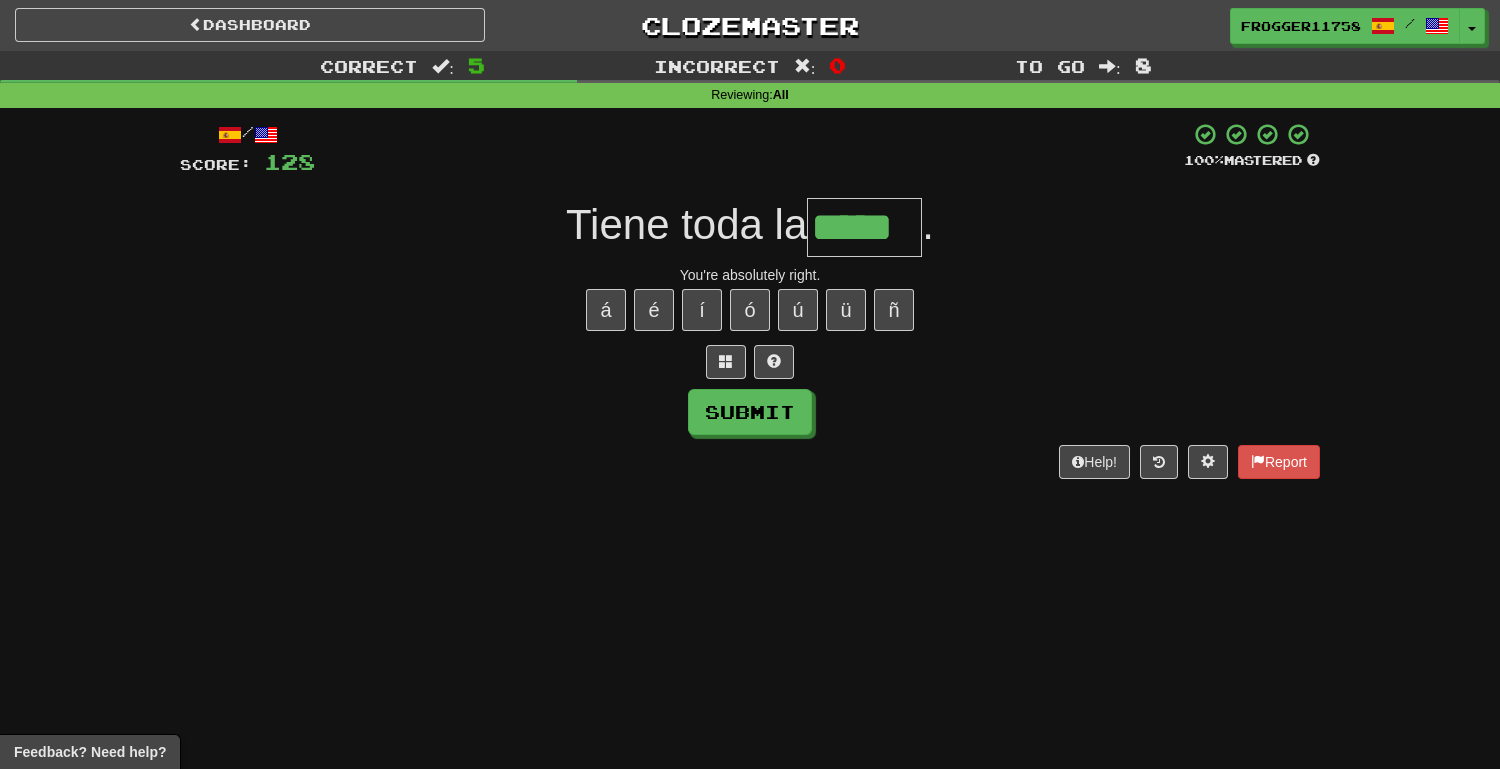 type on "*****" 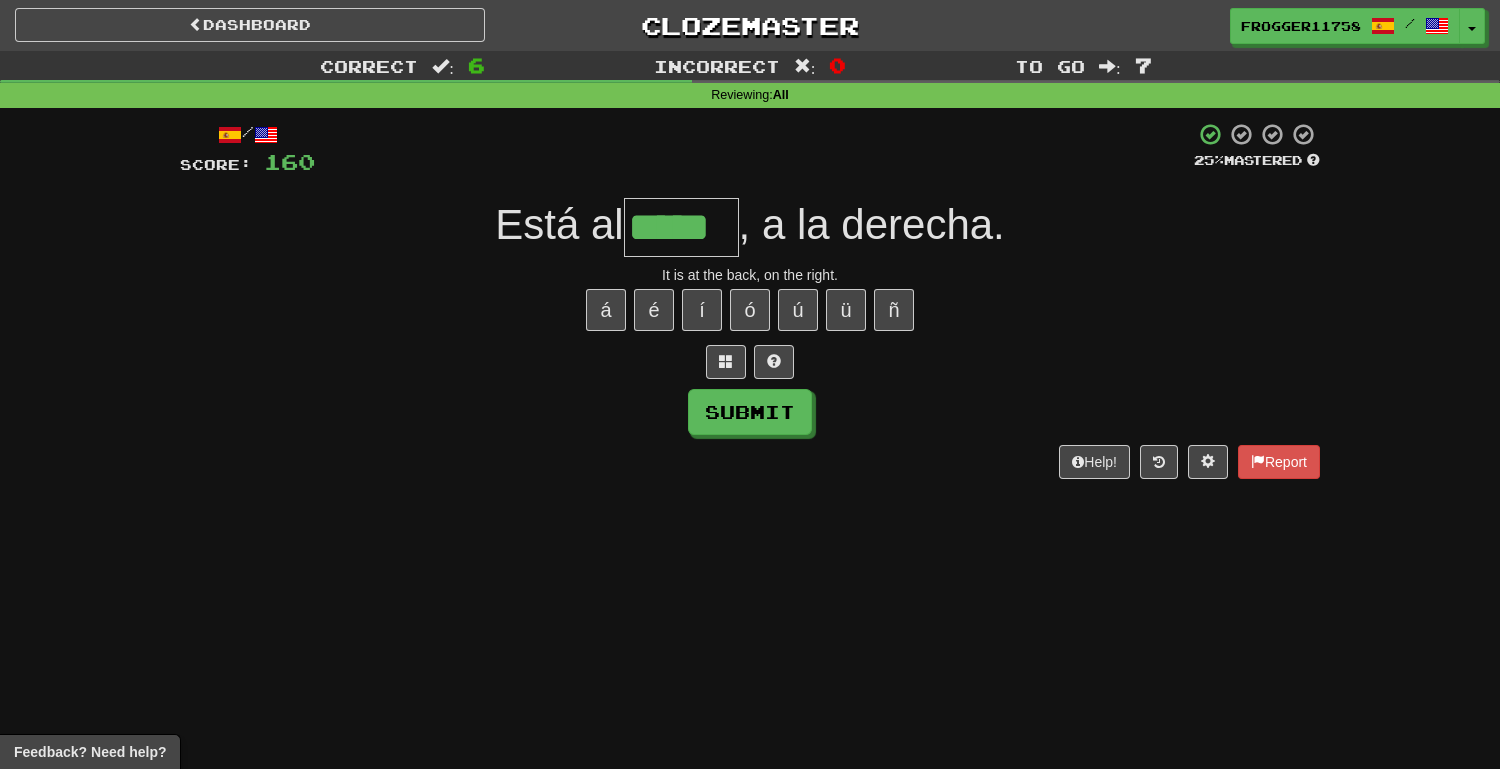 type on "*****" 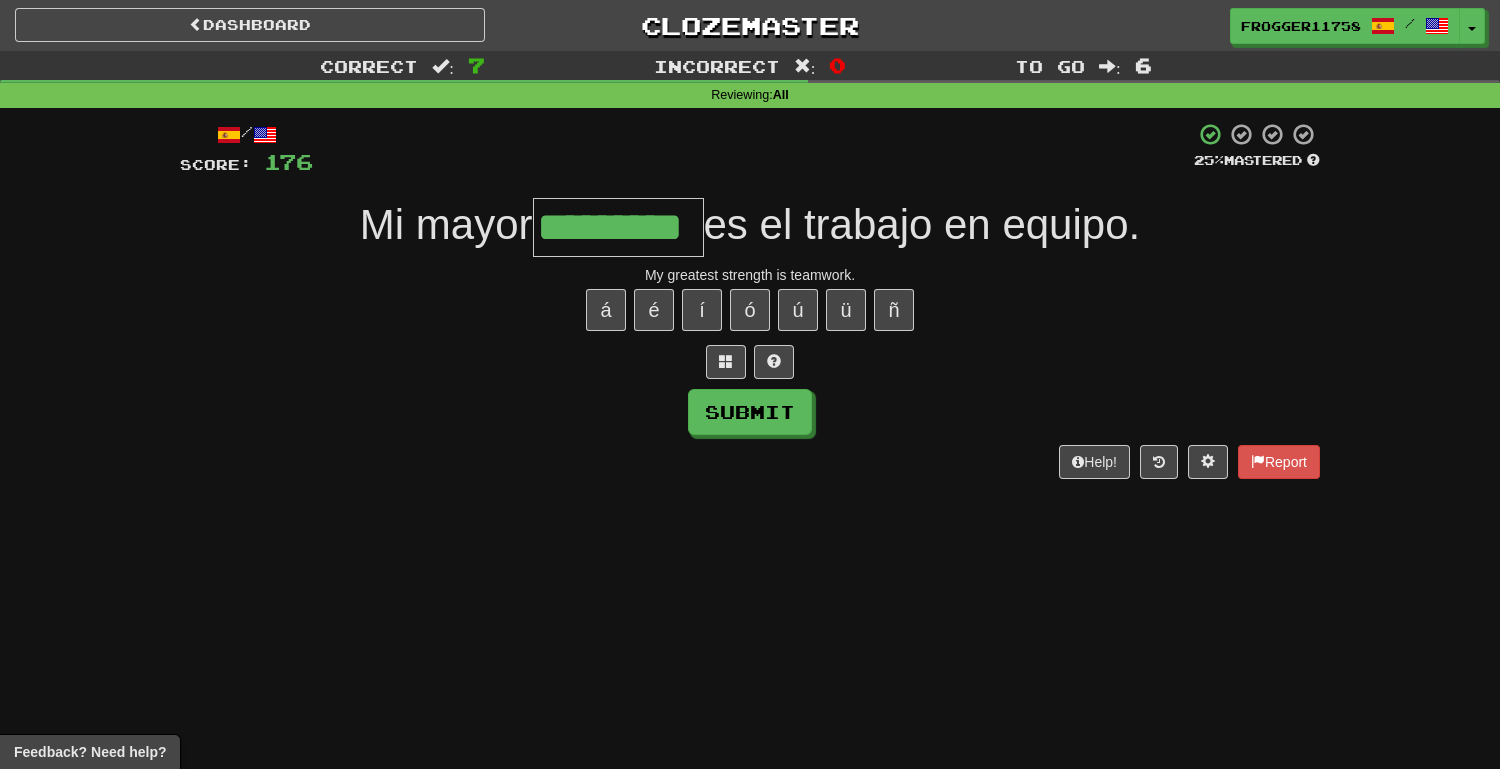 type on "*********" 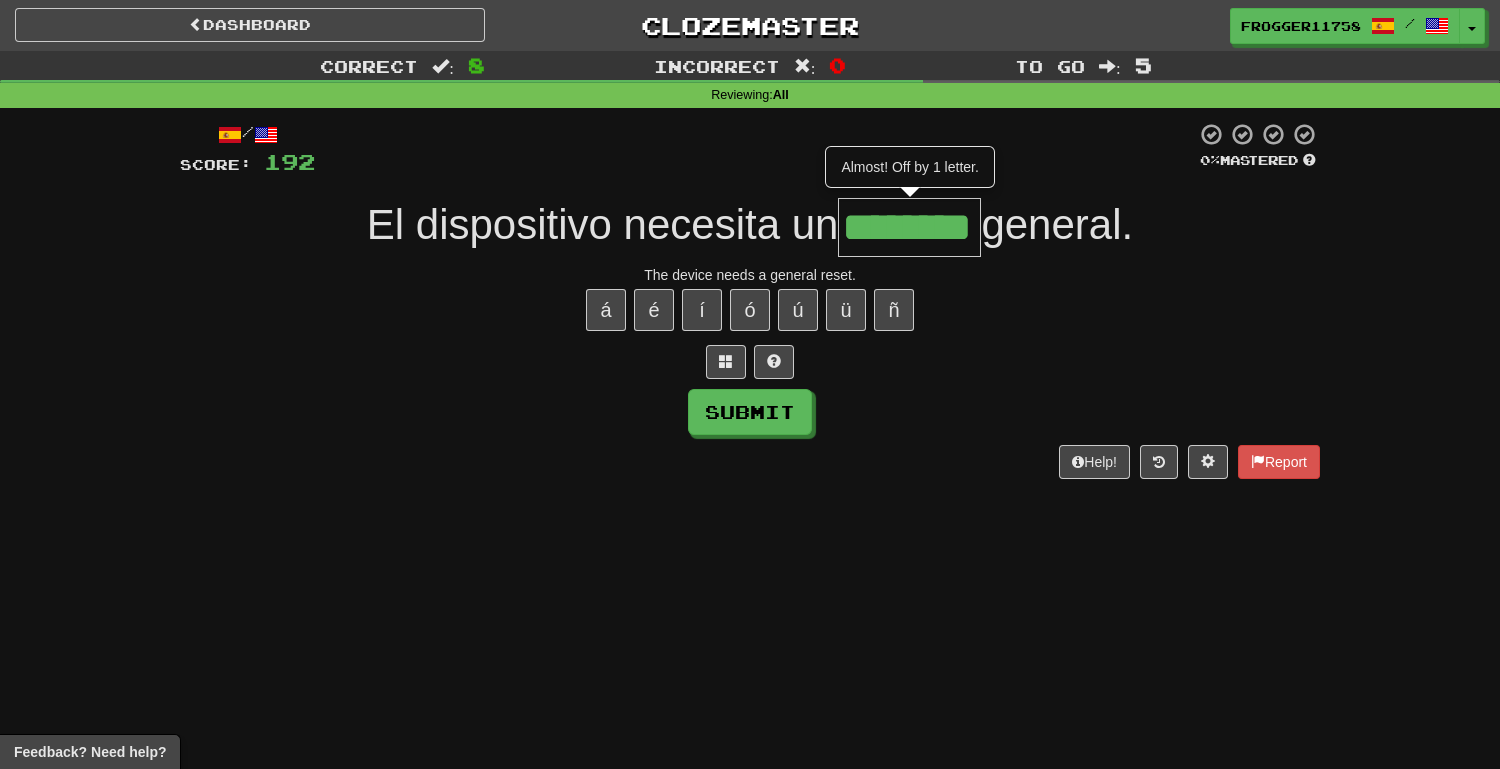 type on "********" 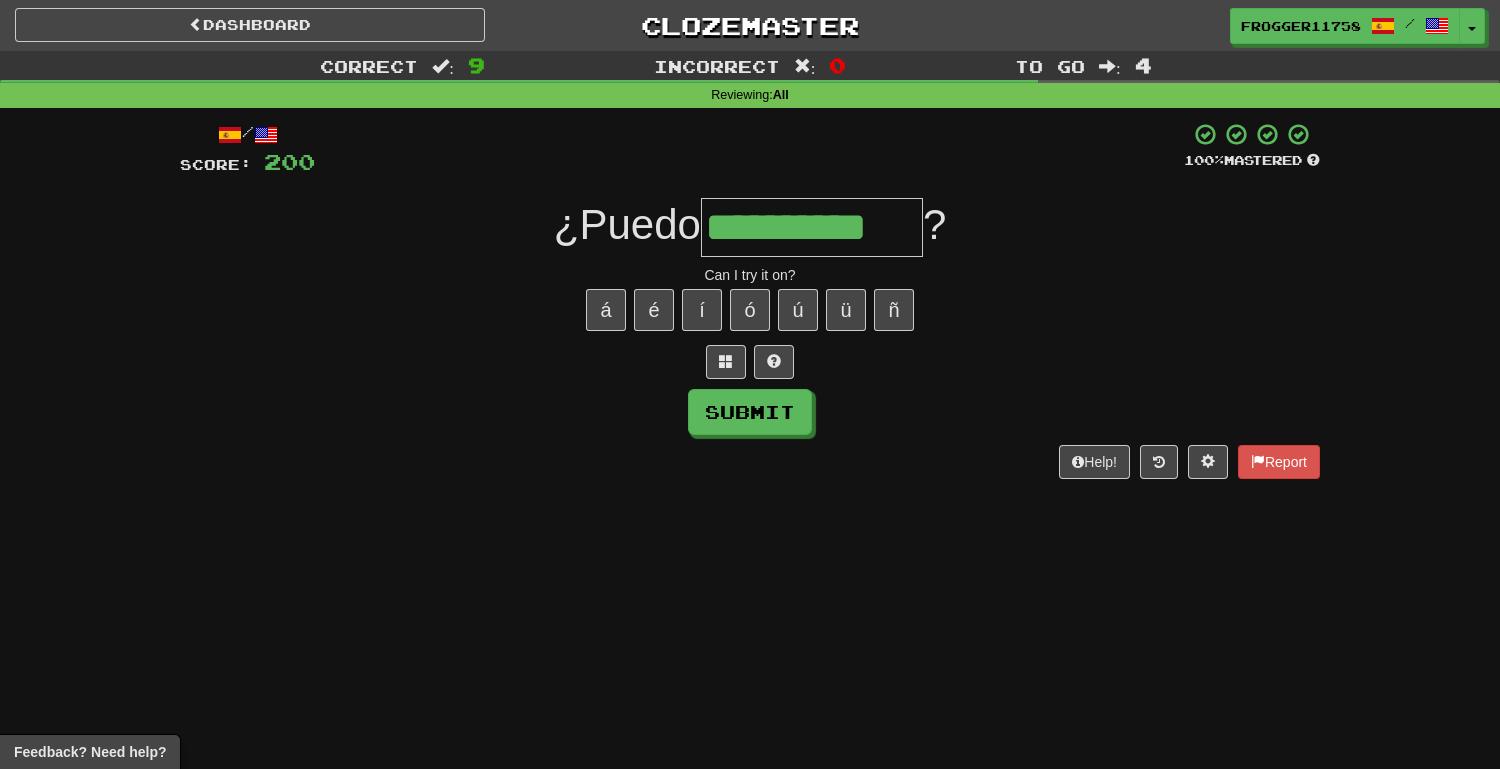 type on "**********" 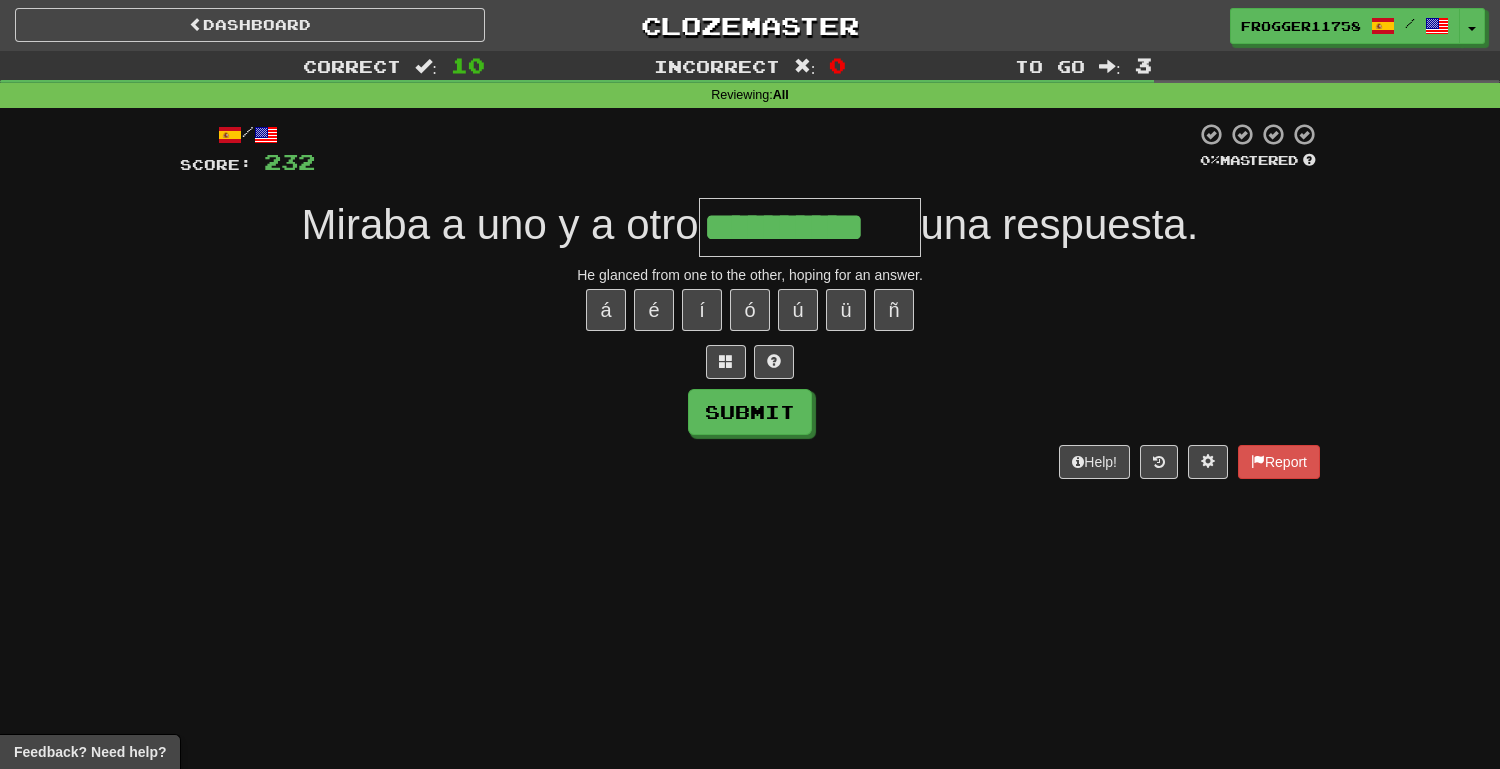 type on "**********" 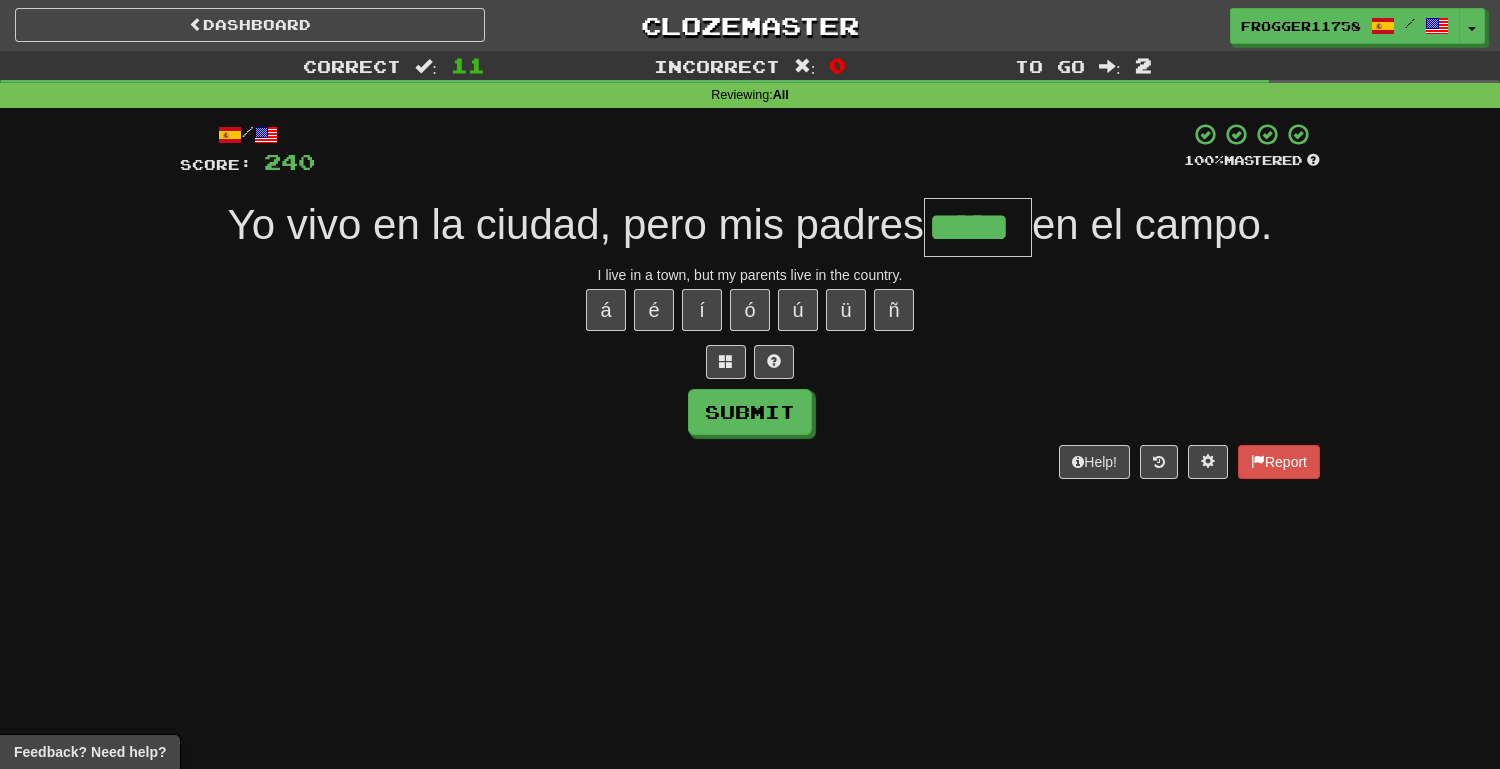 type on "*****" 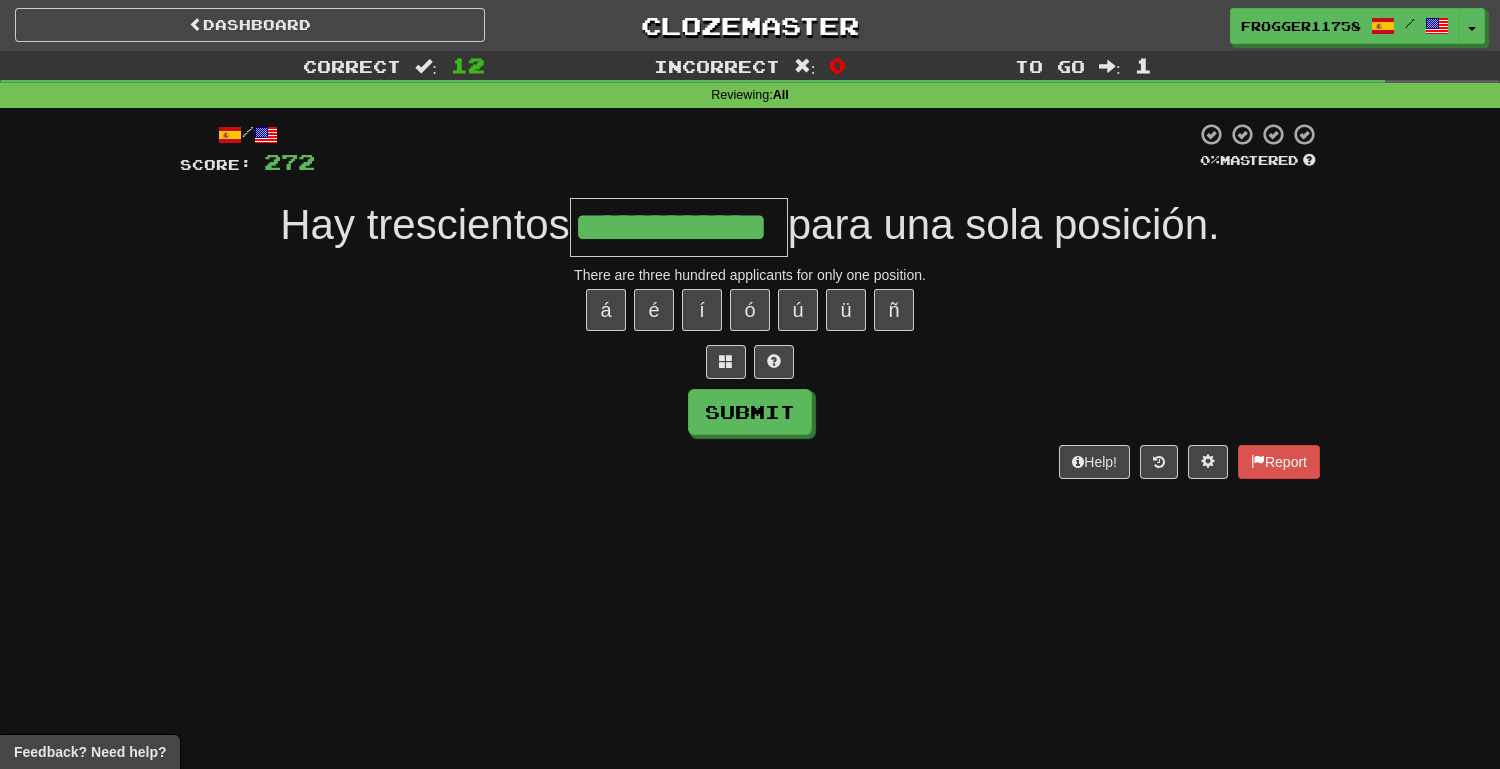 type on "**********" 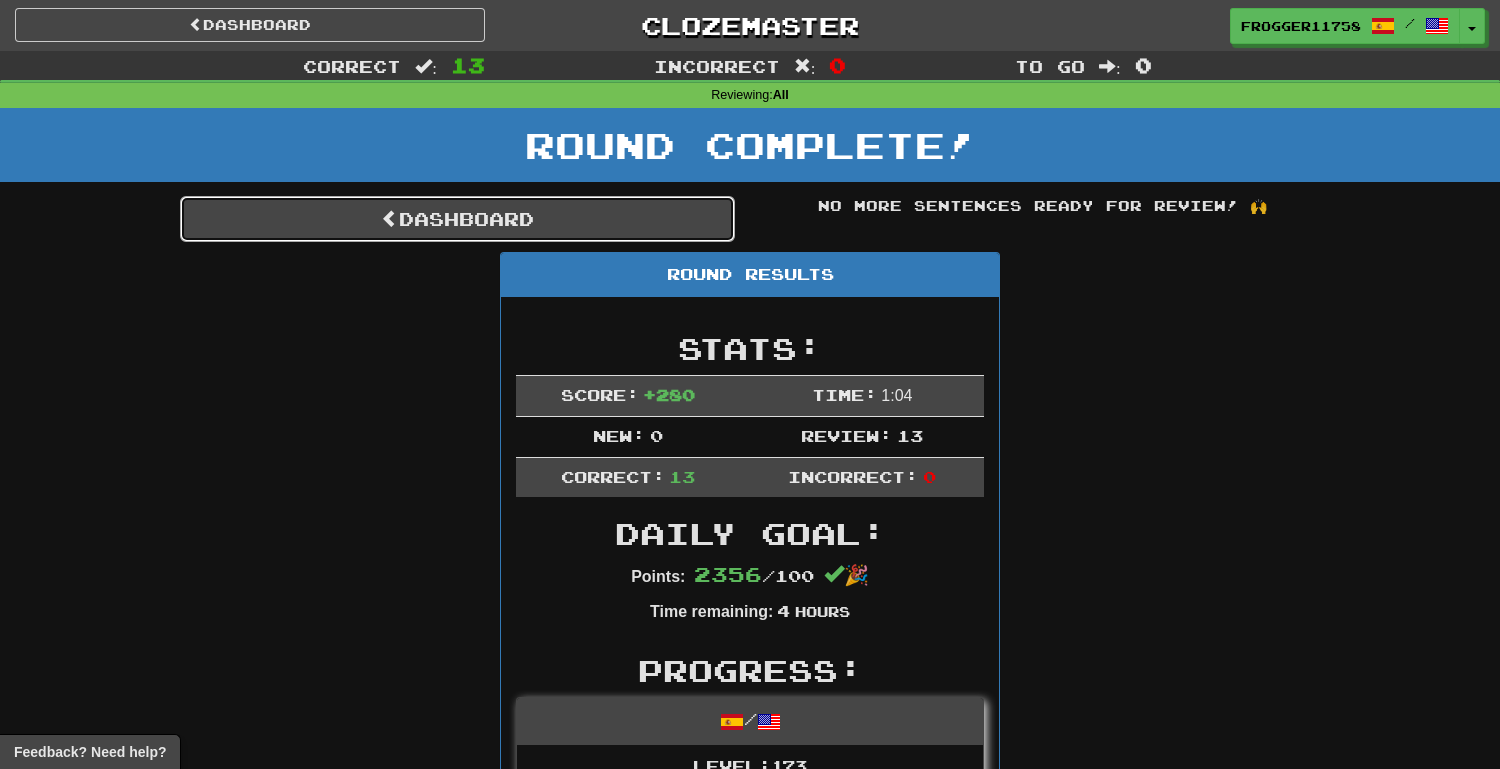 click on "Dashboard" at bounding box center (457, 219) 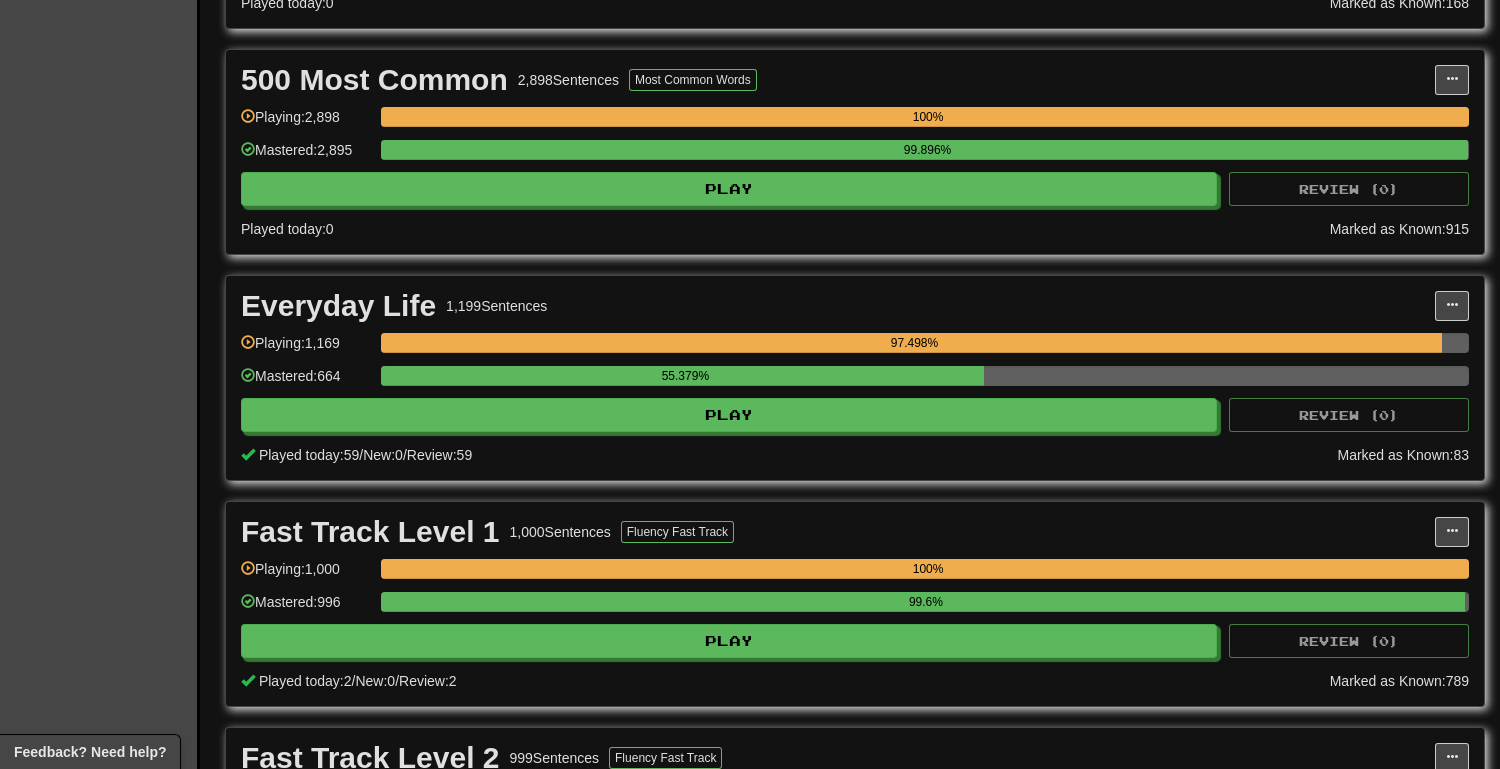 scroll, scrollTop: 1321, scrollLeft: 0, axis: vertical 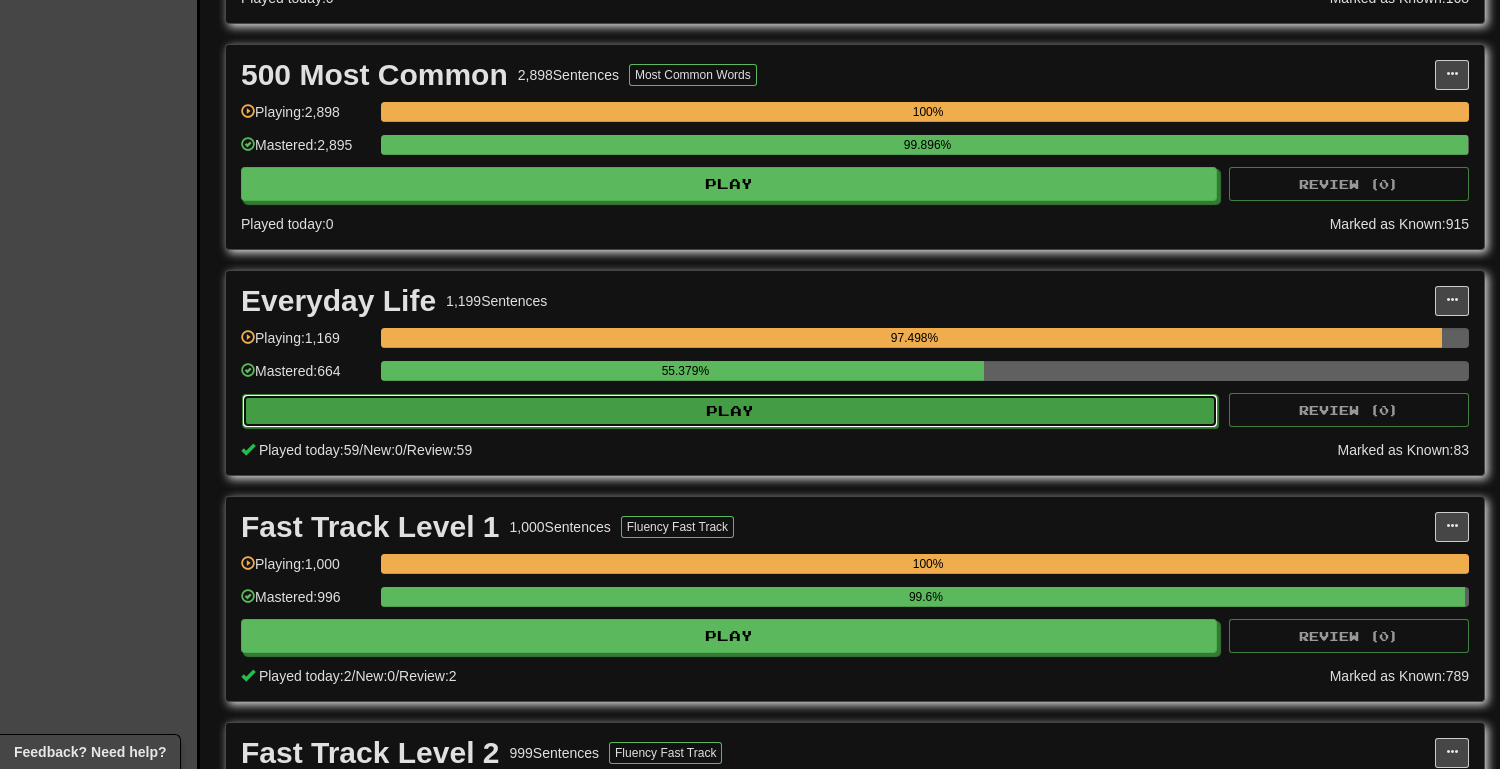 click on "Play" at bounding box center (730, 411) 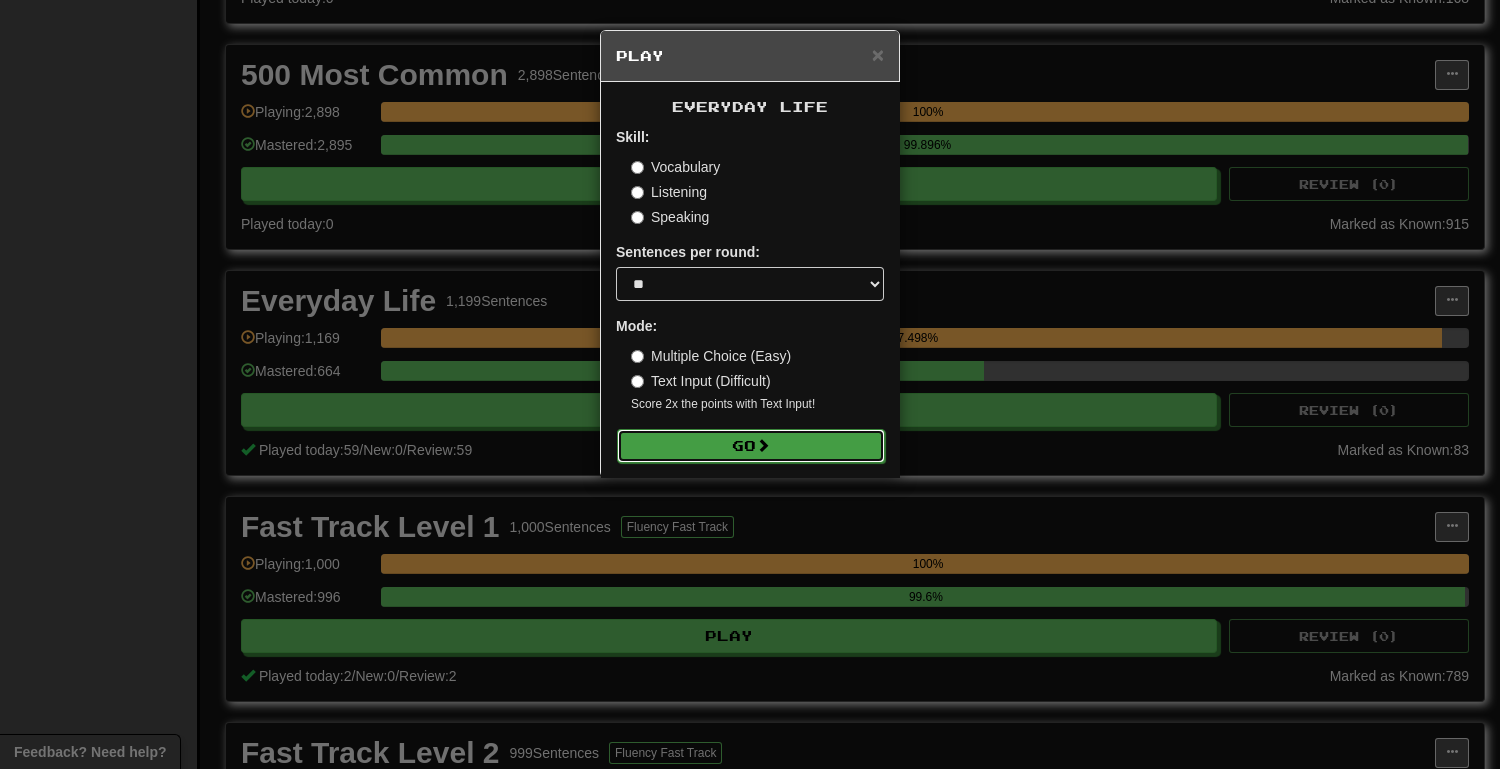 click on "Go" at bounding box center (751, 446) 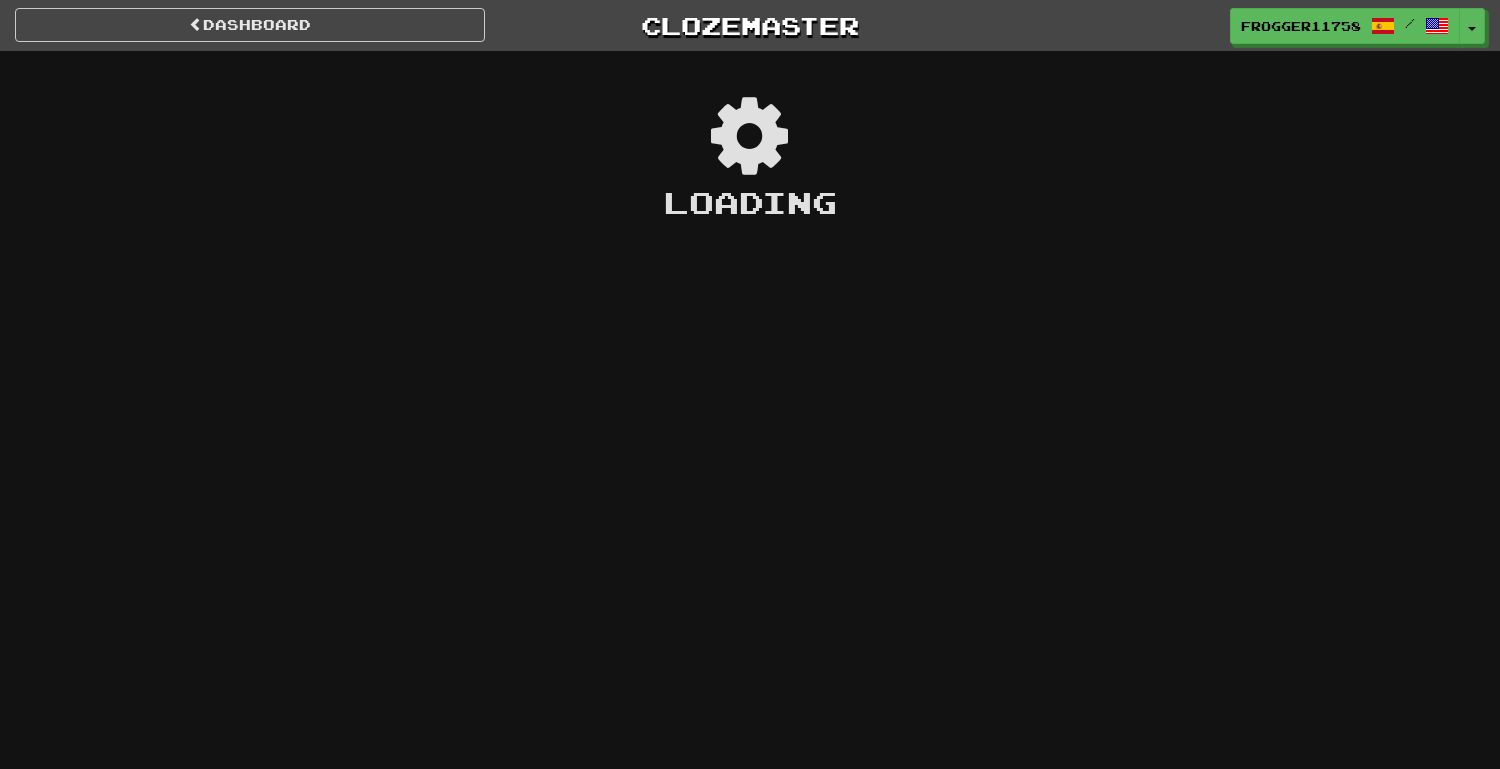 scroll, scrollTop: 0, scrollLeft: 0, axis: both 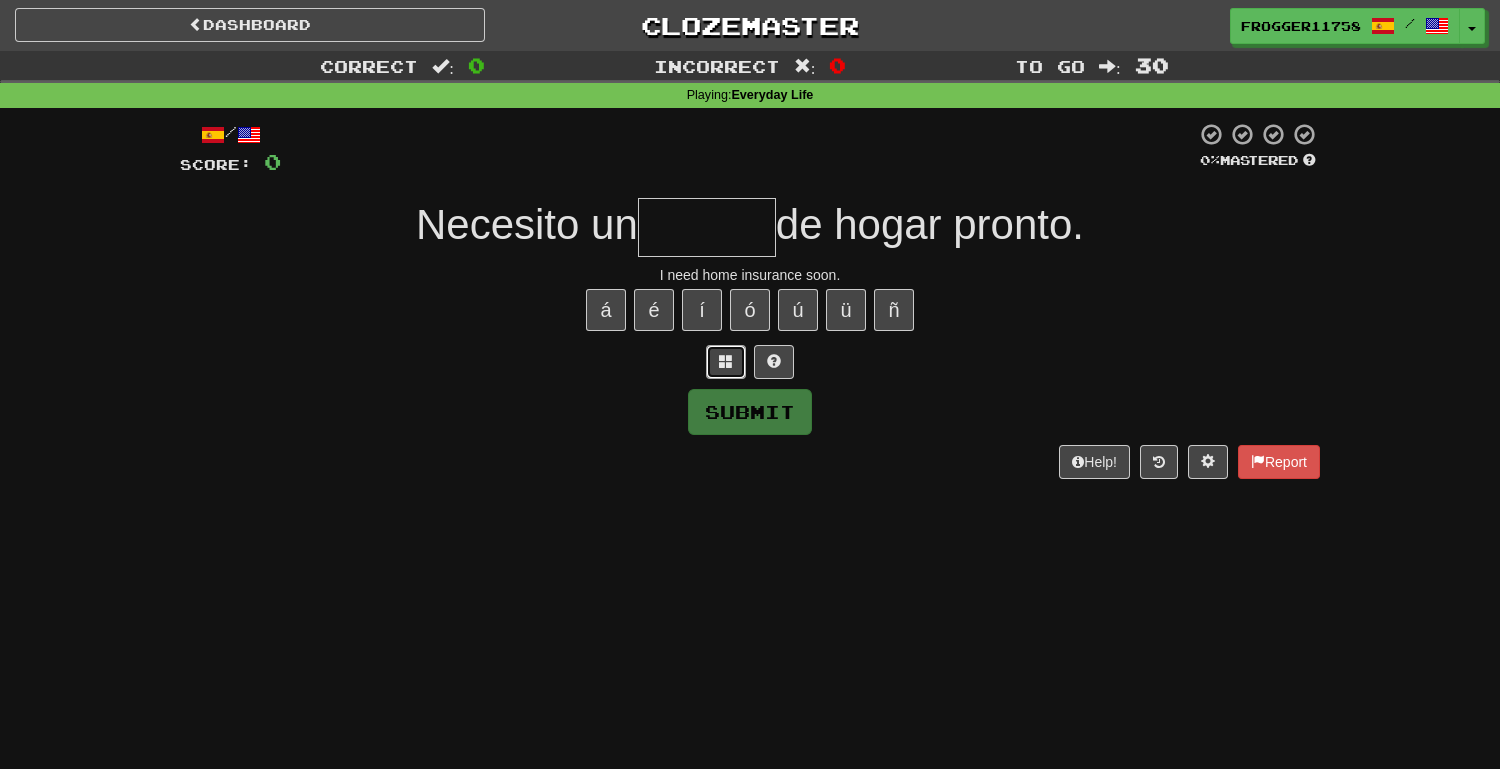 click at bounding box center (726, 361) 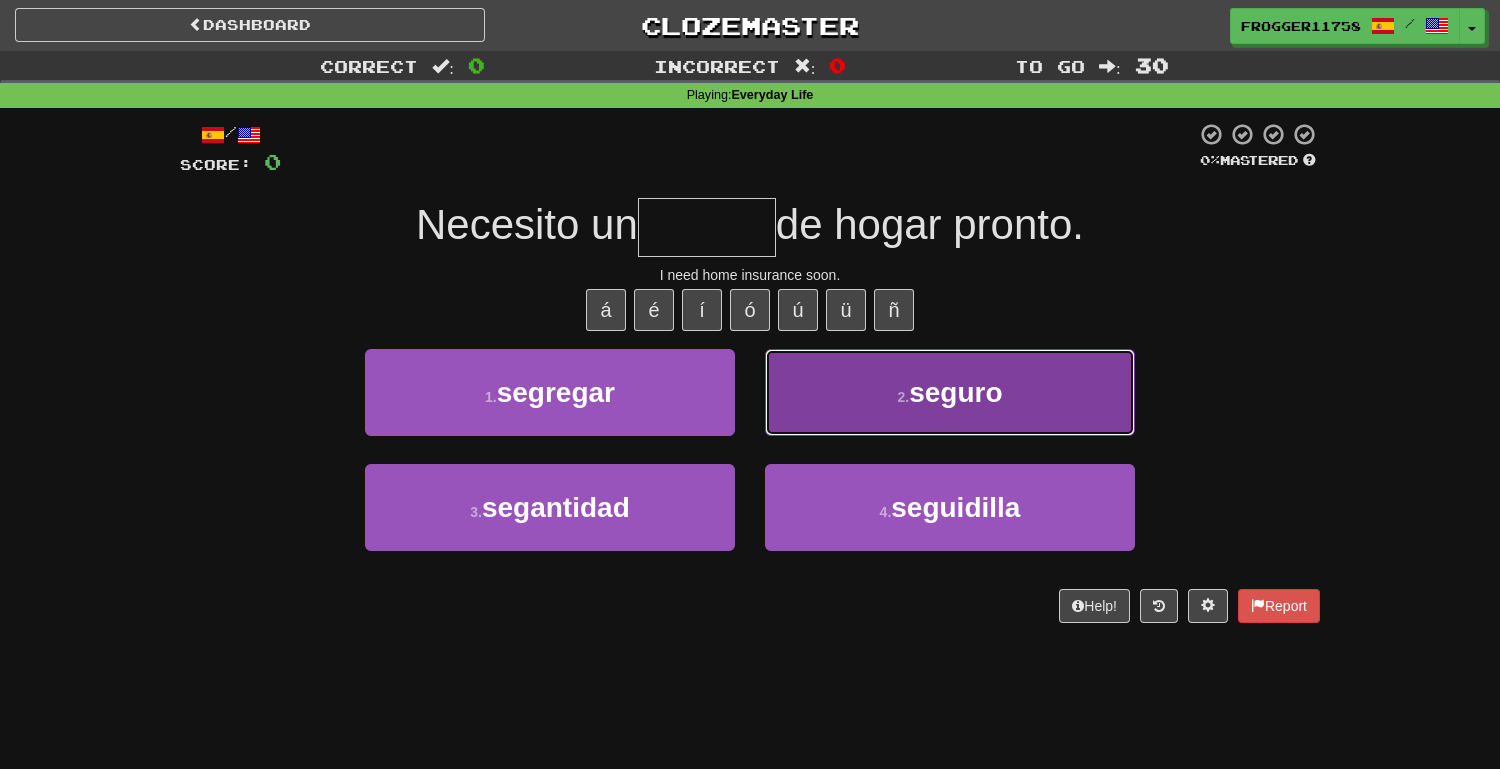 click on "2 .  seguro" at bounding box center (950, 392) 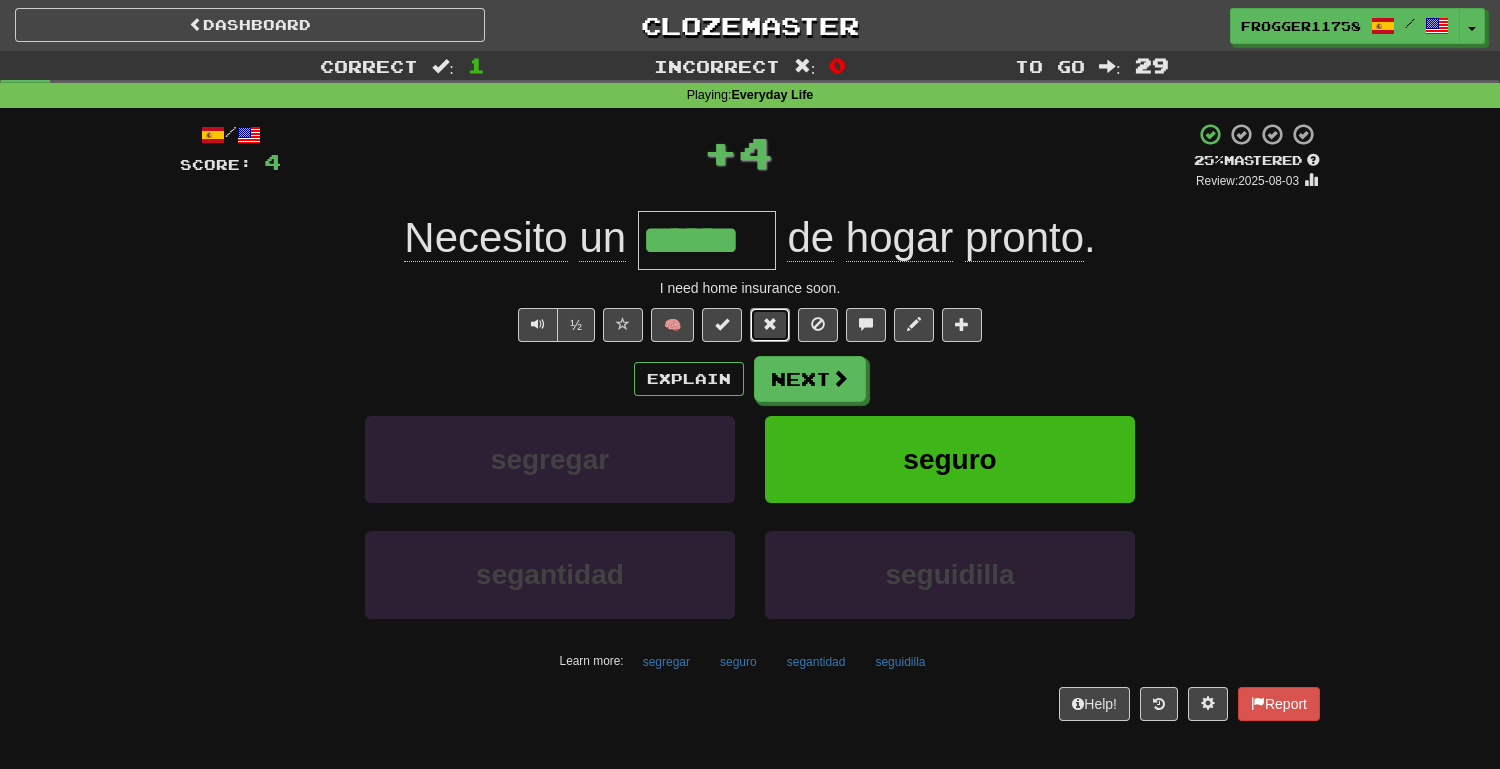 click at bounding box center [770, 324] 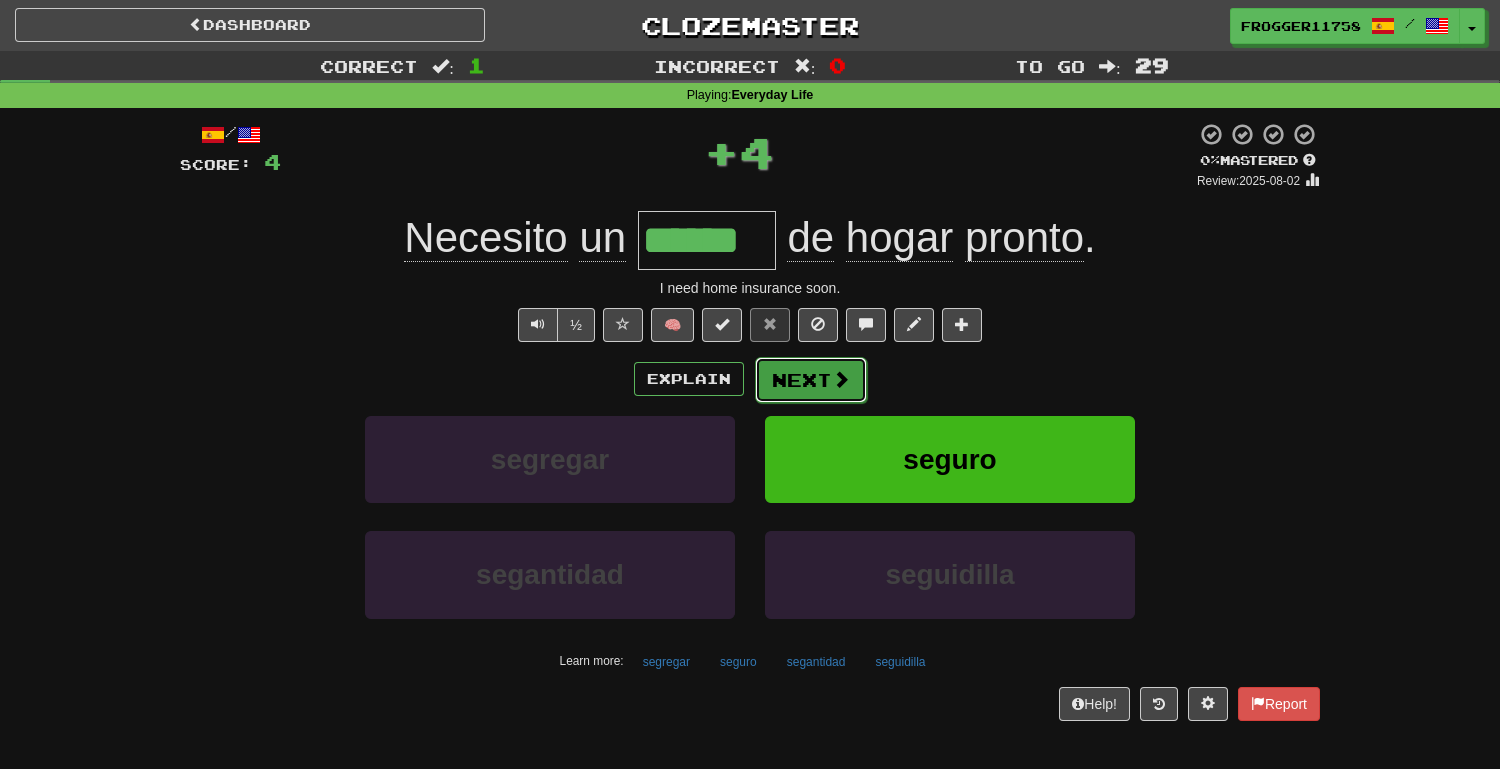 click on "Next" at bounding box center (811, 380) 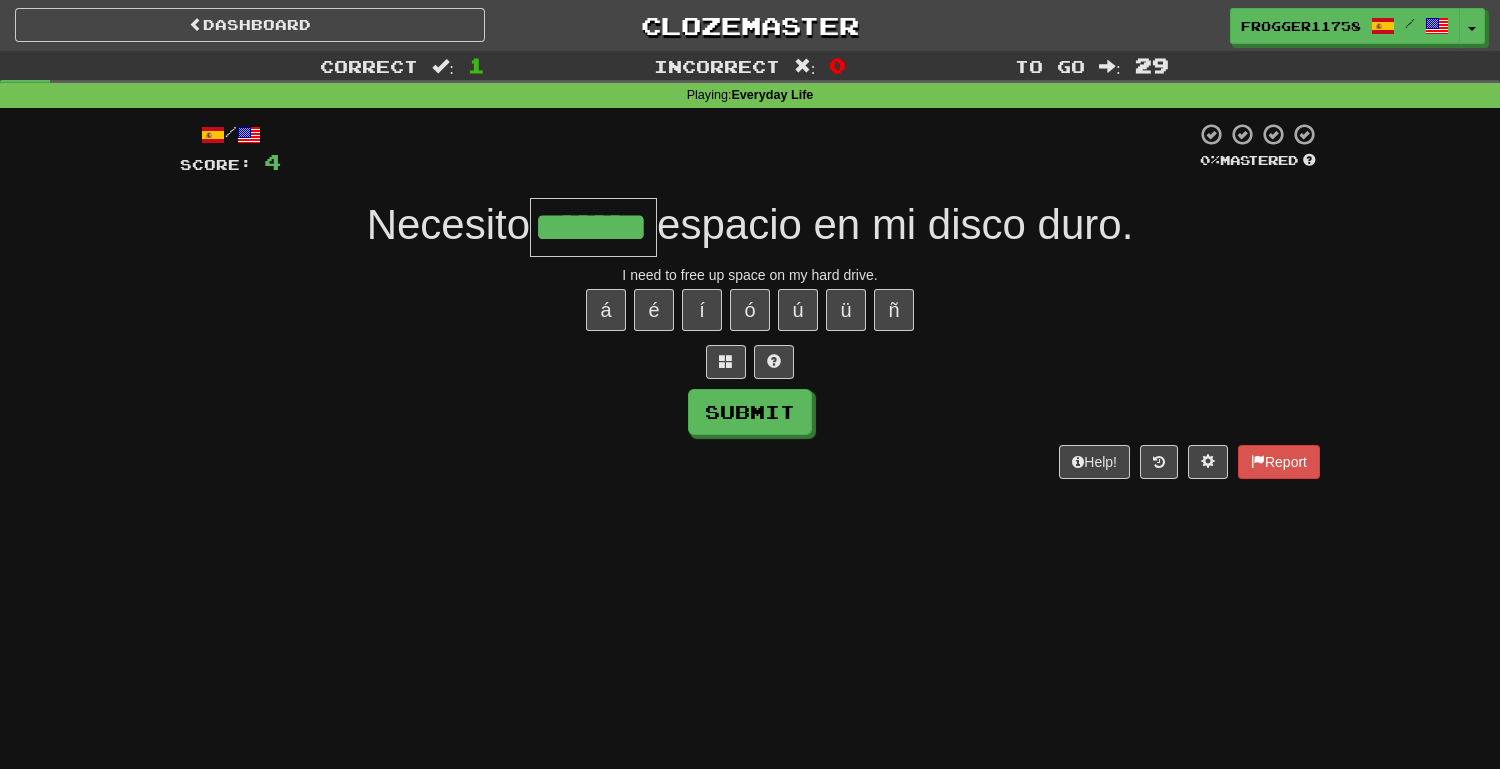 type on "*******" 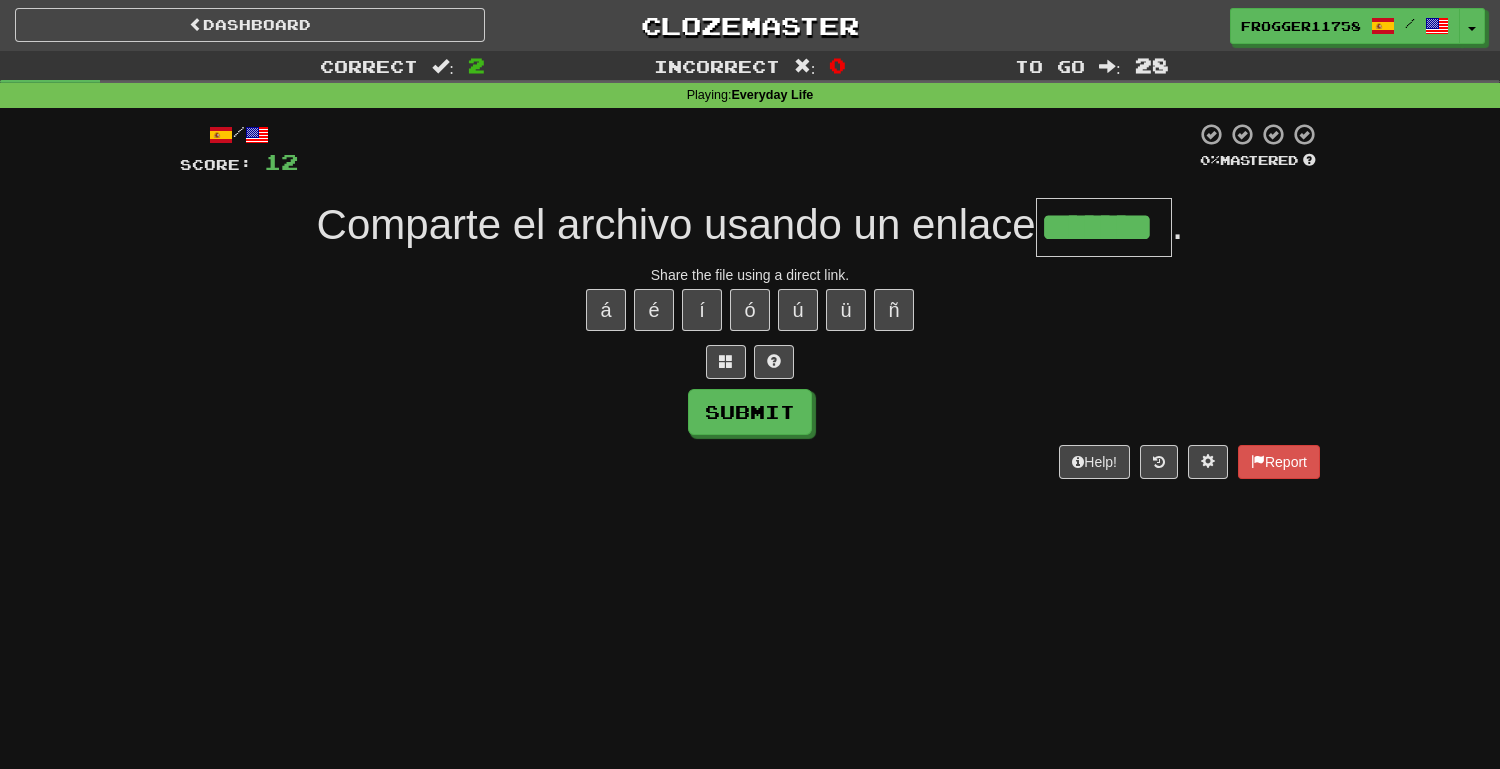 type on "*******" 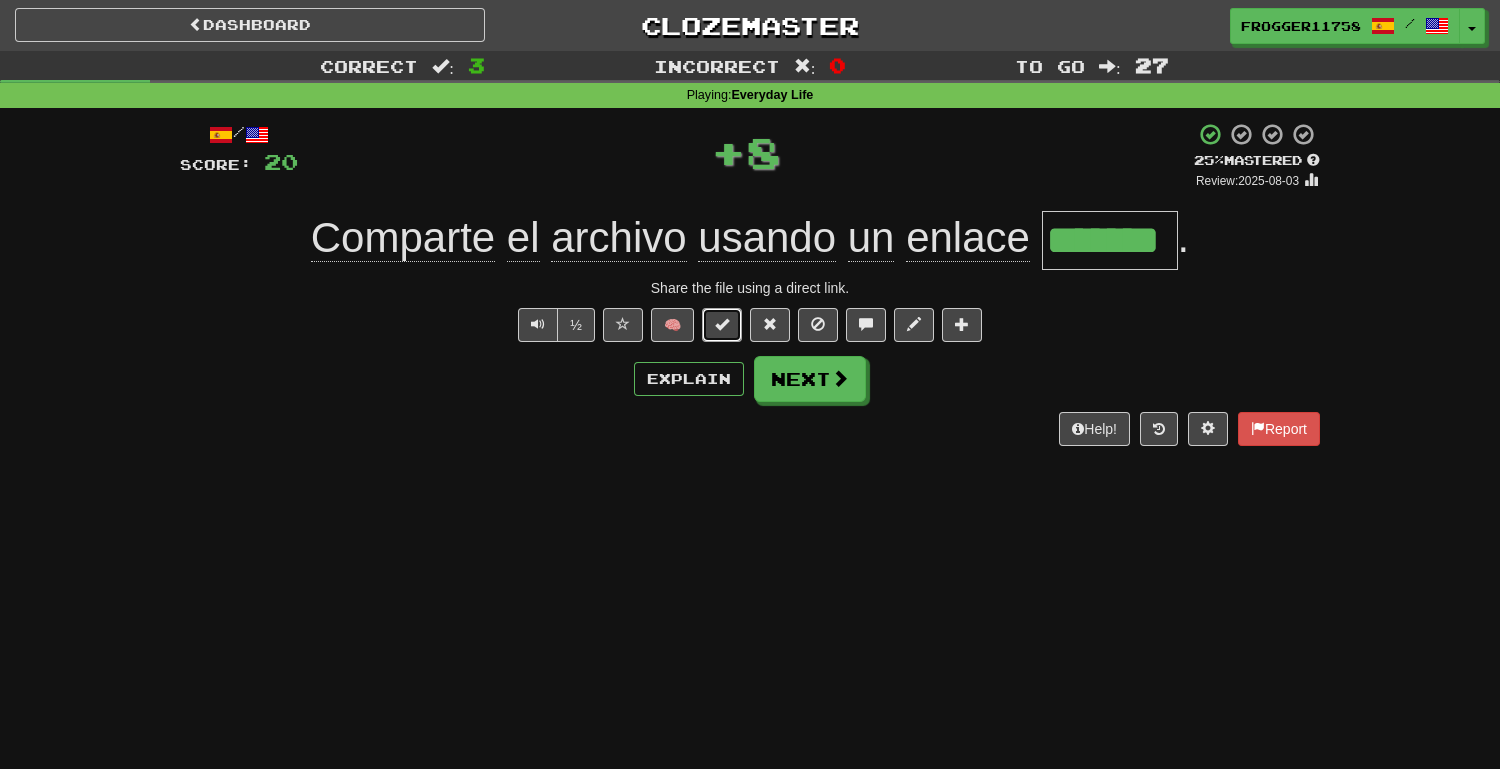 click at bounding box center (722, 325) 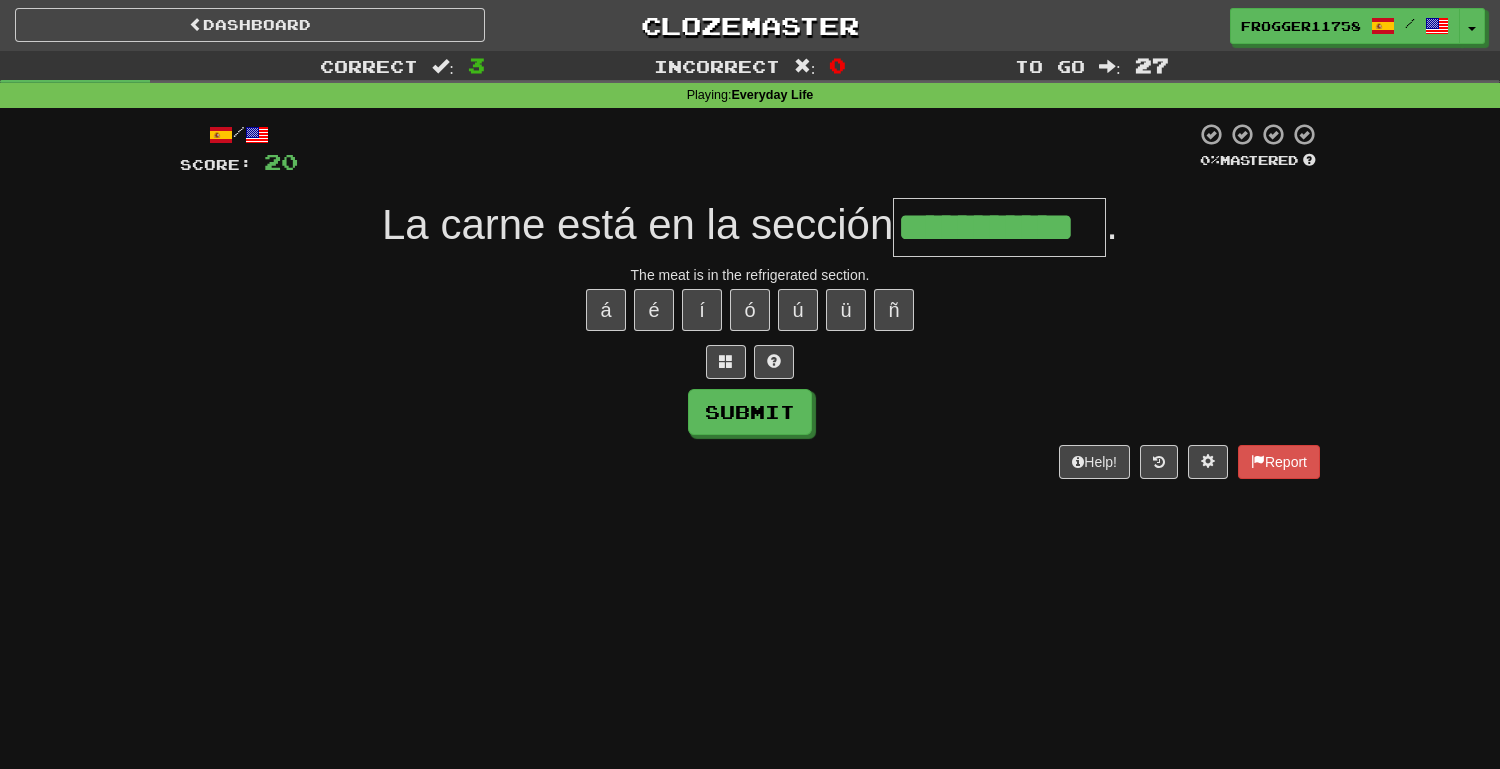 type on "**********" 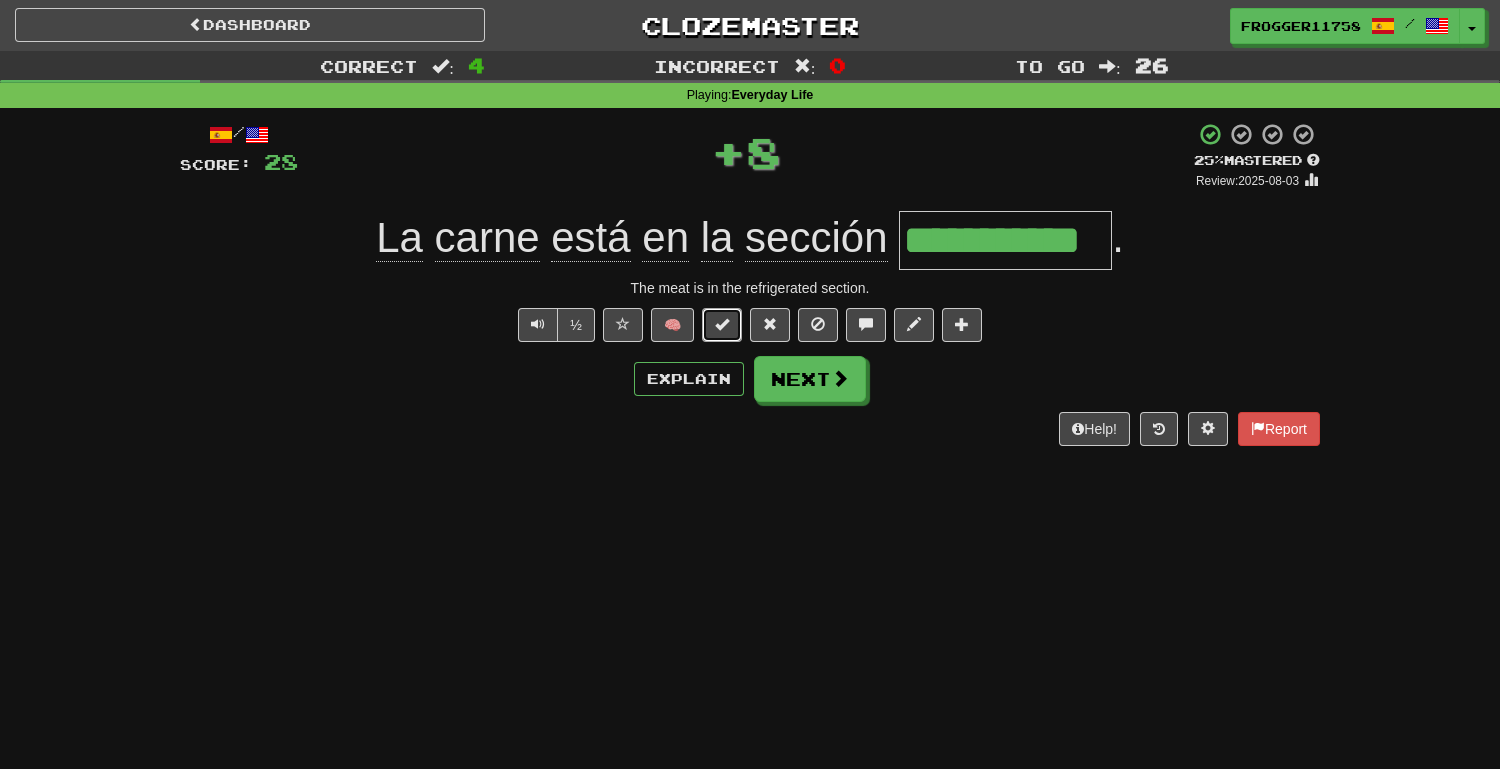 click at bounding box center (722, 324) 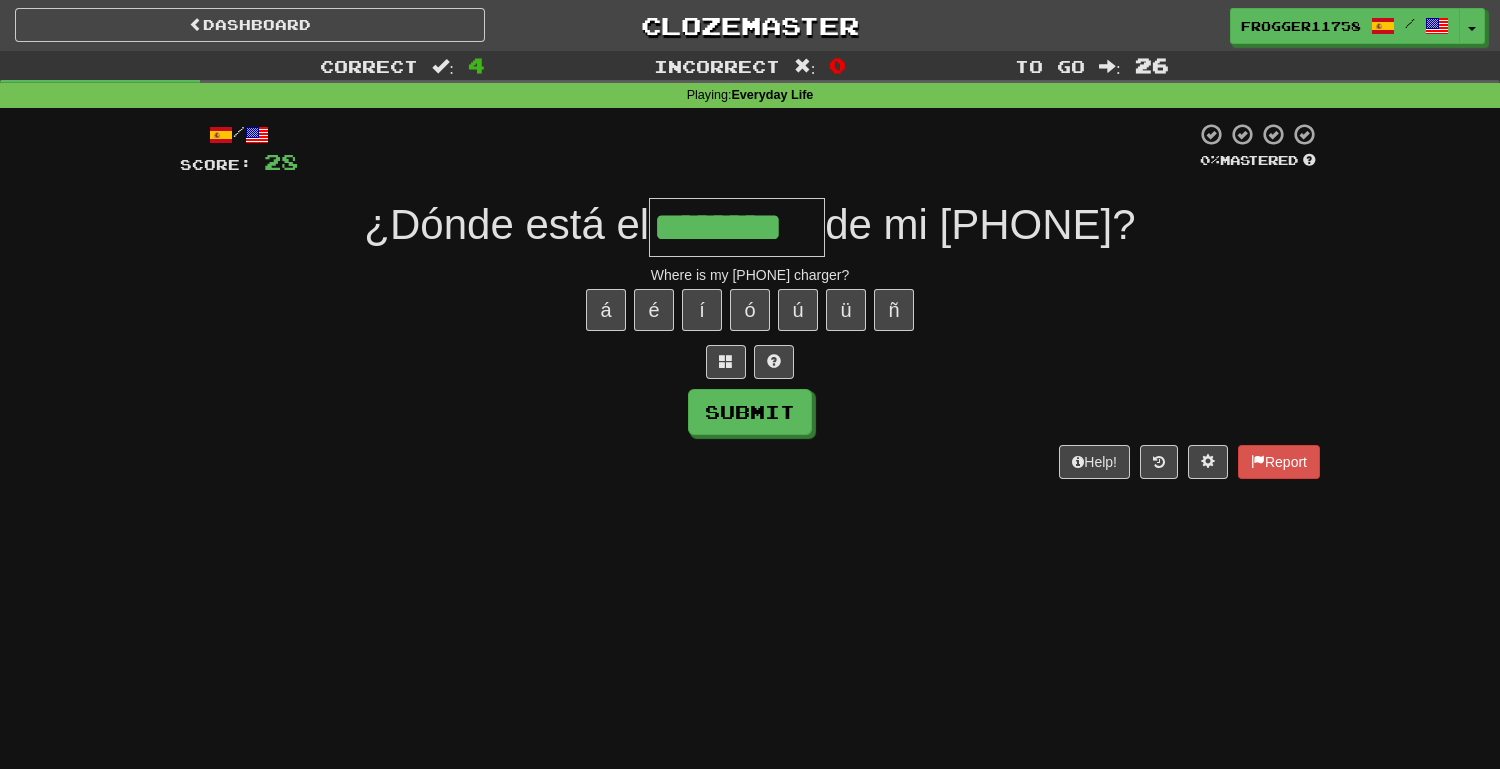 type on "********" 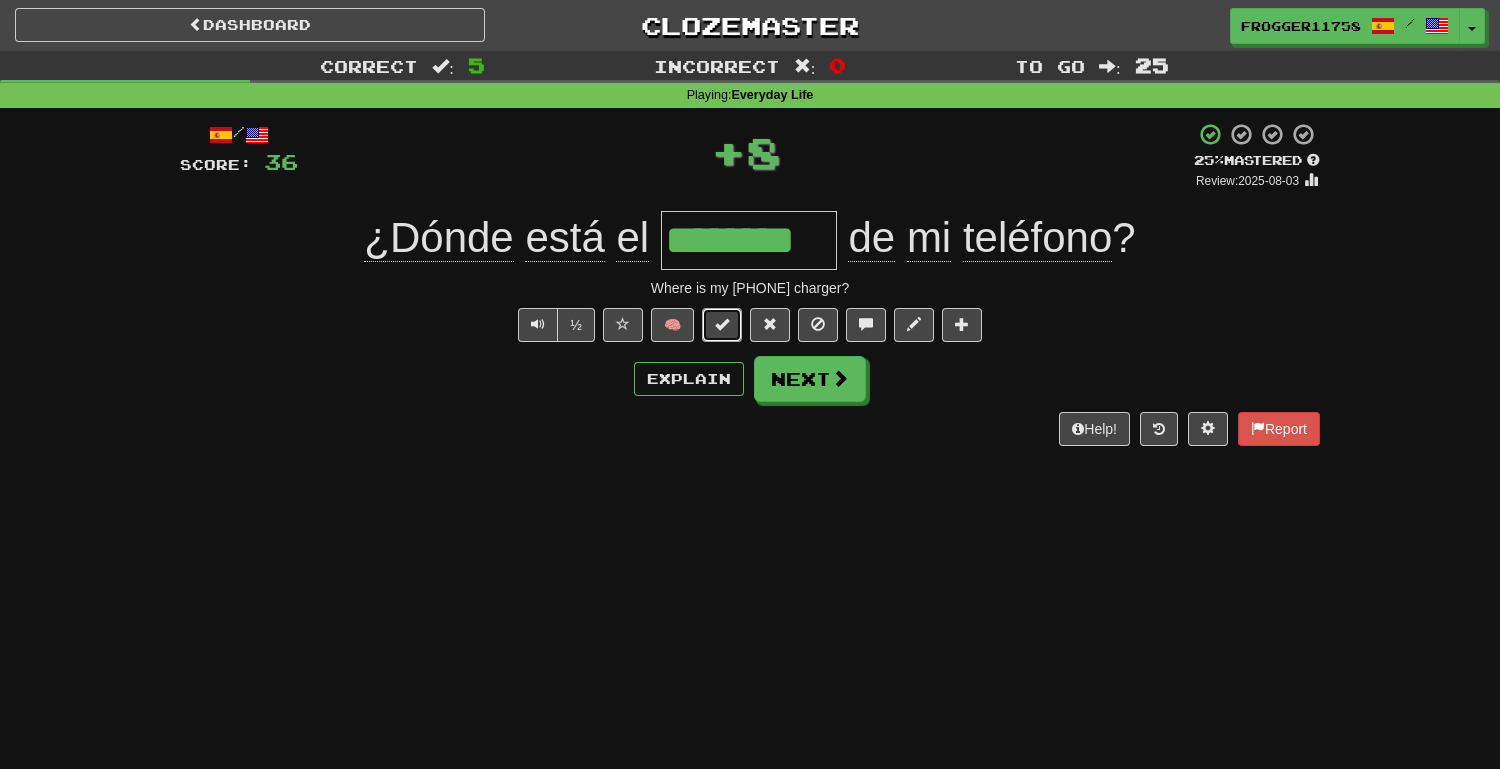 click at bounding box center (722, 325) 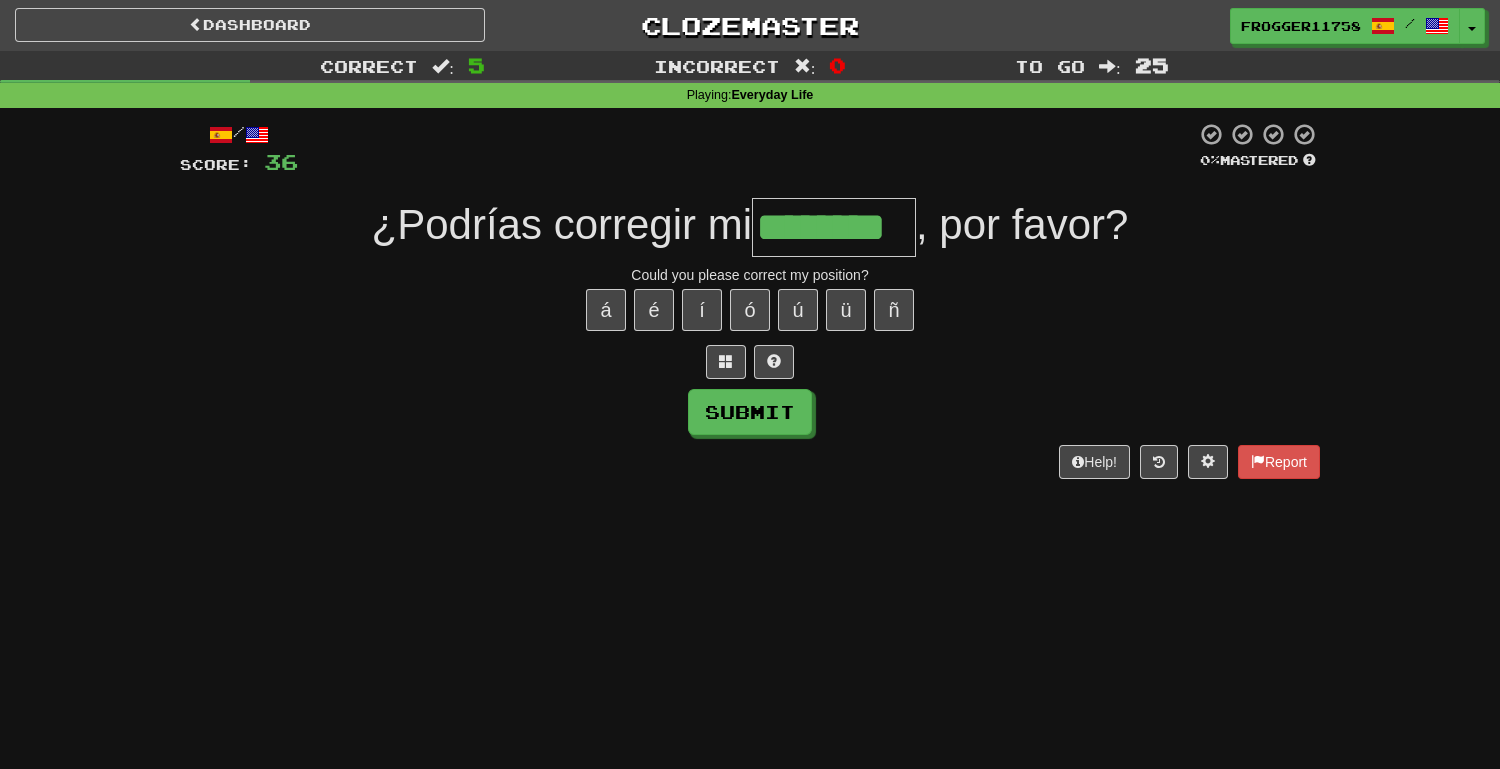 type on "********" 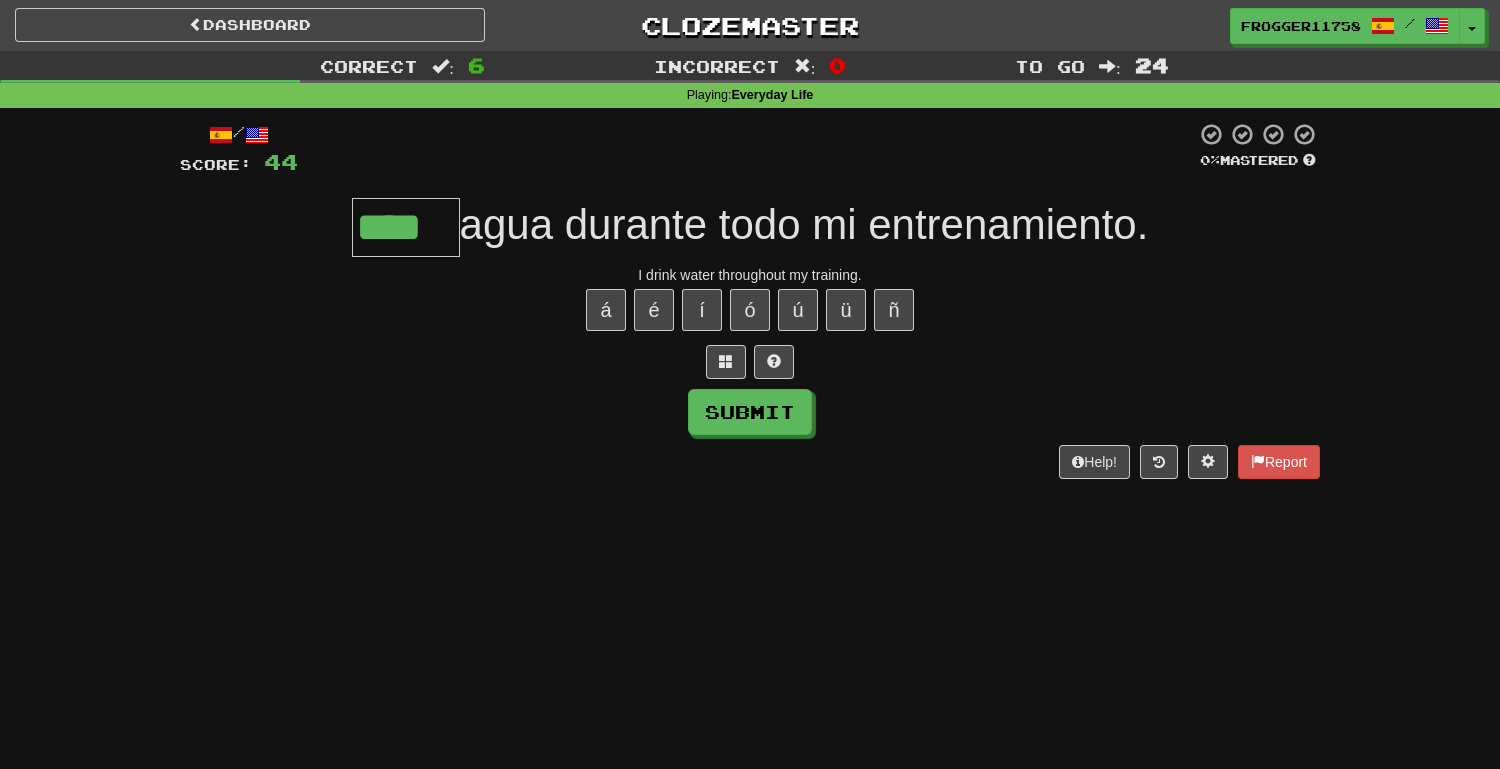 type on "****" 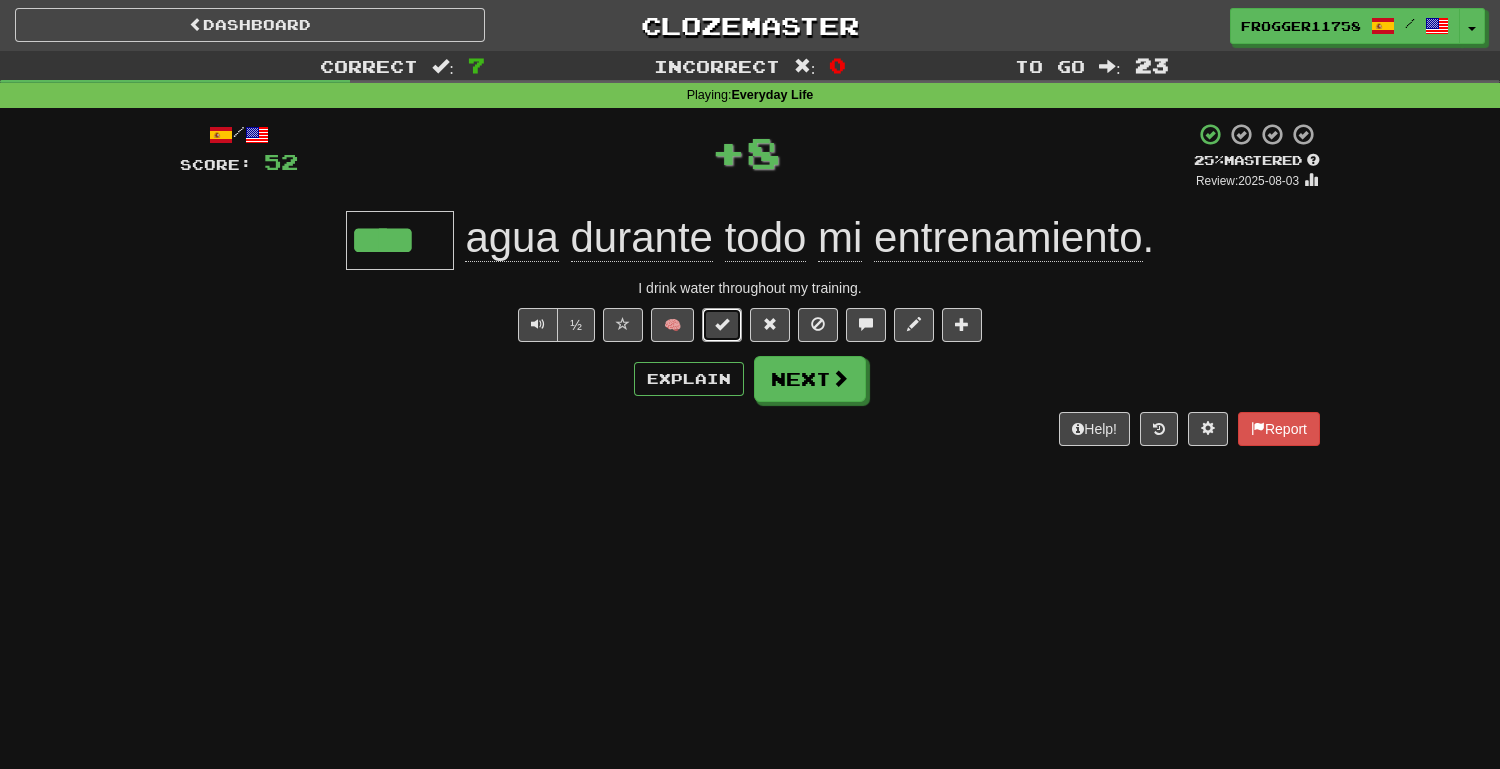 click at bounding box center (722, 325) 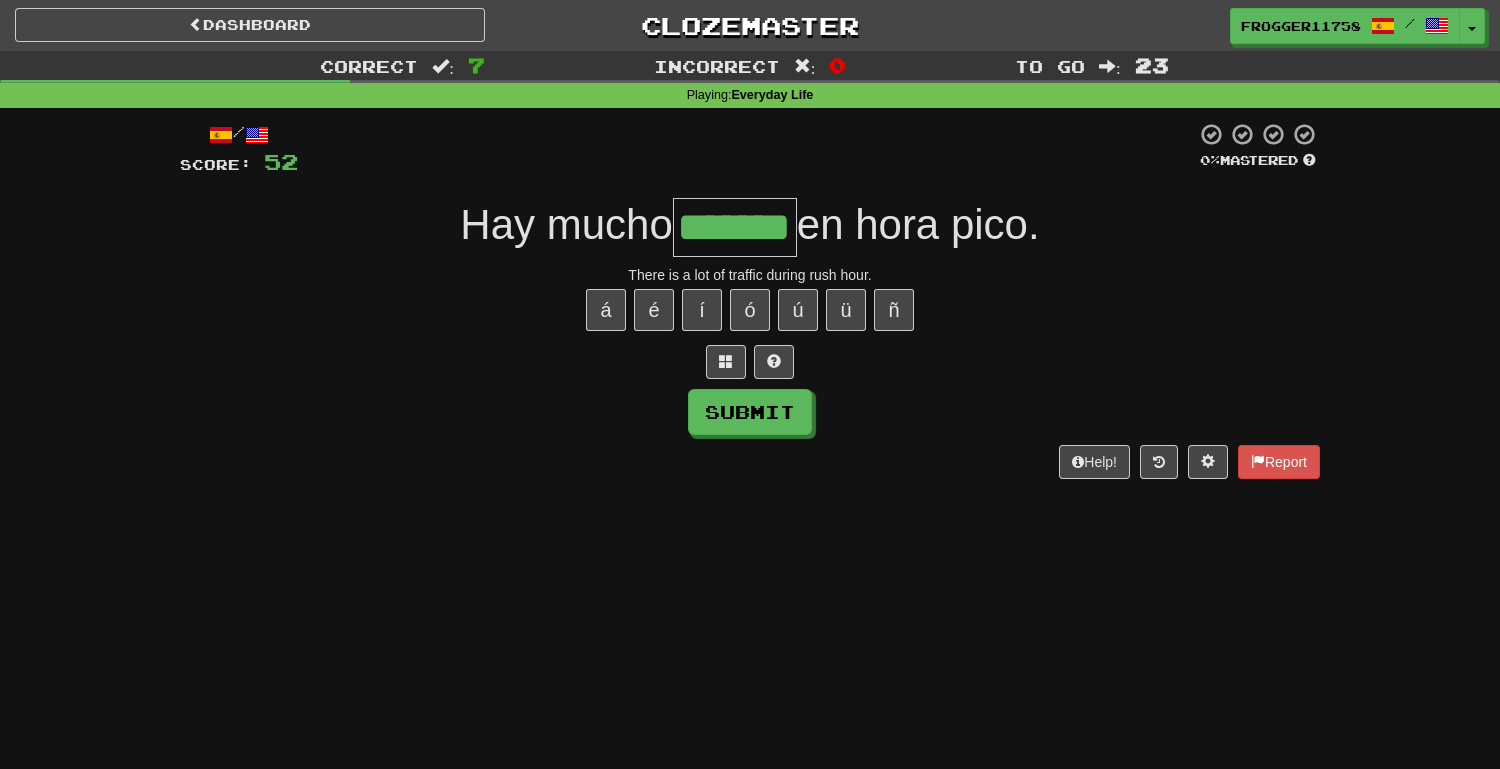 type on "*******" 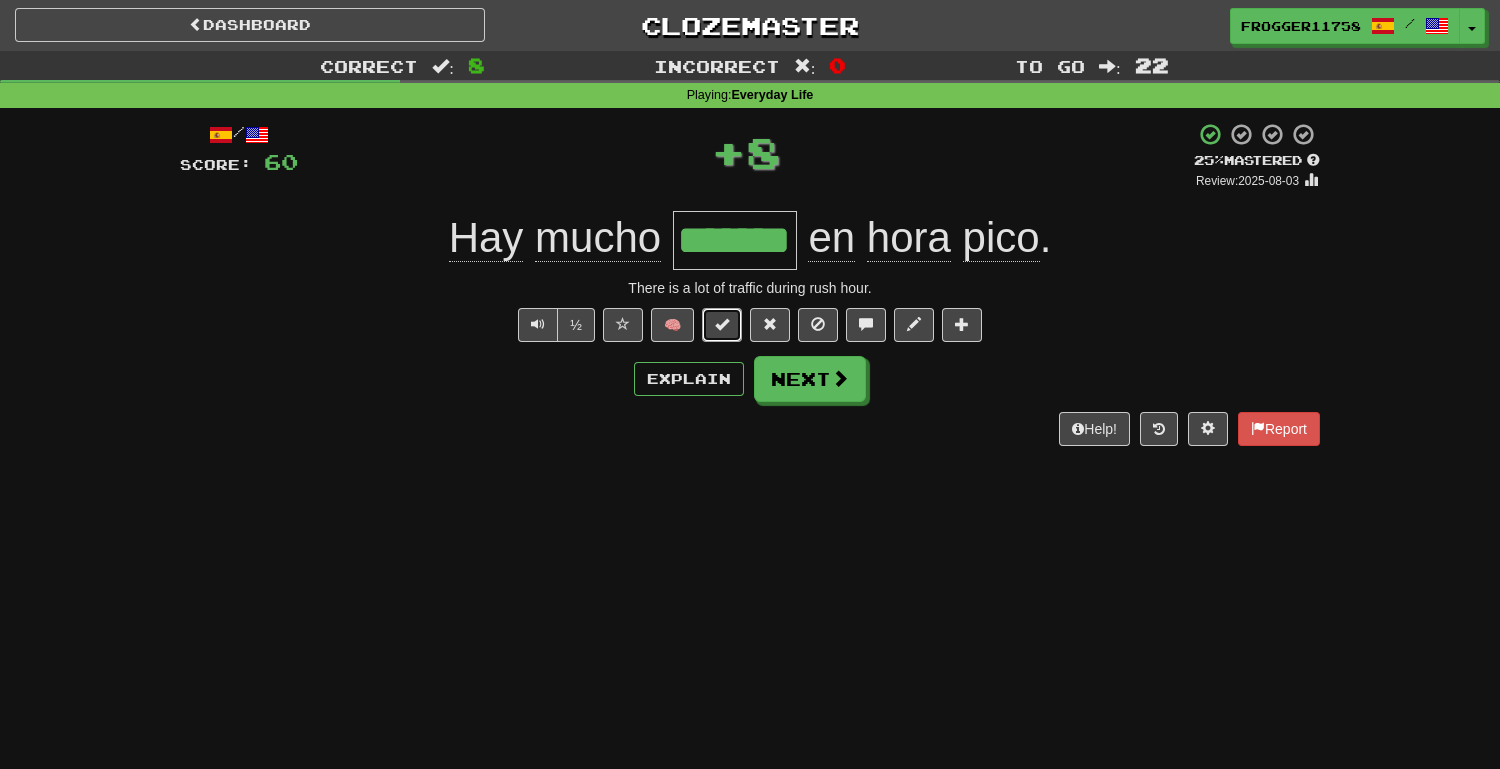 click at bounding box center (722, 324) 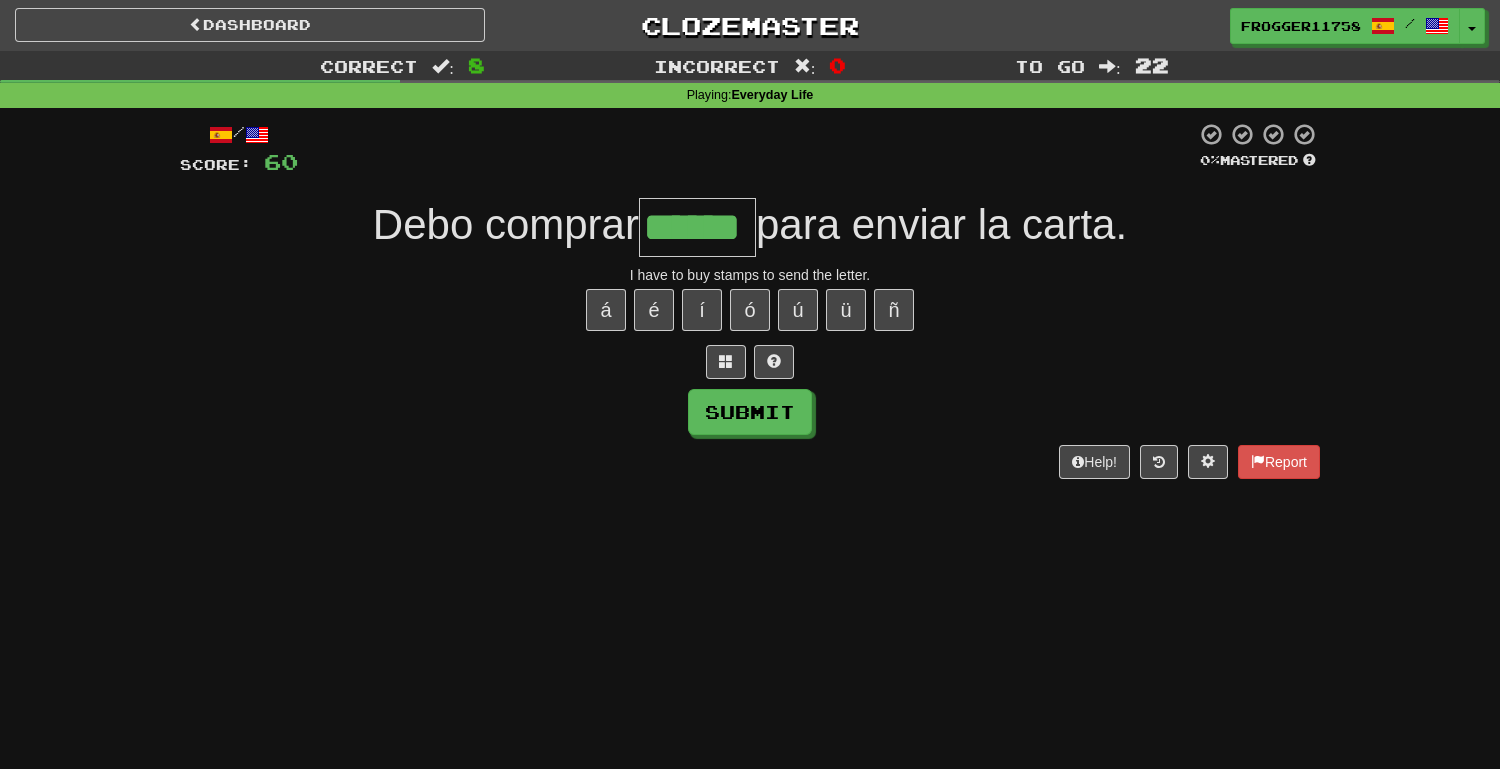 type on "******" 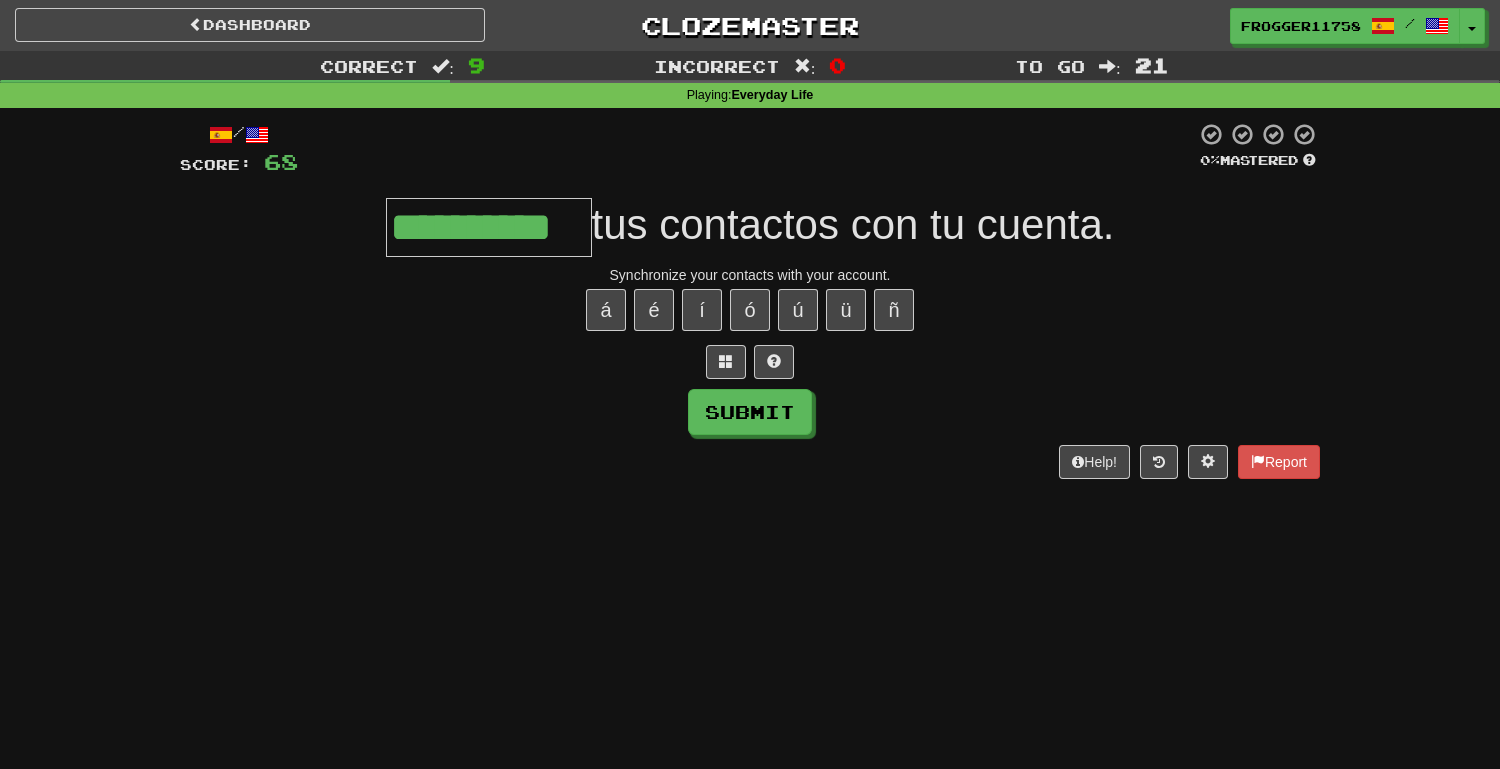 type on "**********" 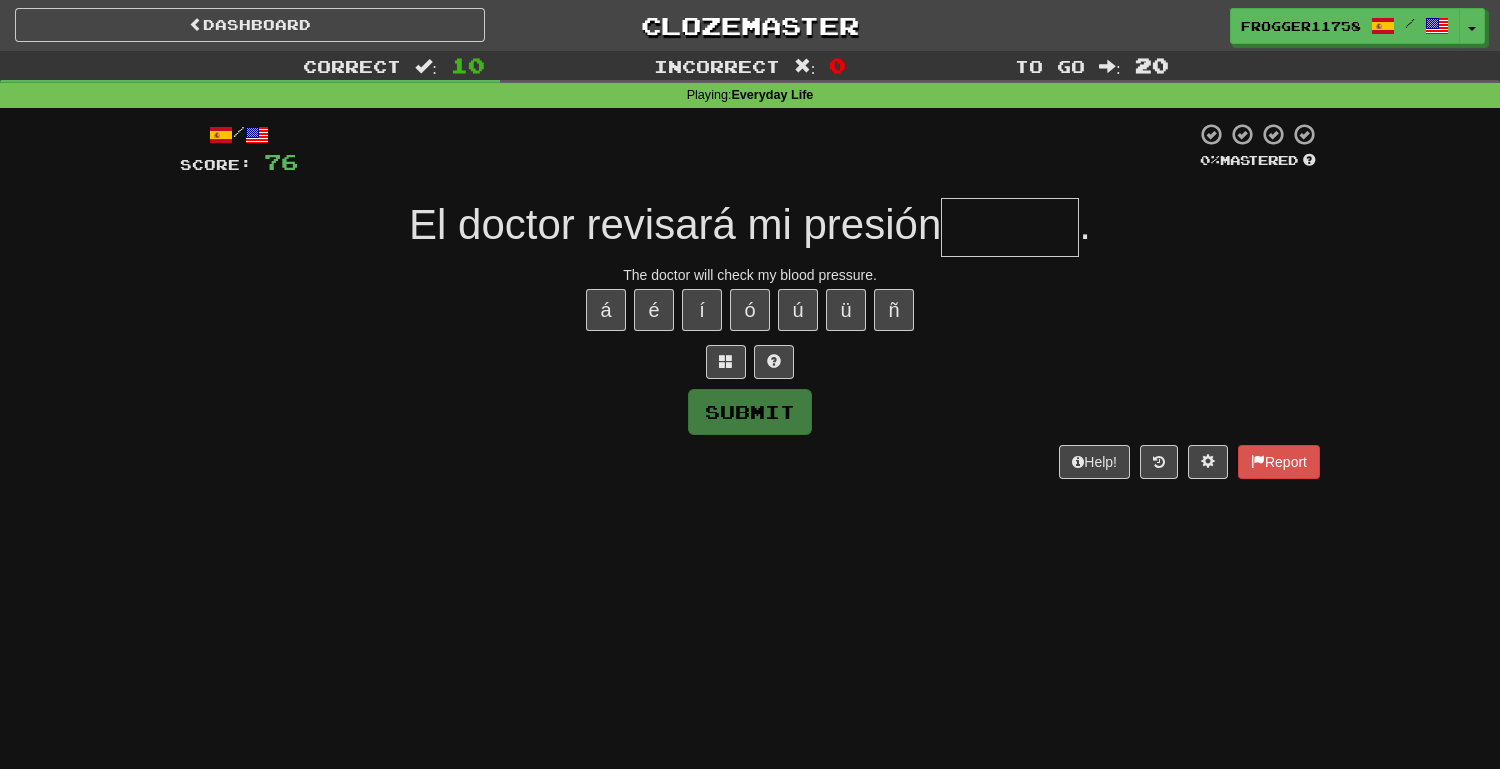 type on "*" 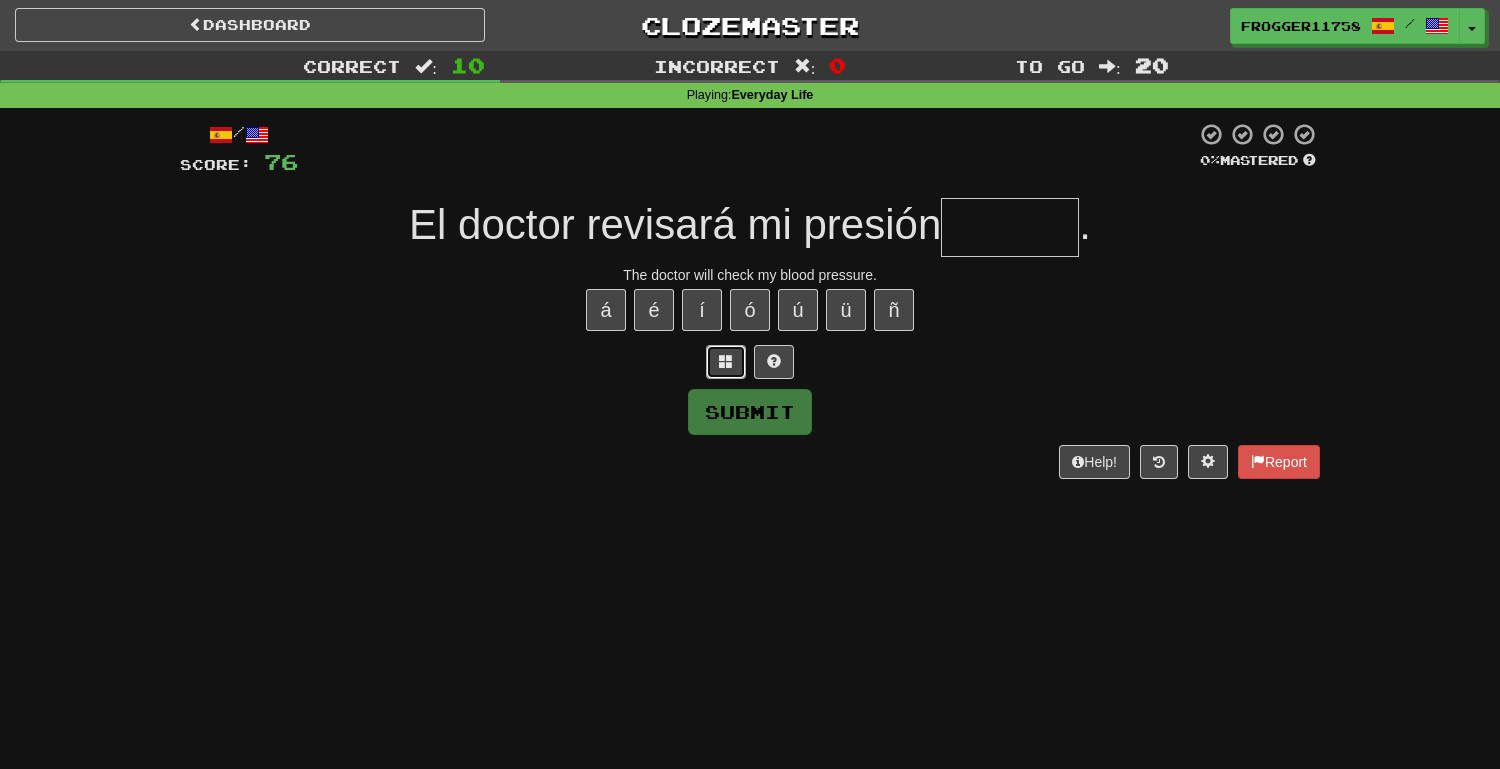 click at bounding box center [726, 362] 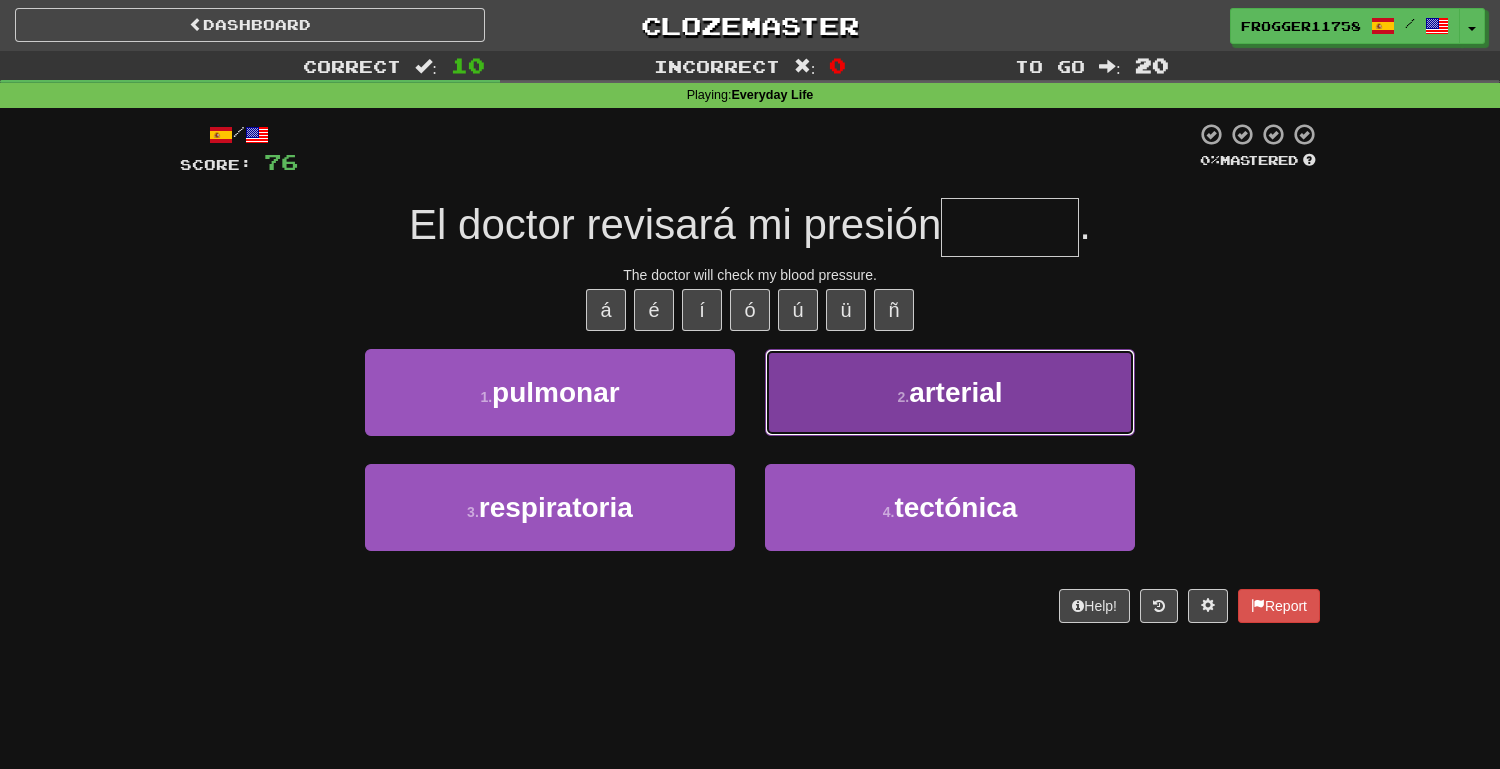 click on "2 .  arterial" at bounding box center (950, 392) 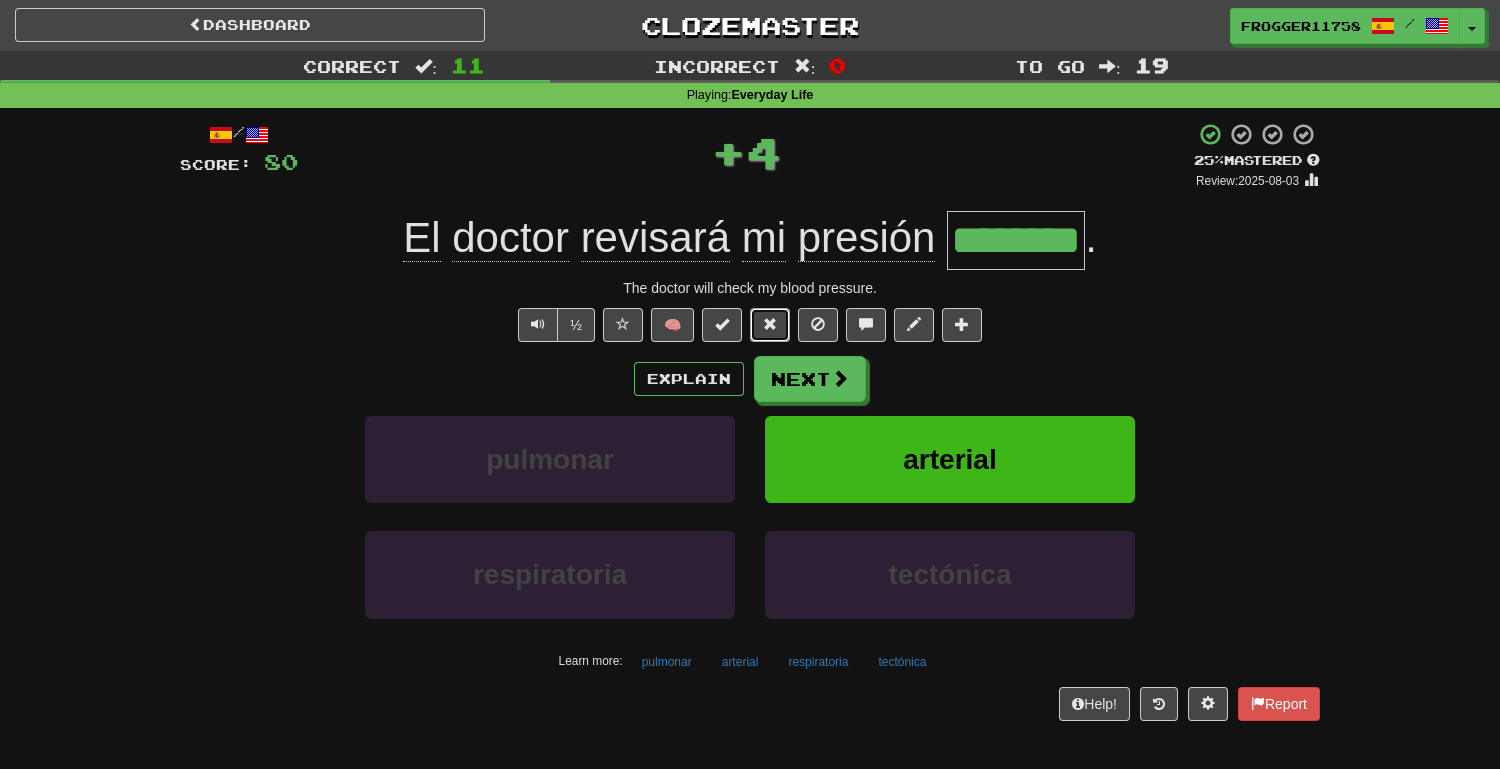 click at bounding box center (770, 325) 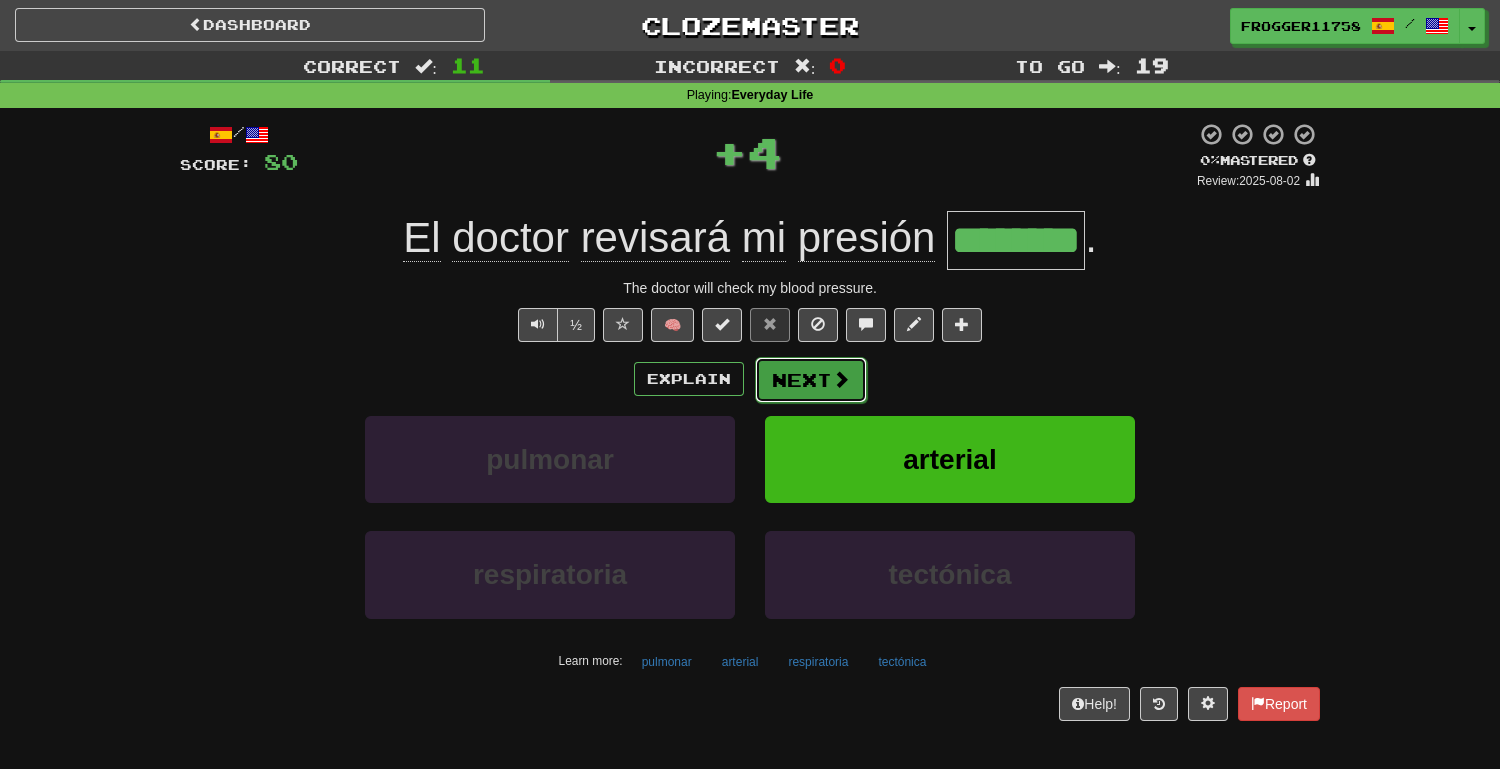 click on "Next" at bounding box center [811, 380] 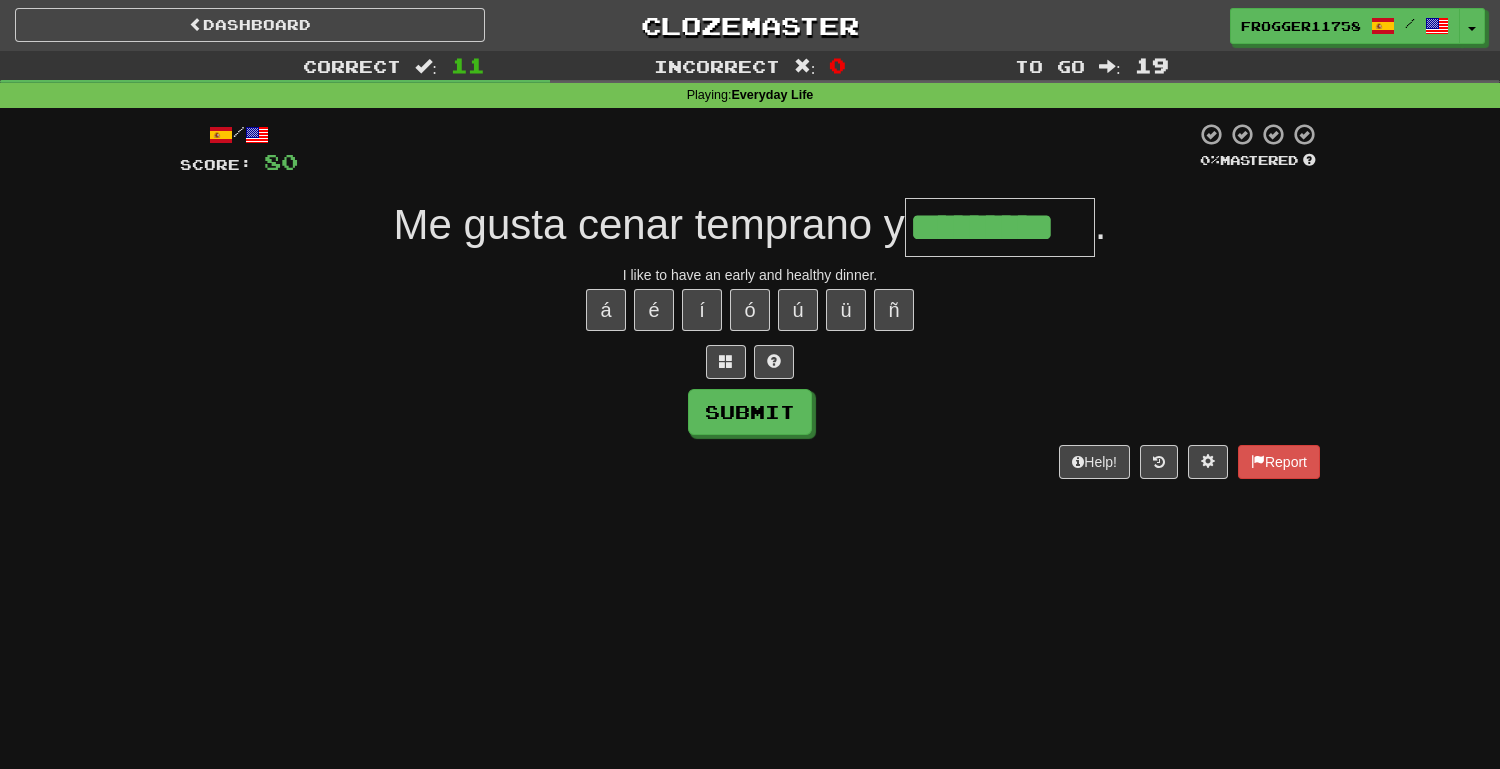 type on "*********" 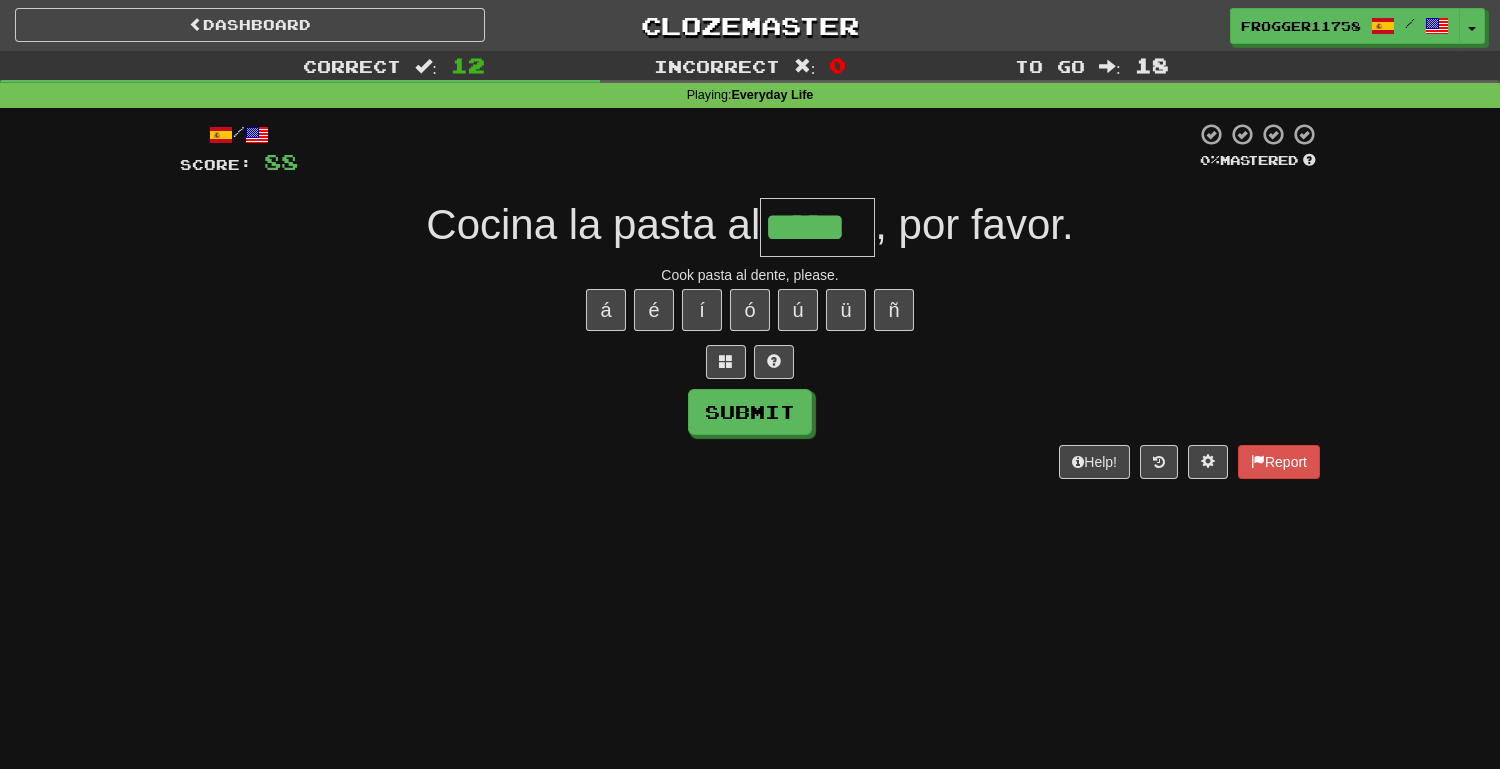 type on "*****" 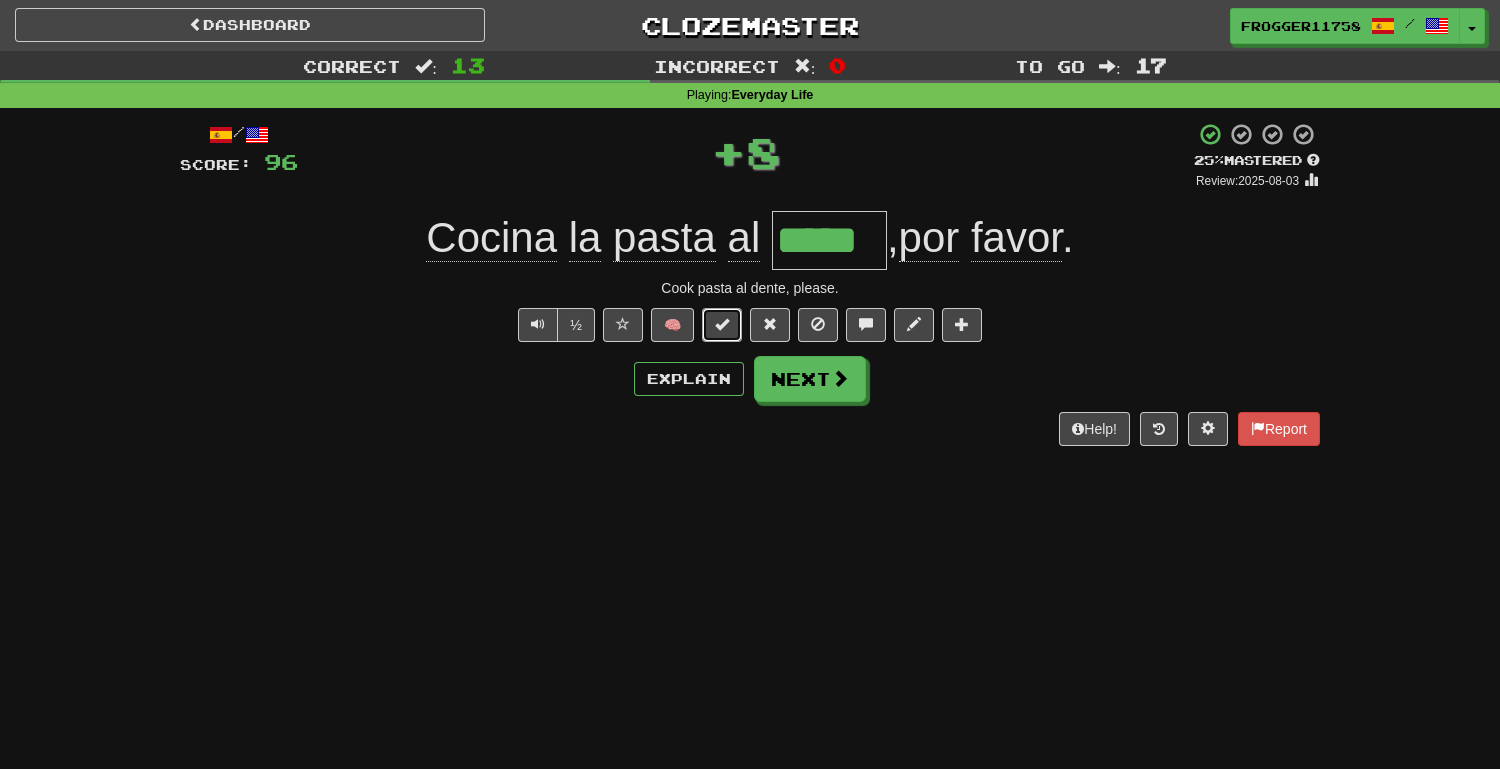 click at bounding box center (722, 324) 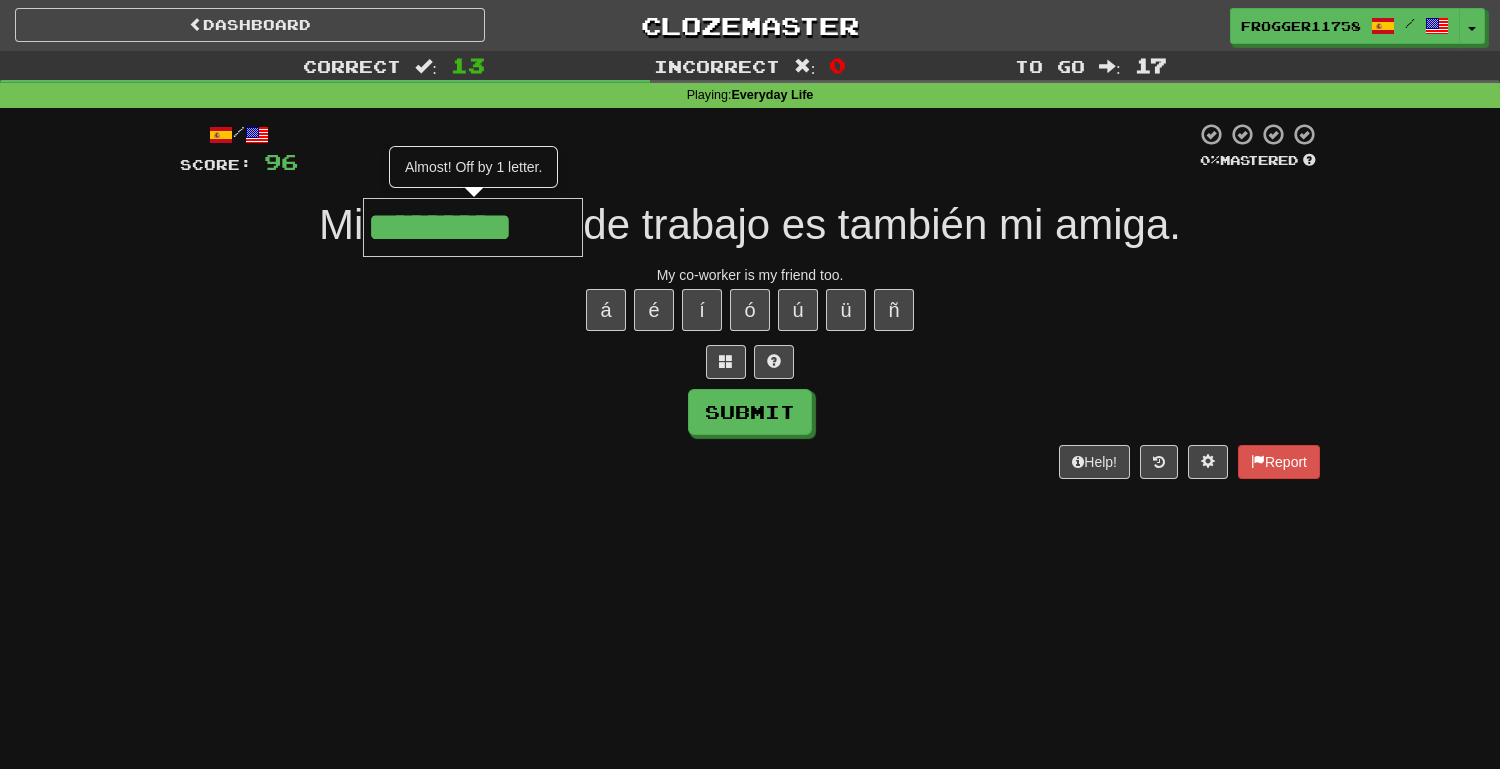 type on "*********" 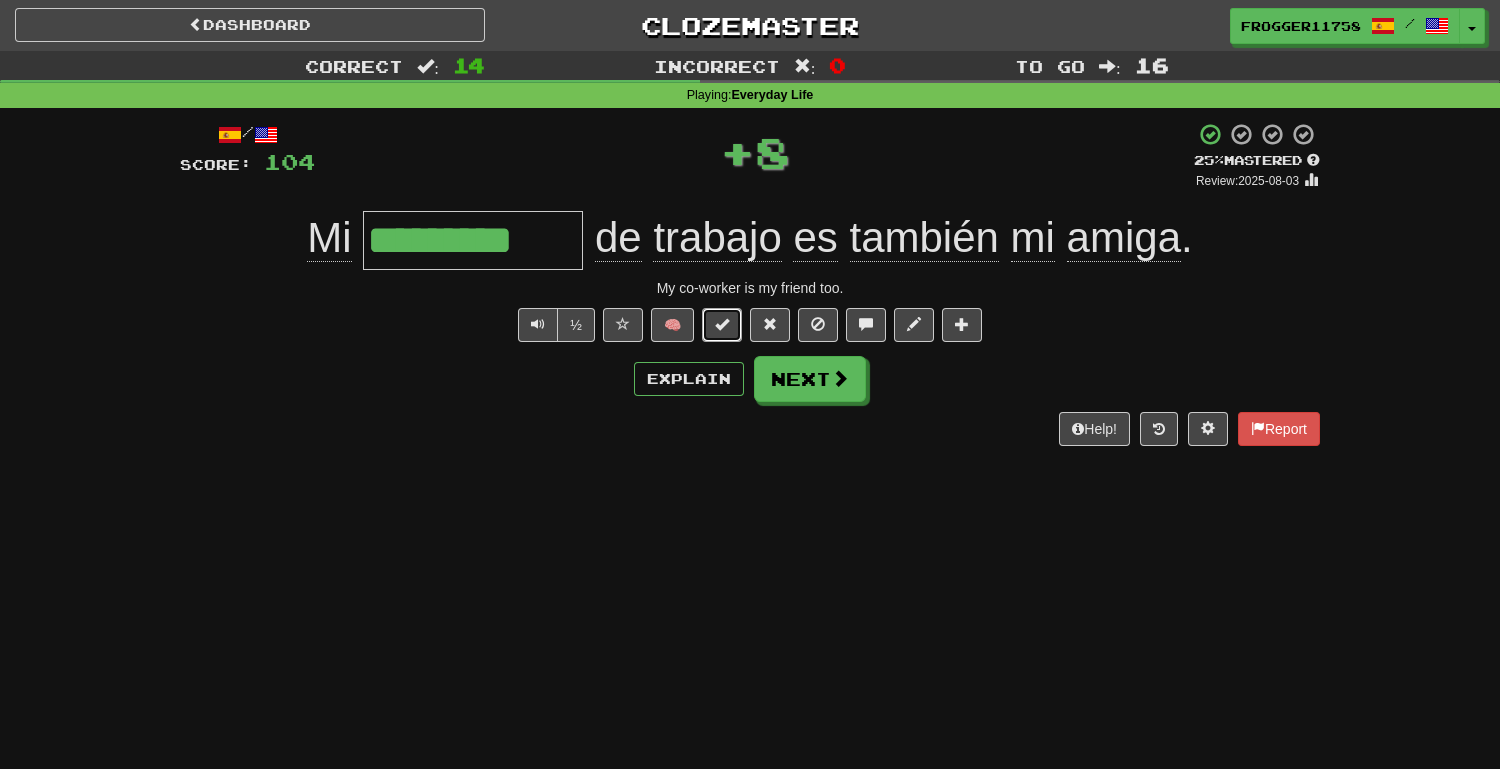 click at bounding box center [722, 325] 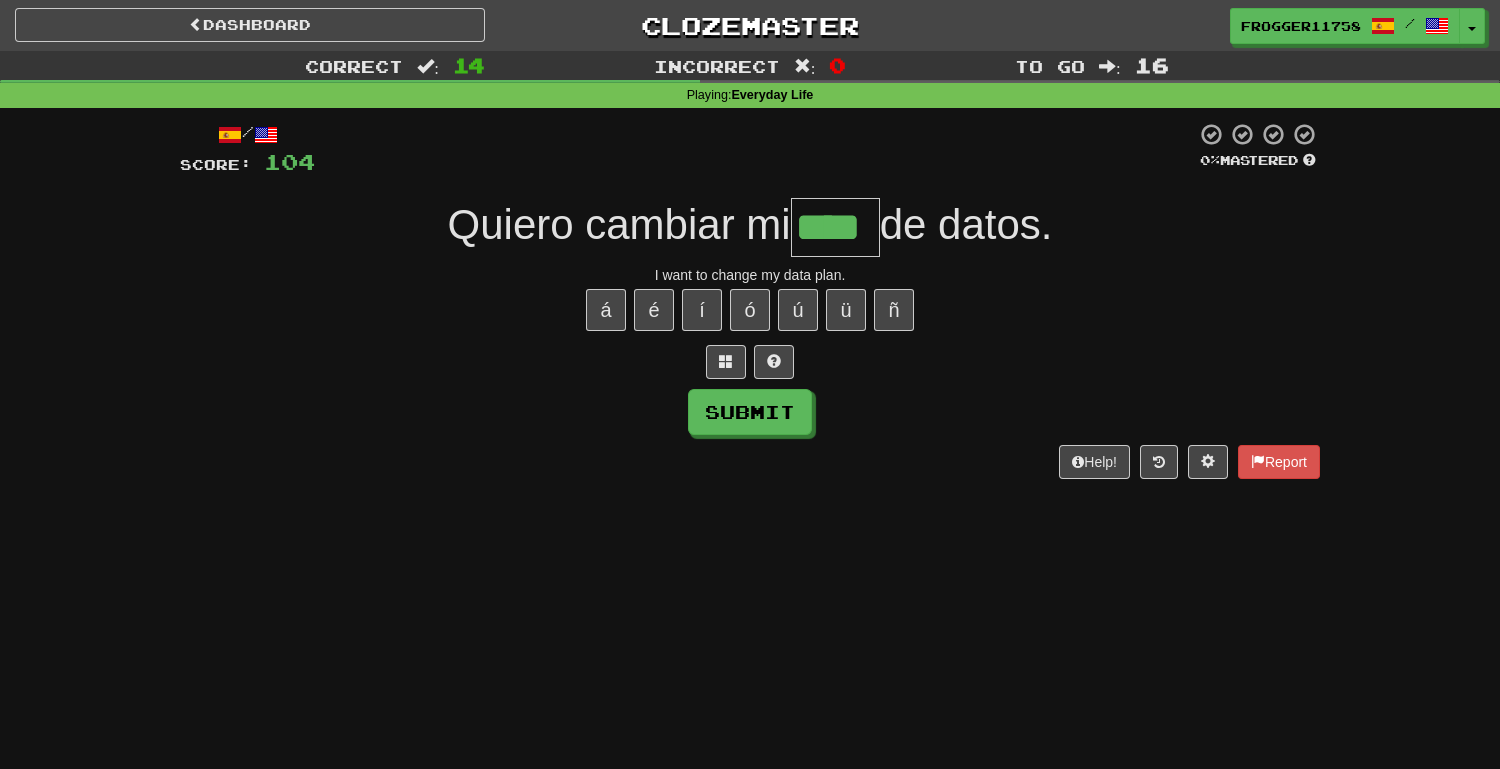 type on "****" 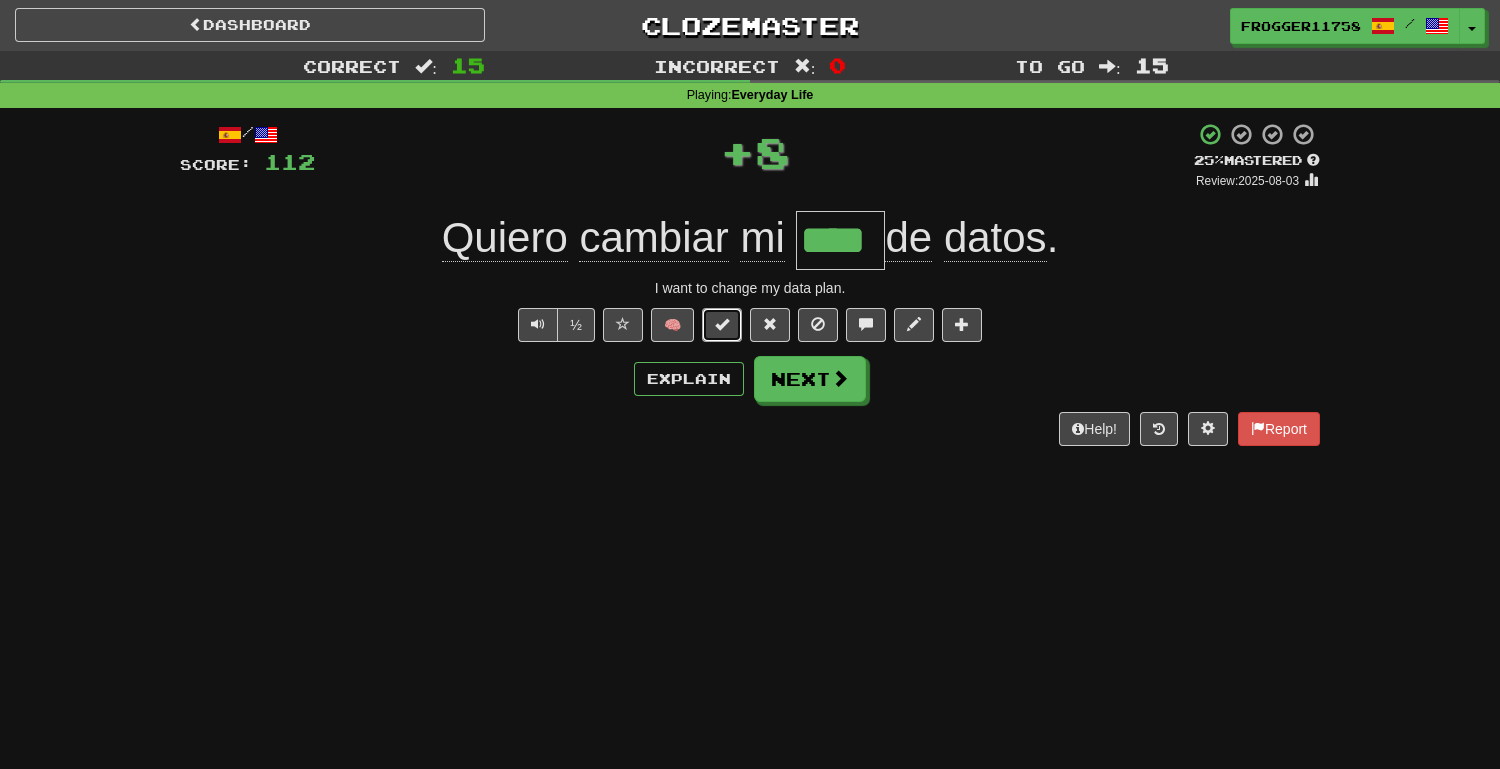 click at bounding box center [722, 324] 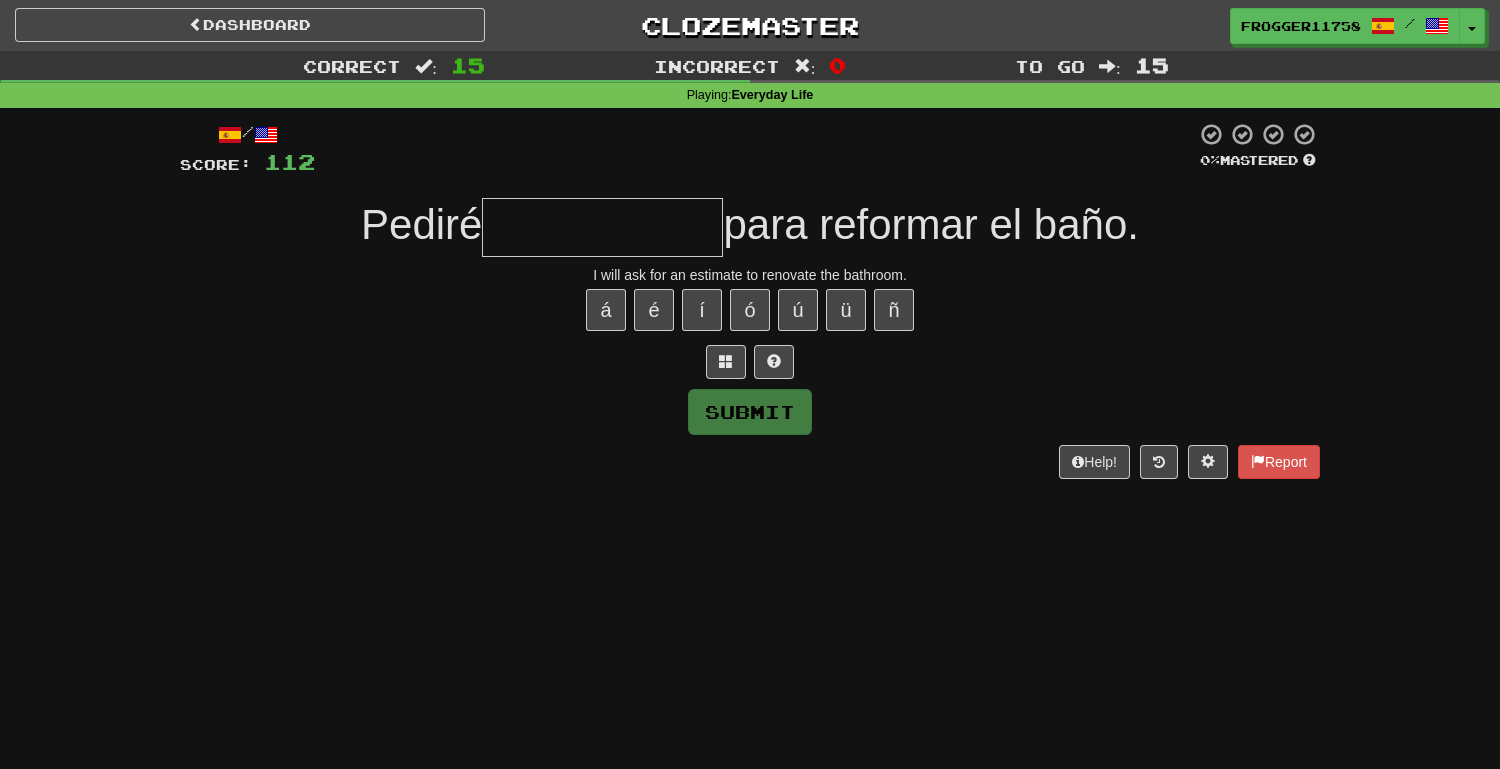type on "*" 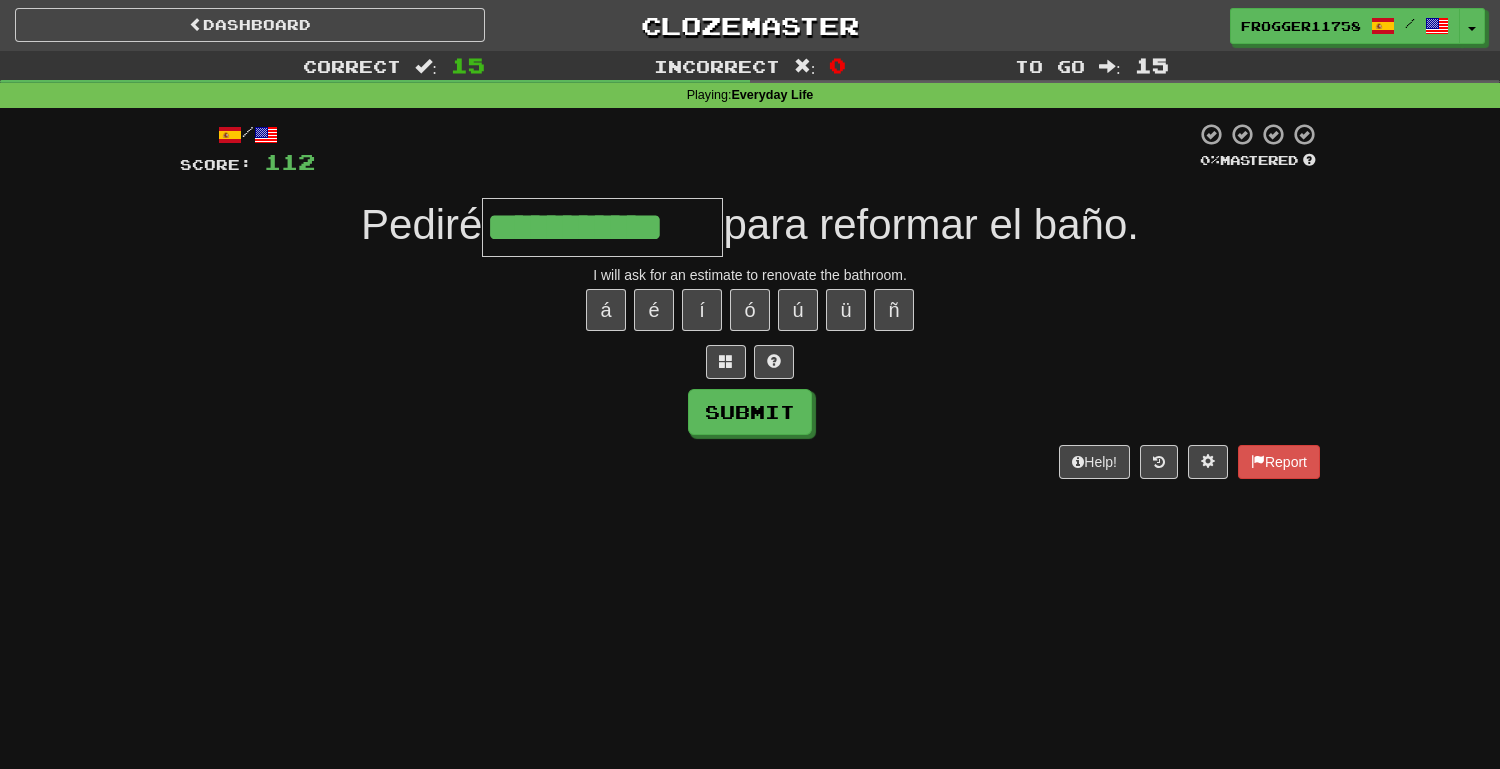 type on "**********" 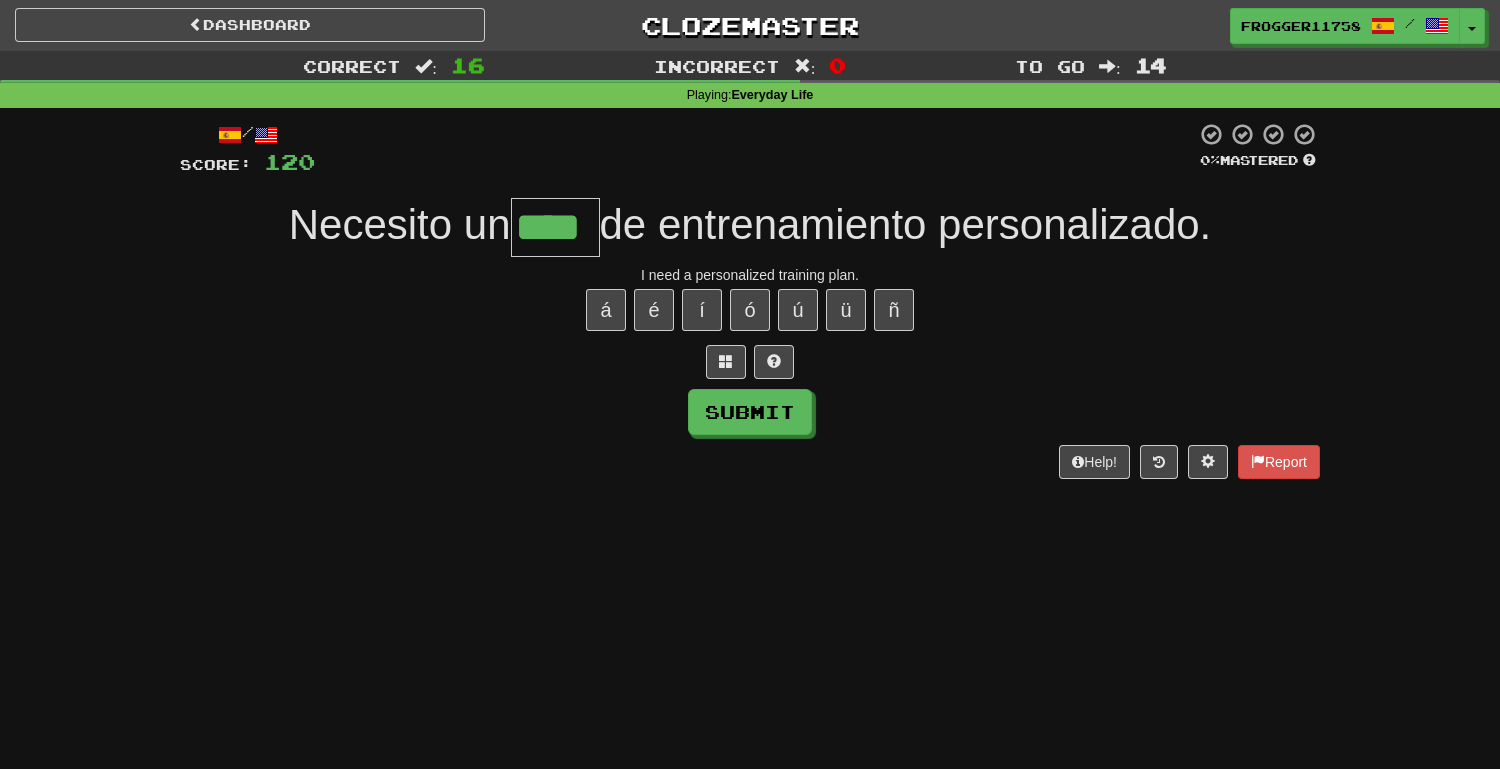 type on "****" 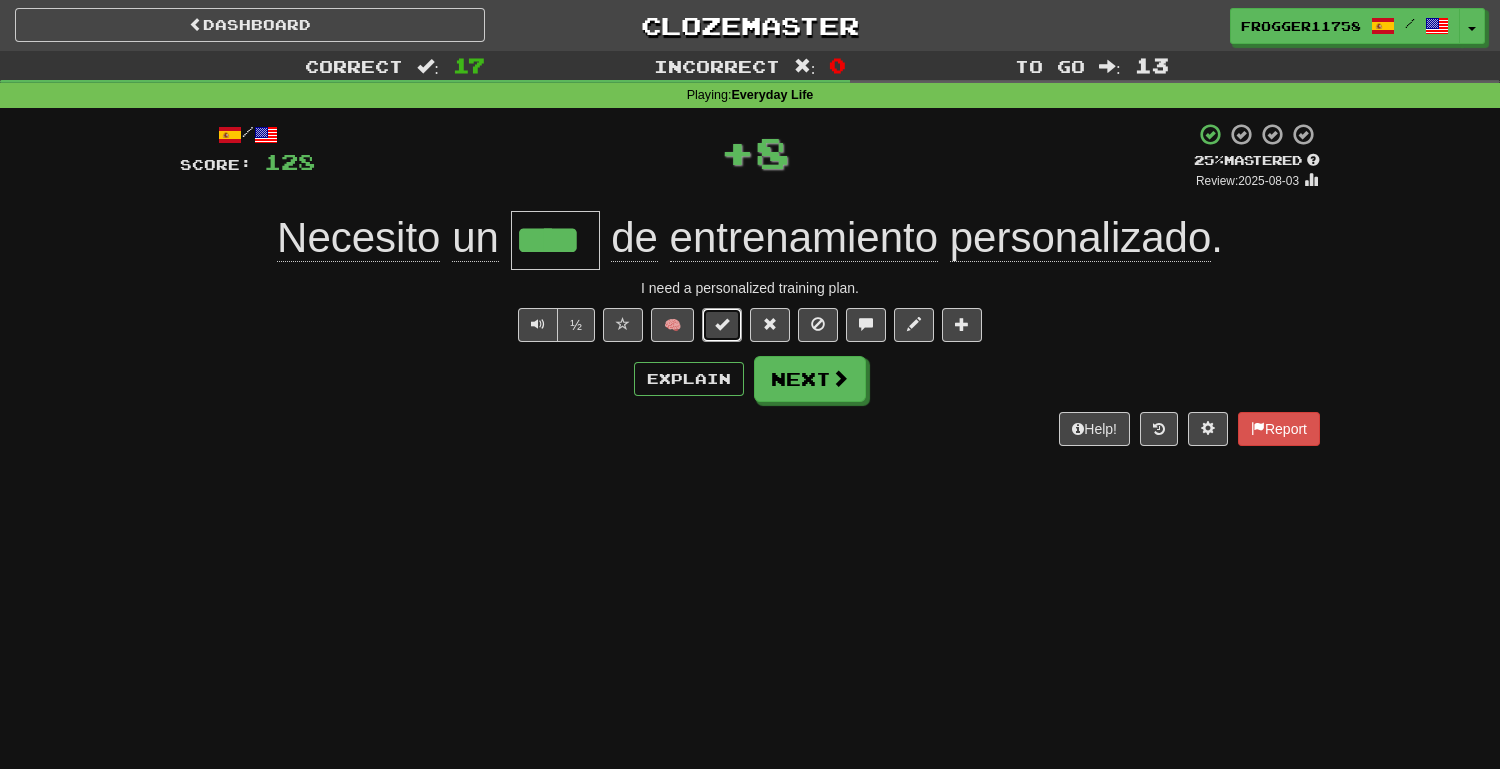 click at bounding box center [722, 325] 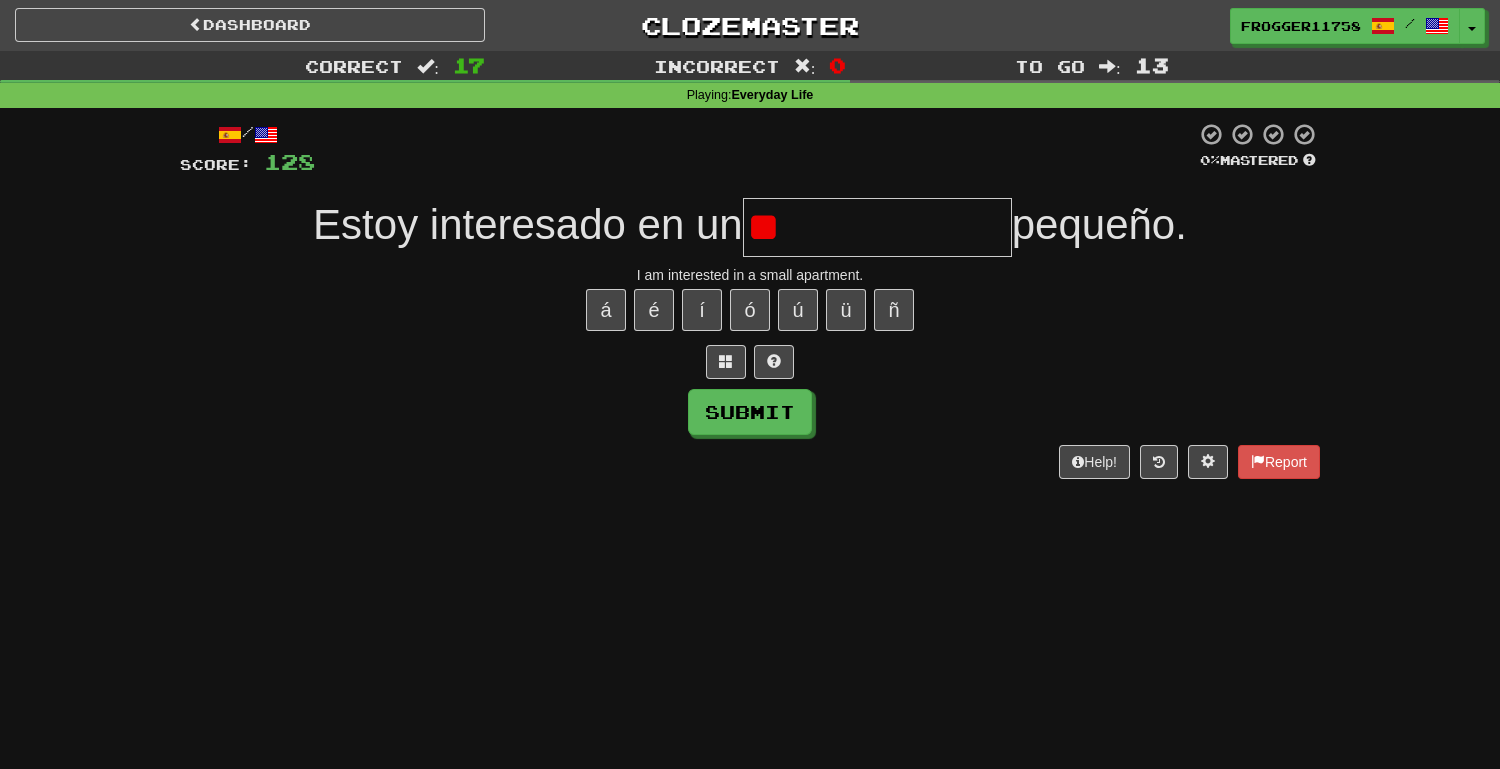 type on "*" 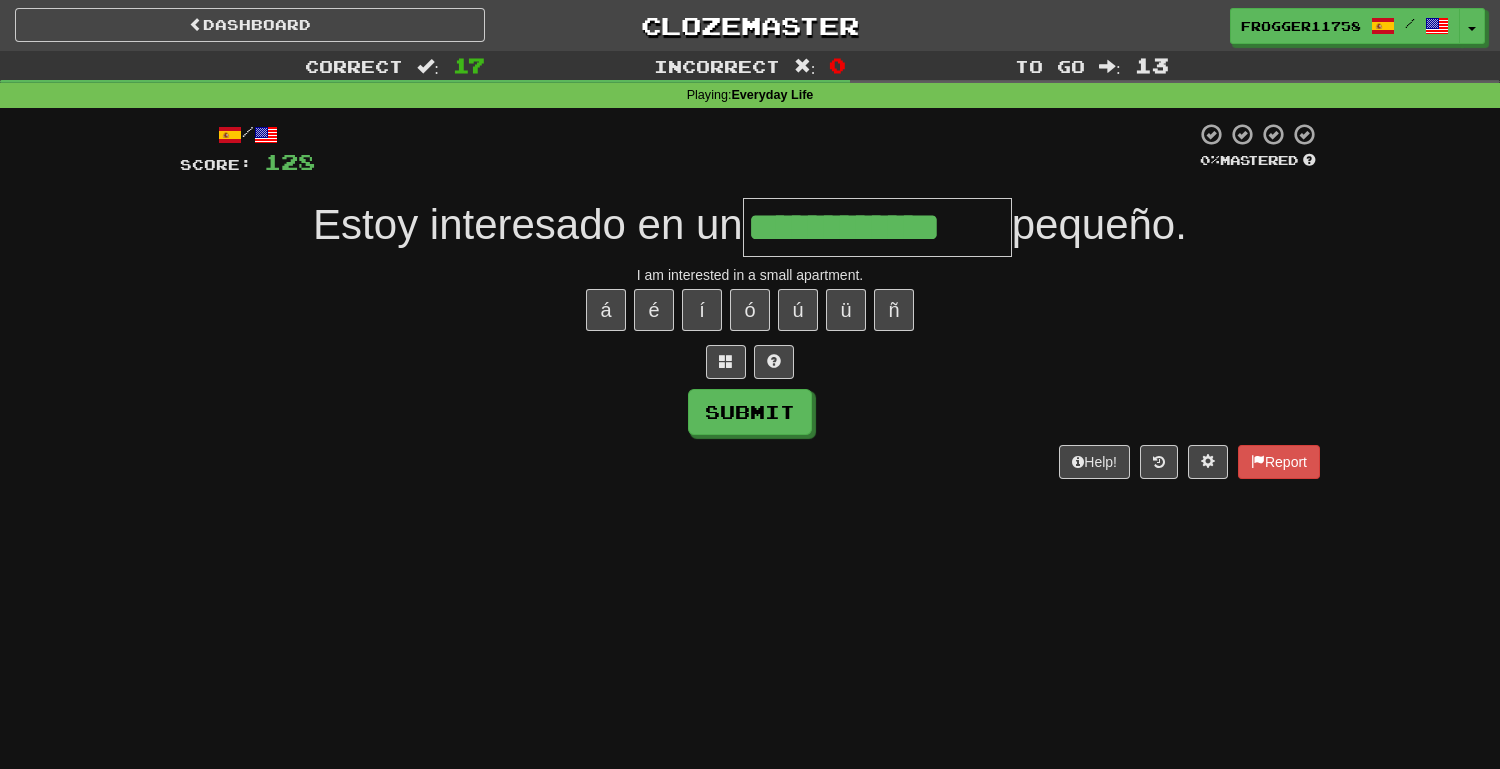 type on "**********" 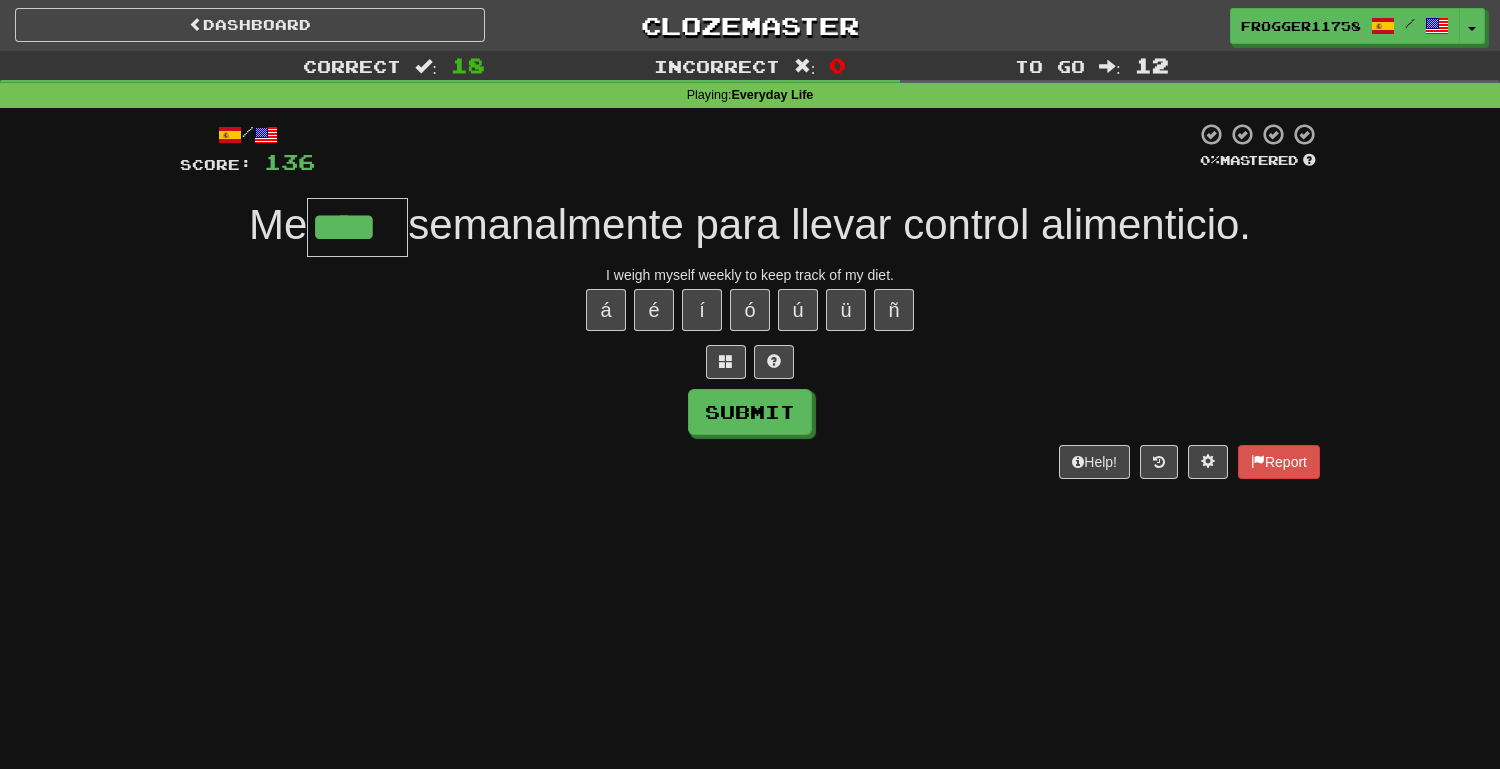type on "****" 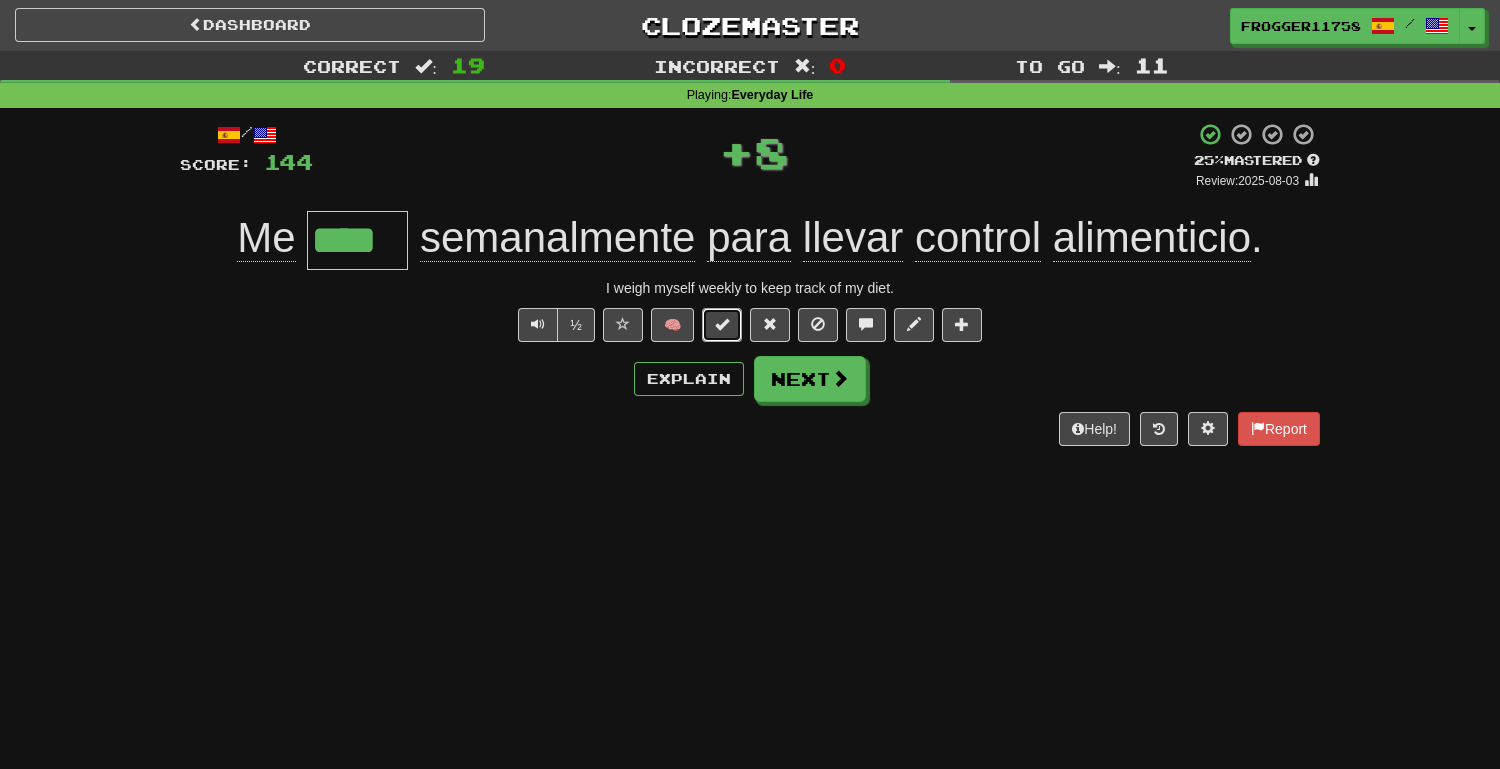 click at bounding box center [722, 324] 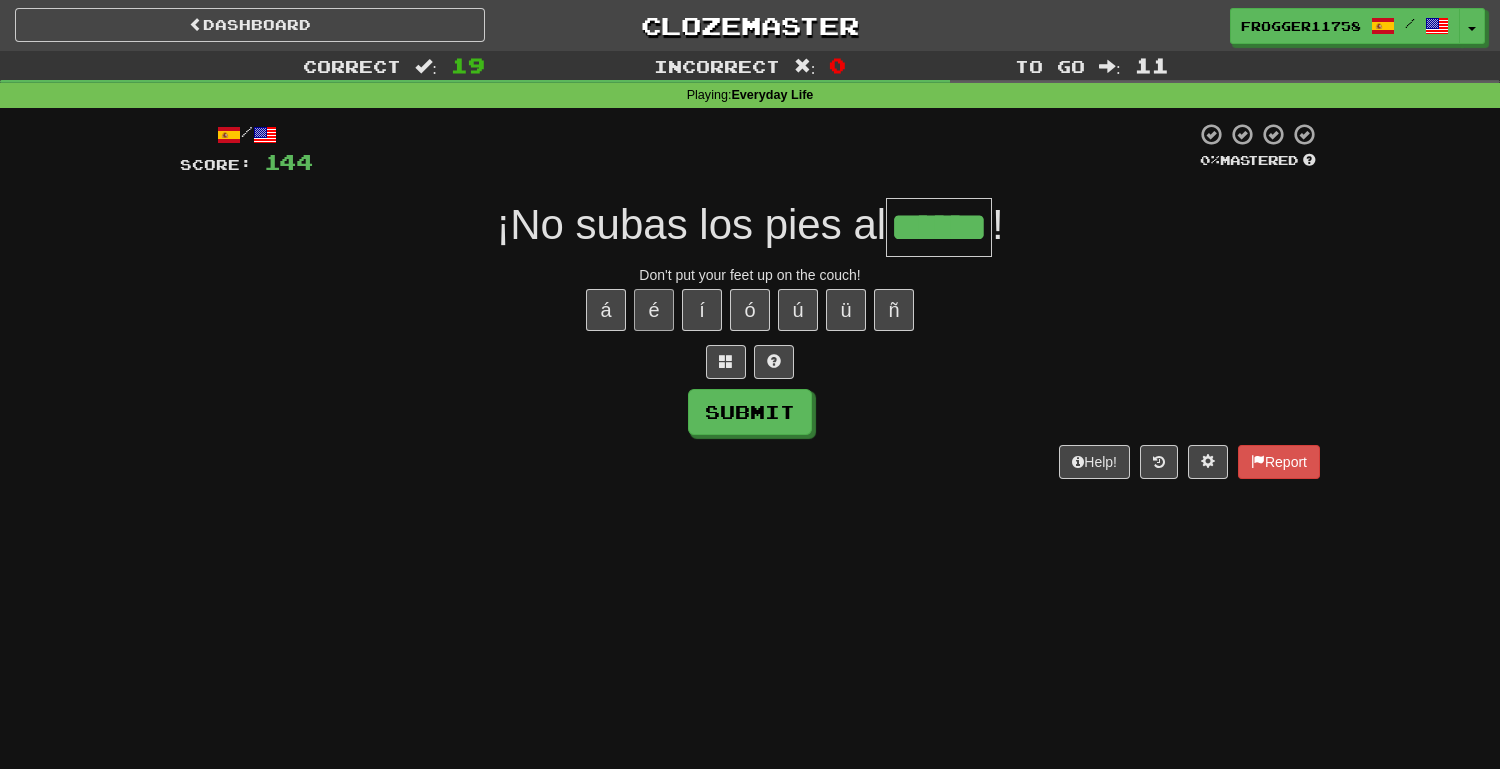 type on "******" 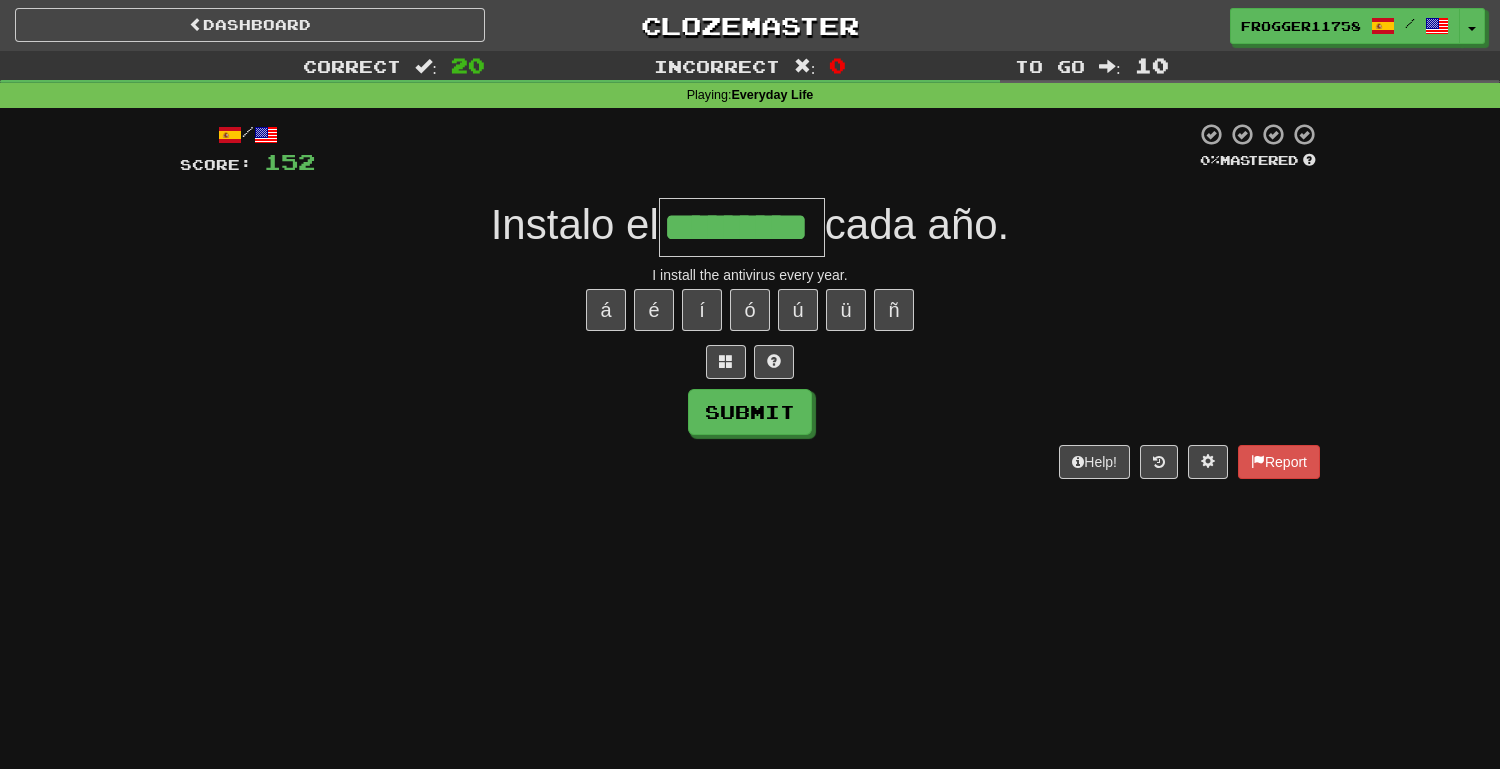 type on "*********" 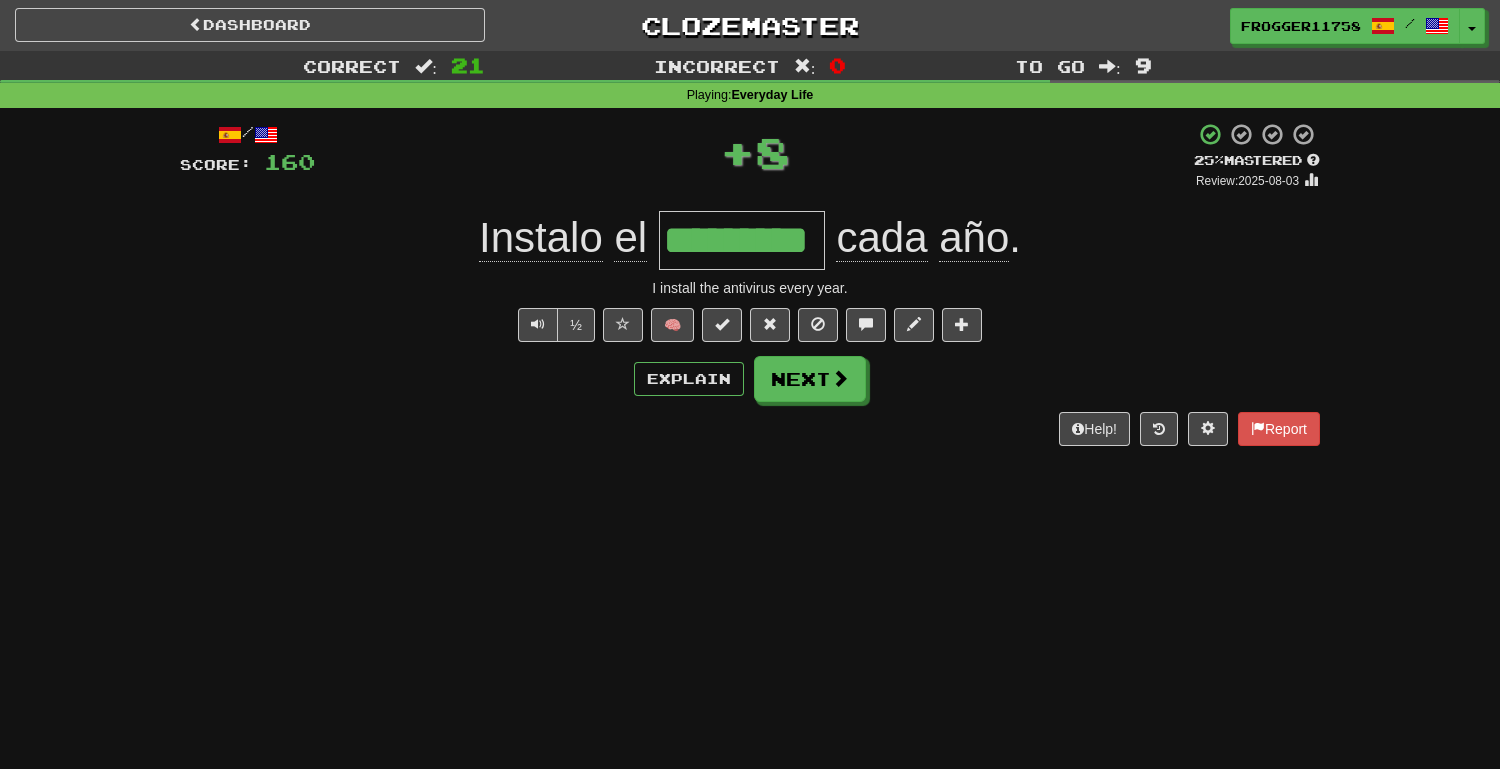click on "/  Score:   160 + 8 25 %  Mastered Review:  2025-08-03 Instalo   el   *********   cada   año . I install the antivirus every year. ½ 🧠 Explain Next  Help!  Report" at bounding box center (750, 284) 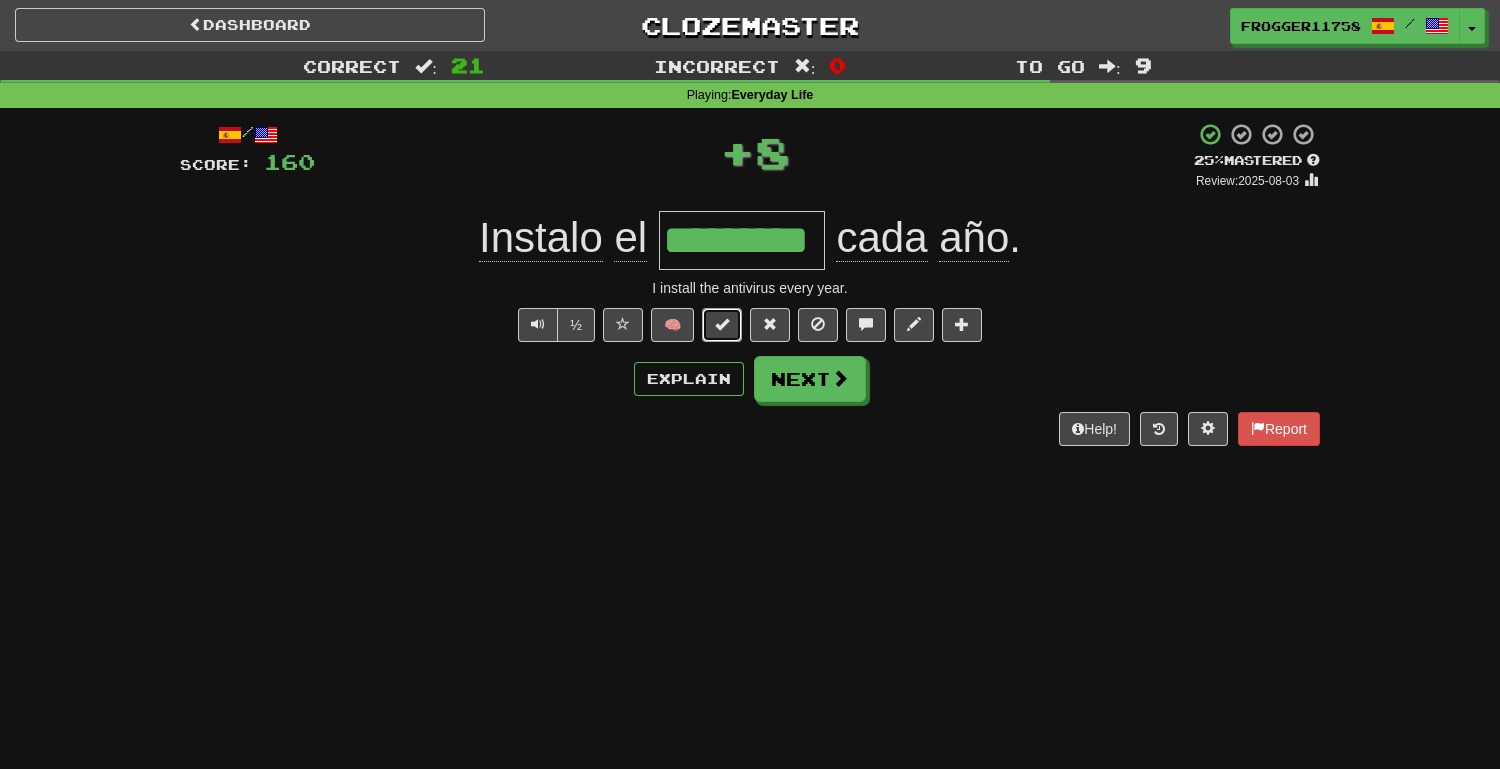click at bounding box center (722, 324) 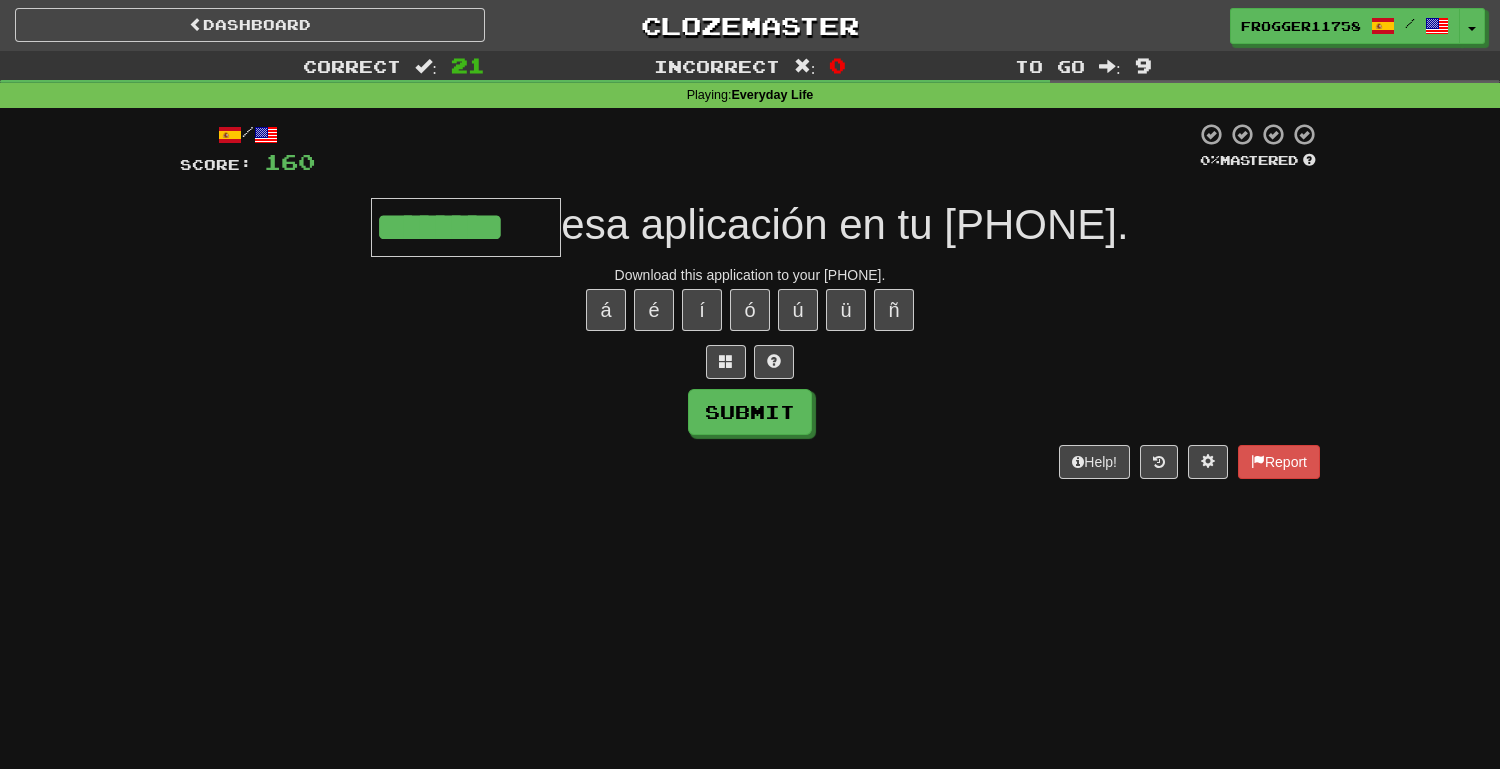 type on "********" 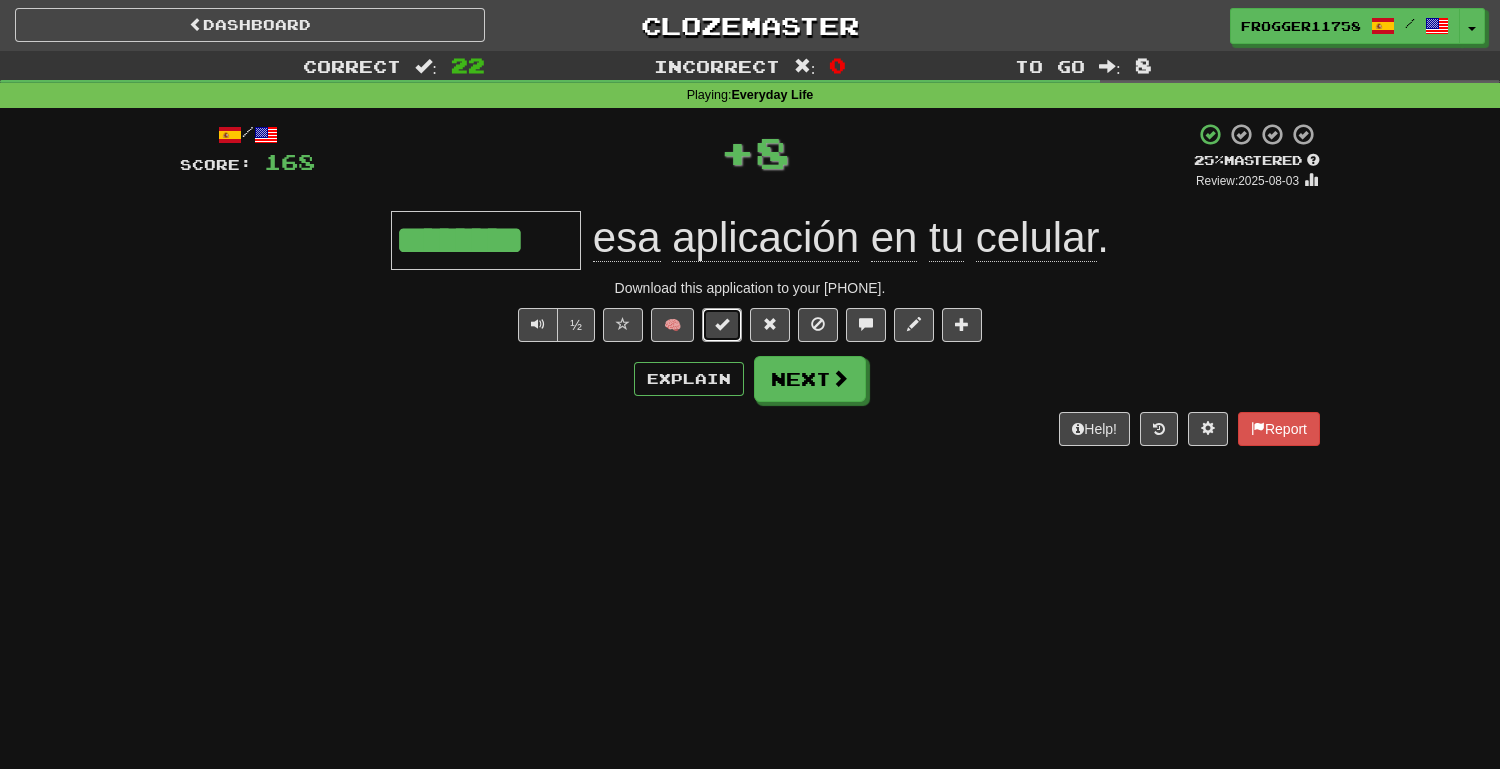 click at bounding box center (722, 324) 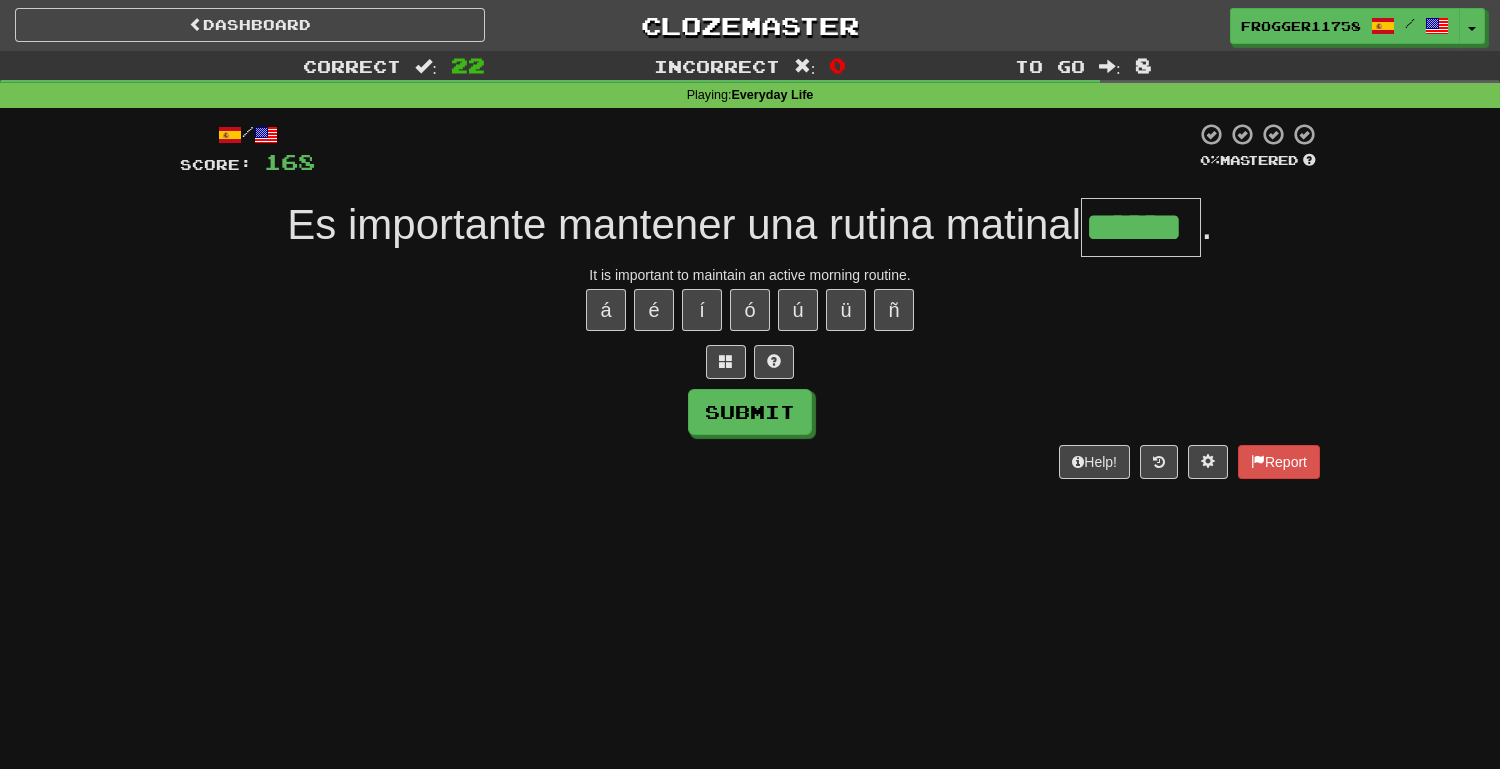 type on "******" 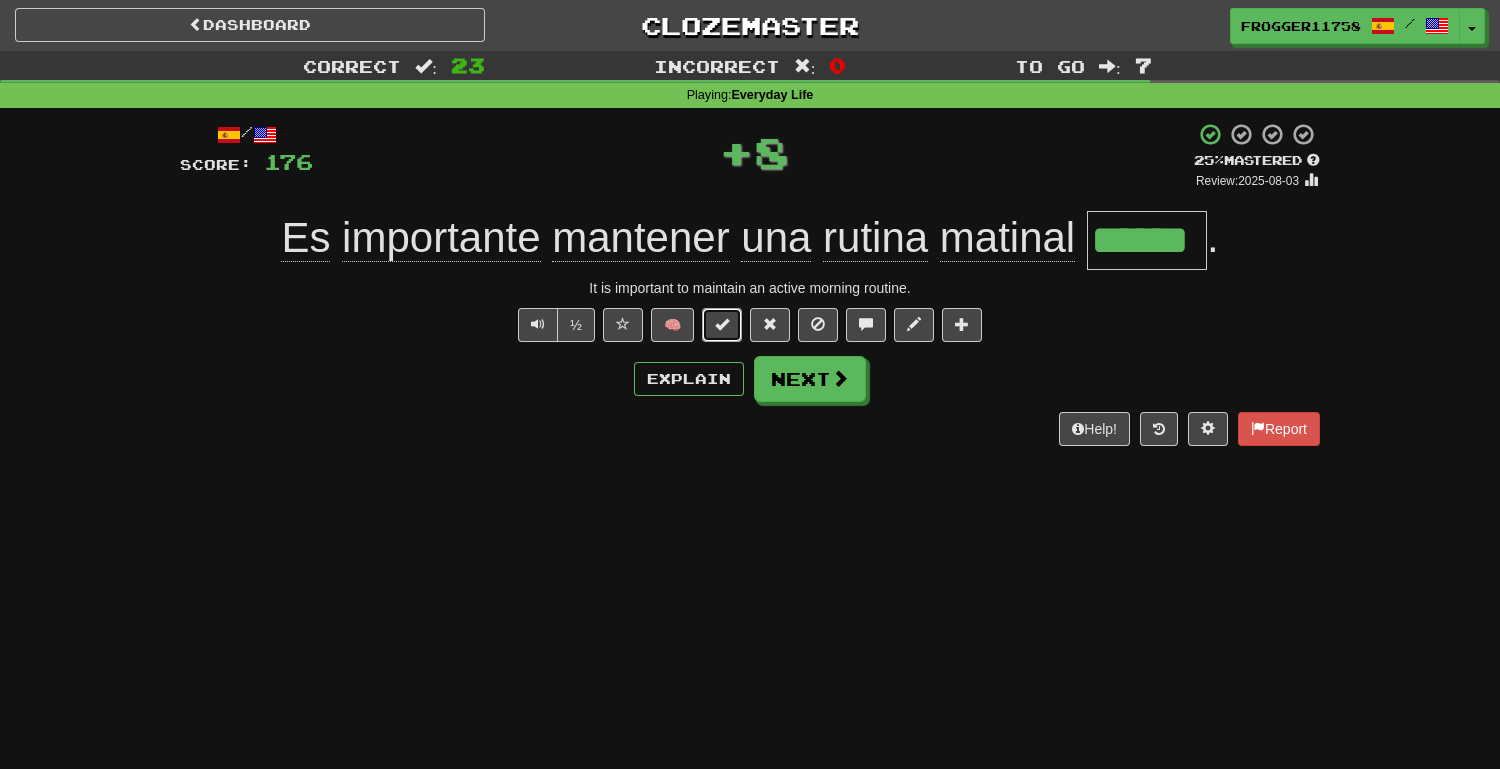 click at bounding box center (722, 324) 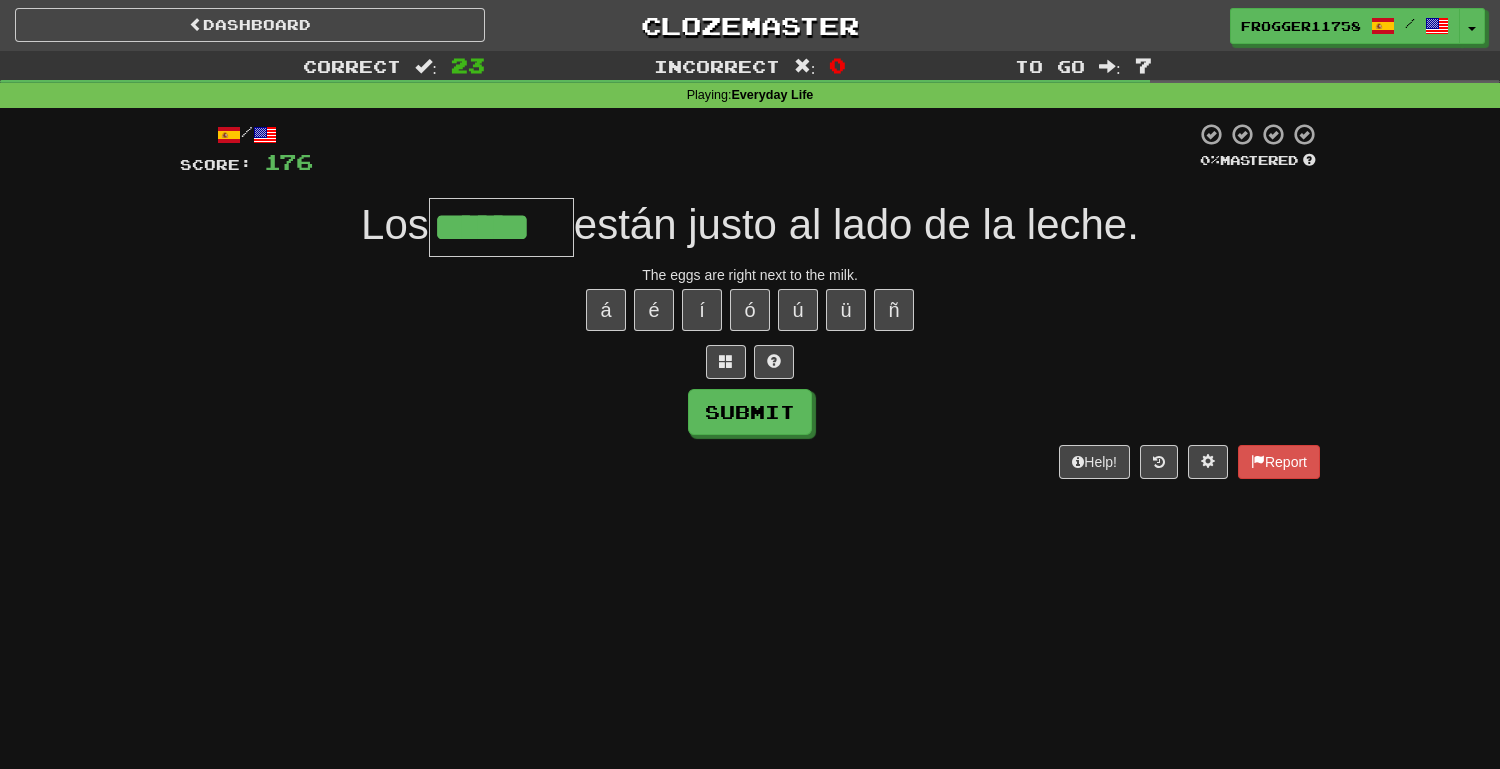 type on "******" 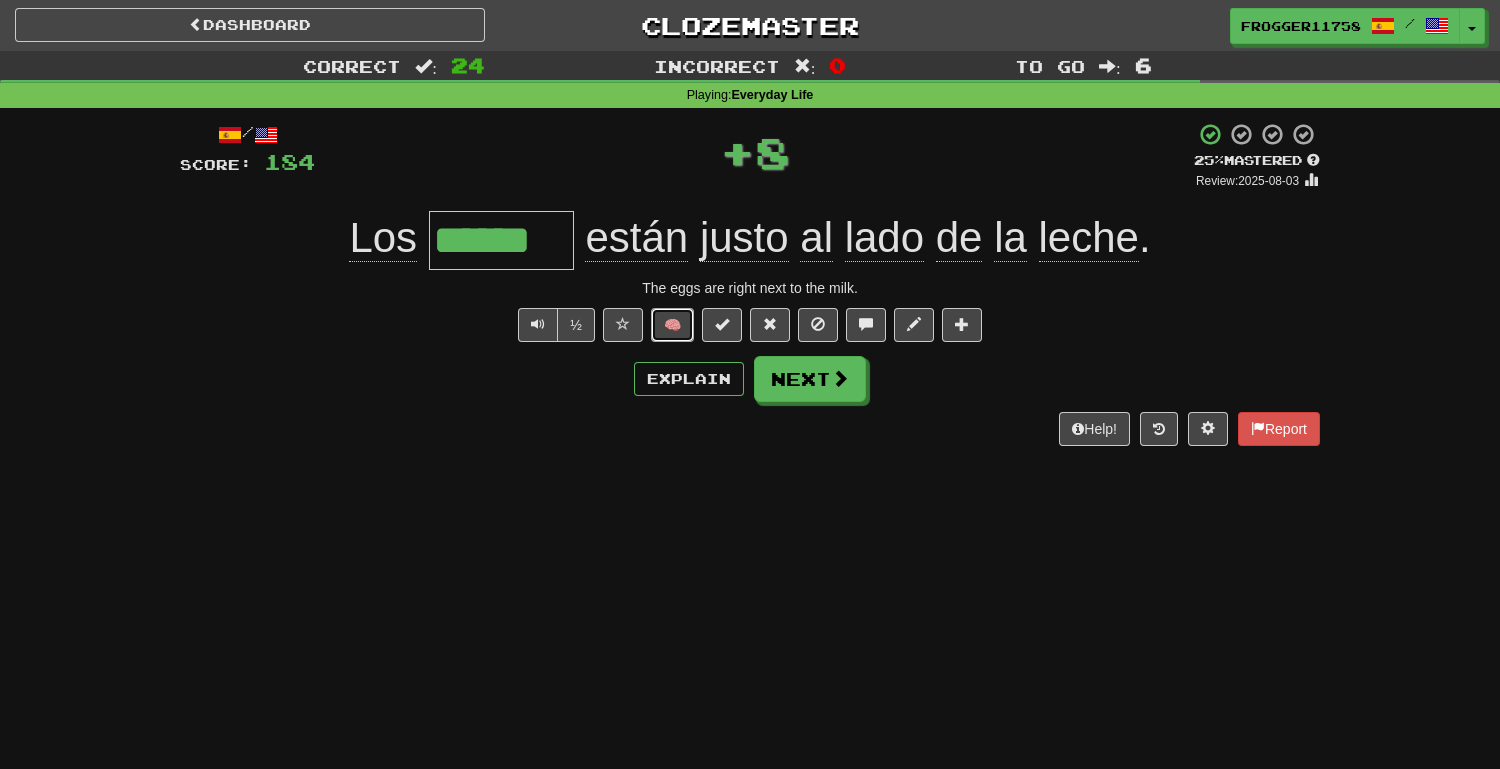 click on "🧠" at bounding box center (672, 325) 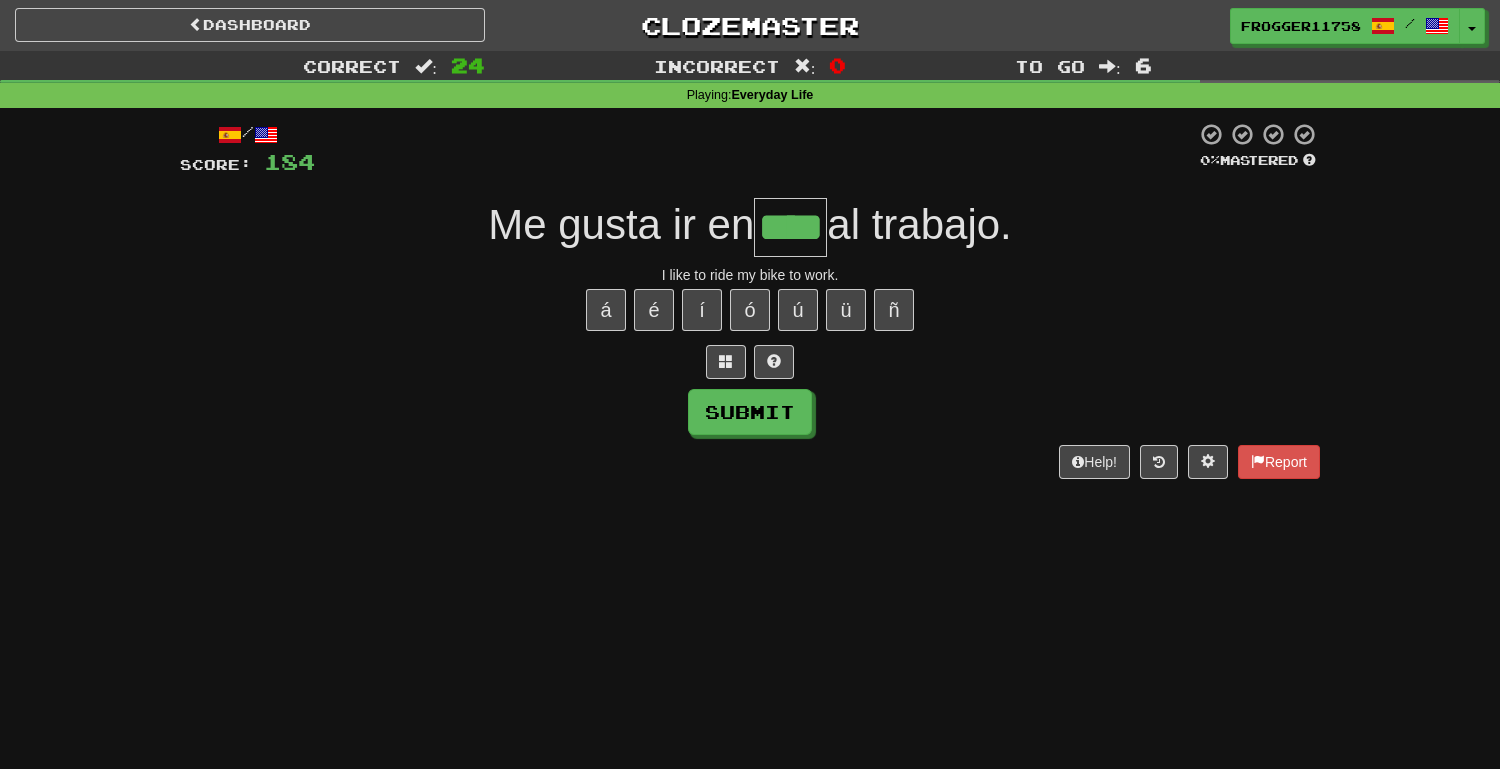 type on "****" 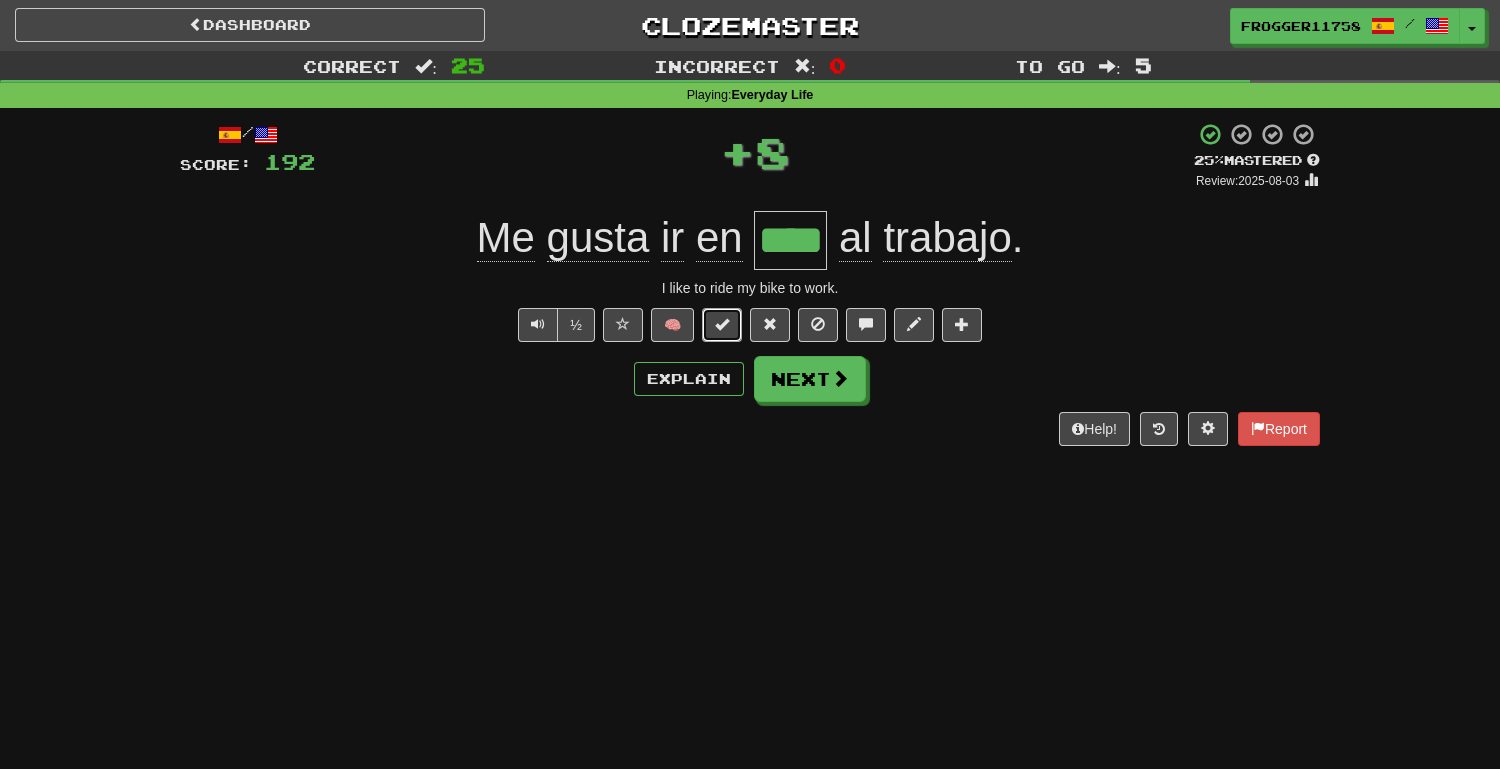 click at bounding box center [722, 324] 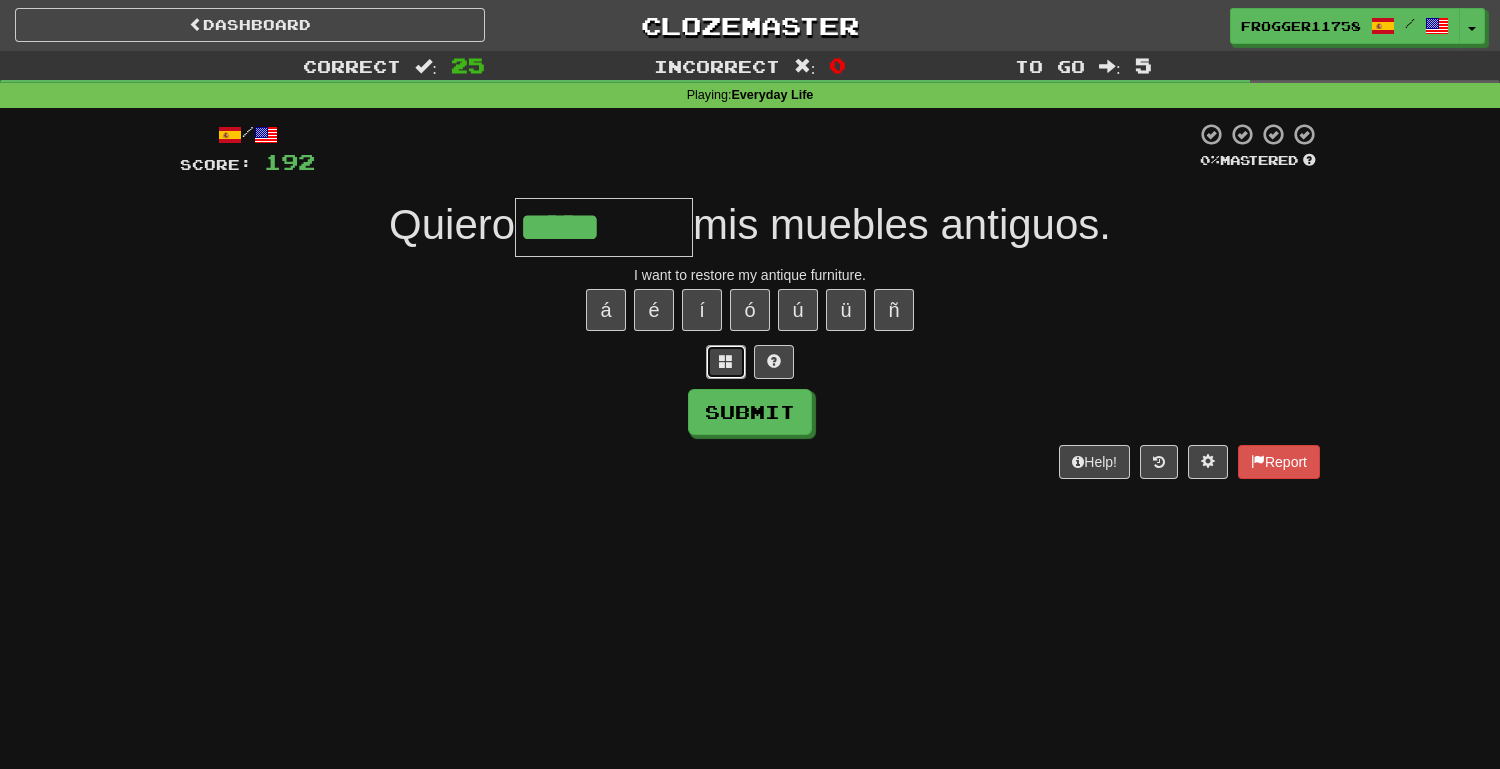 click at bounding box center [726, 361] 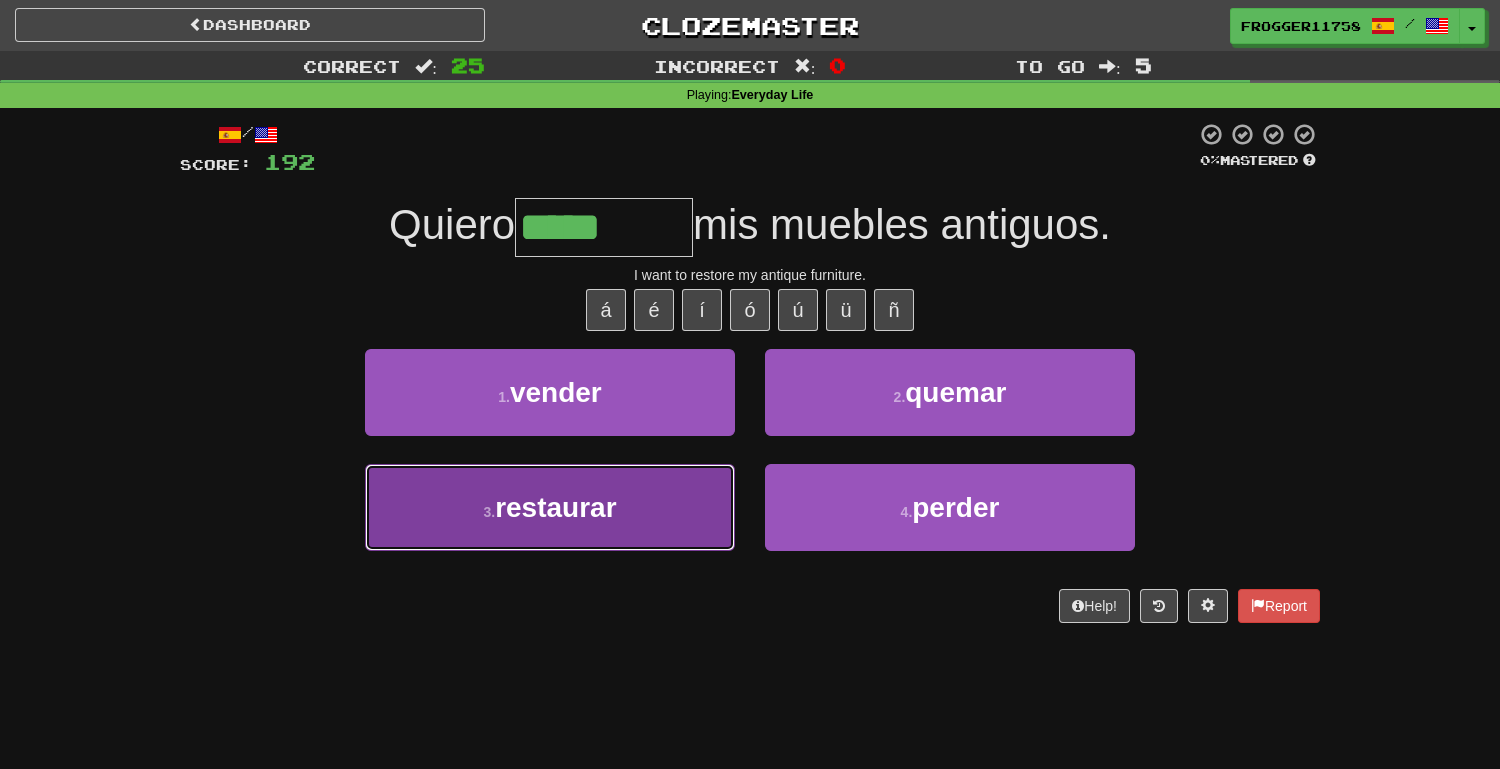 click on "3 .  restaurar" at bounding box center [550, 507] 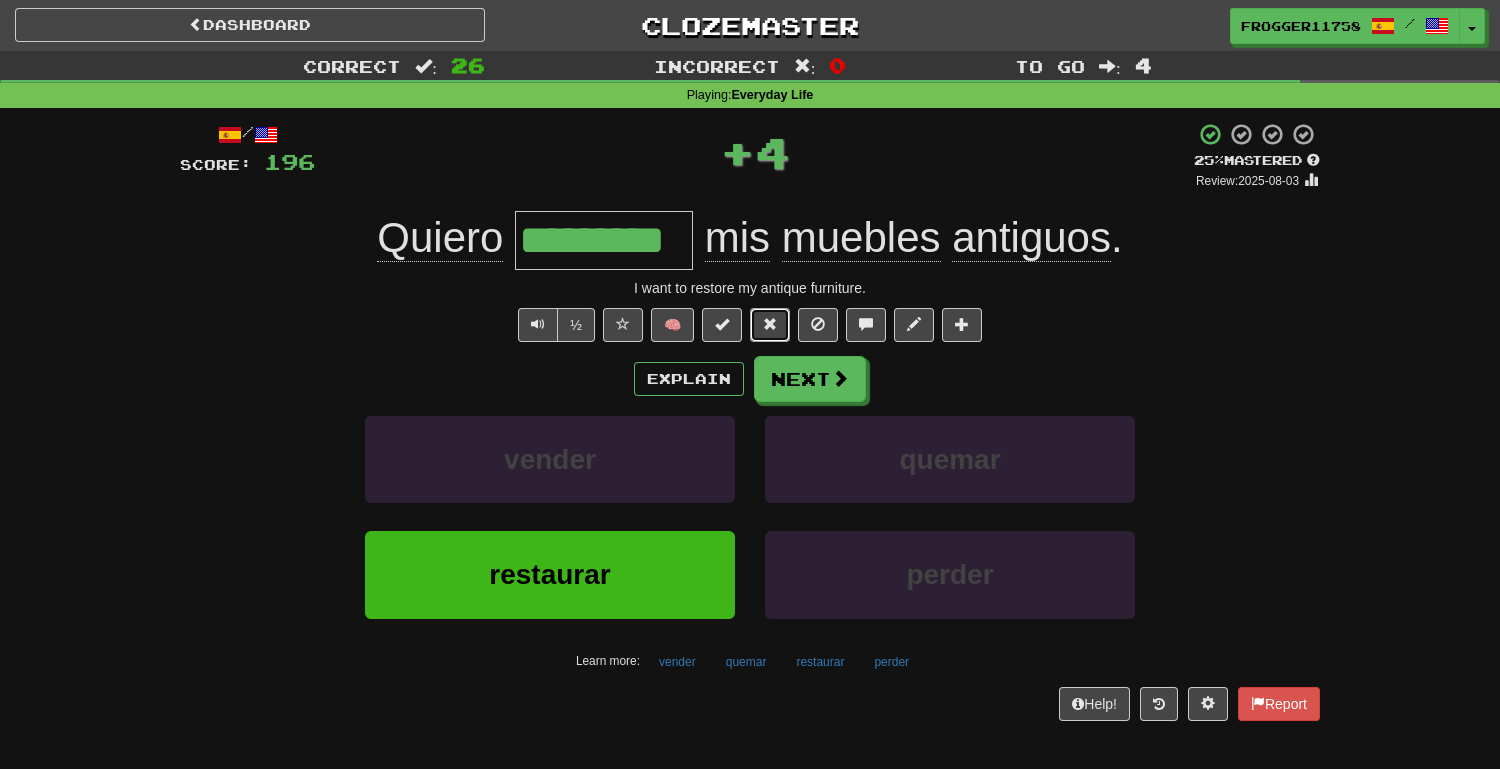 click at bounding box center (770, 325) 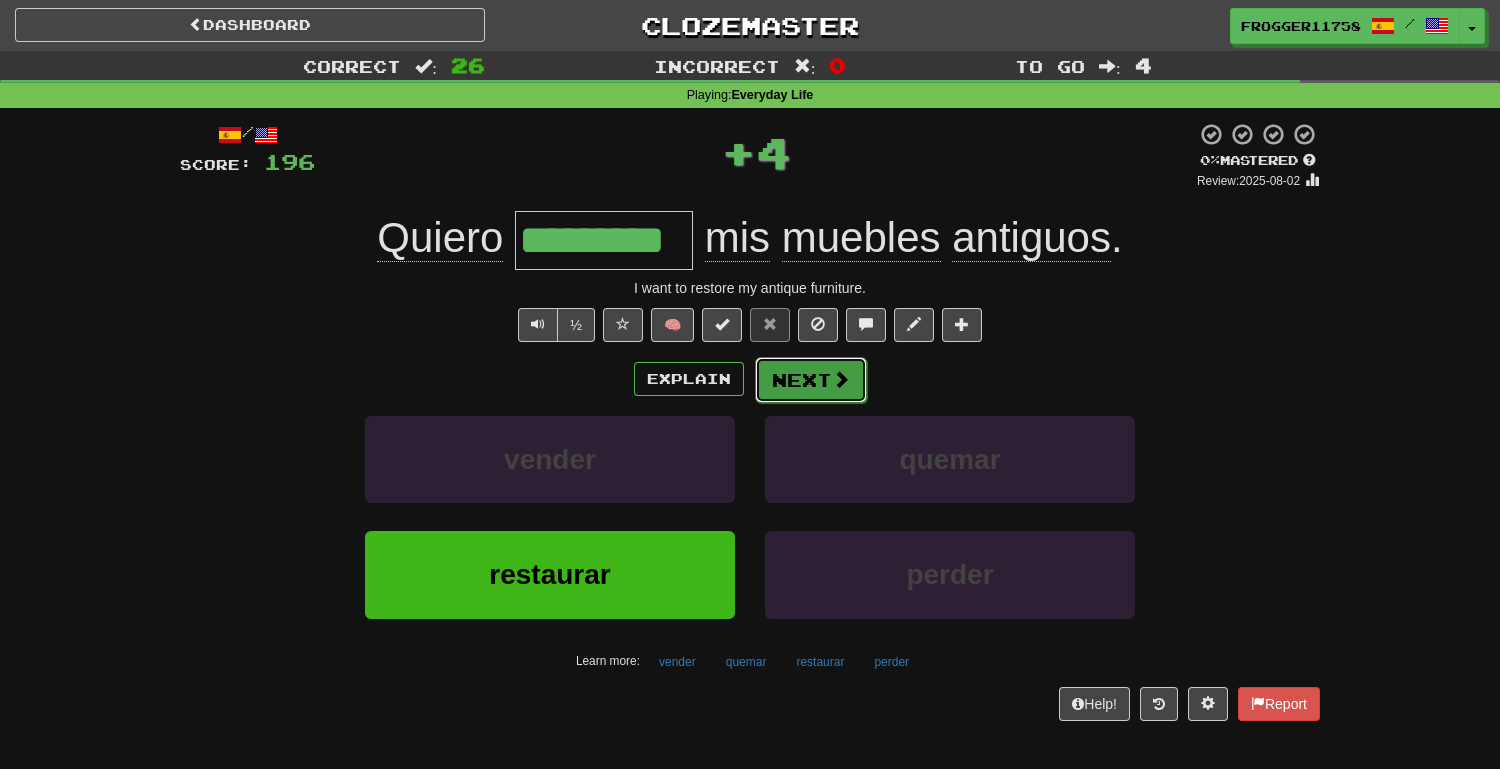 click on "Next" at bounding box center [811, 380] 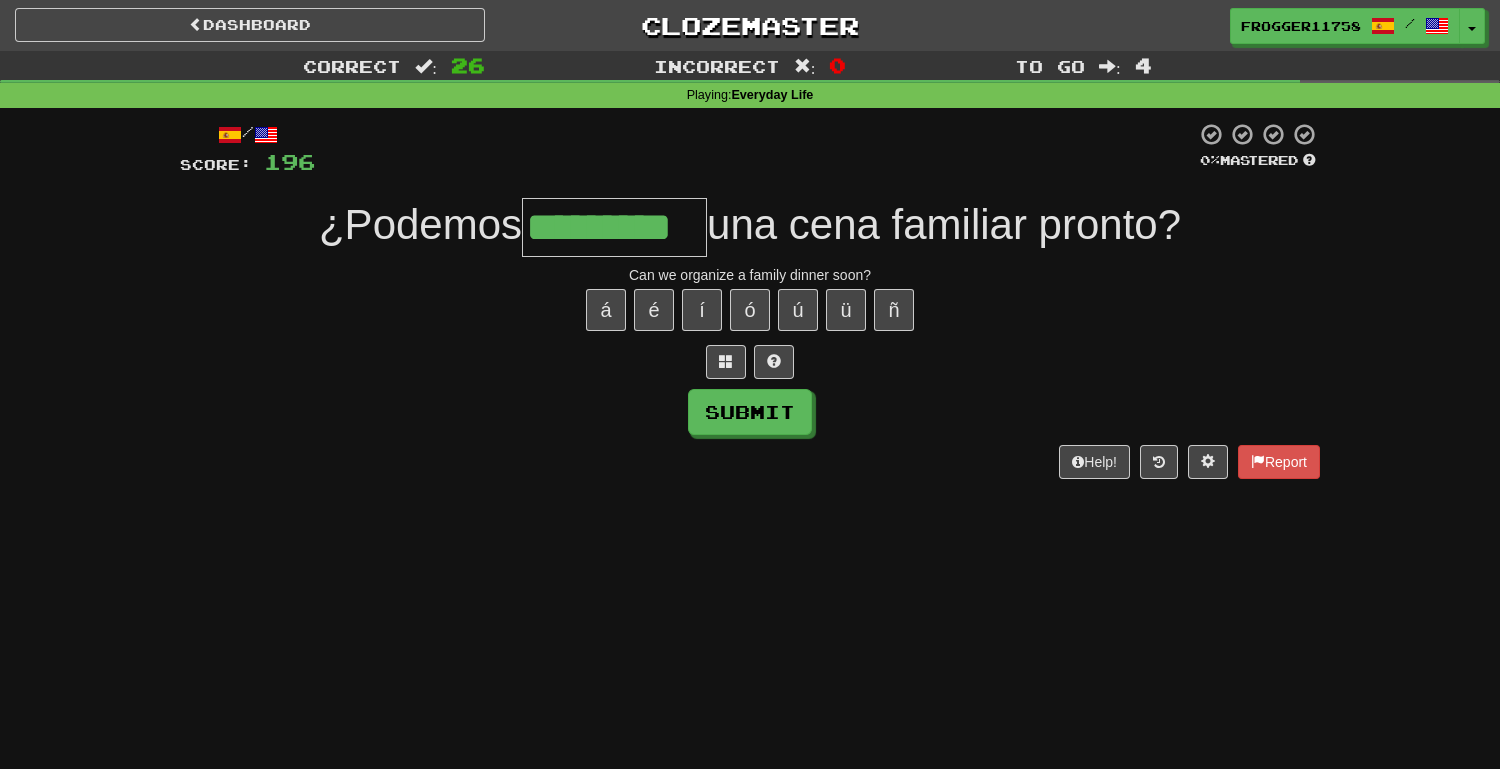type on "*********" 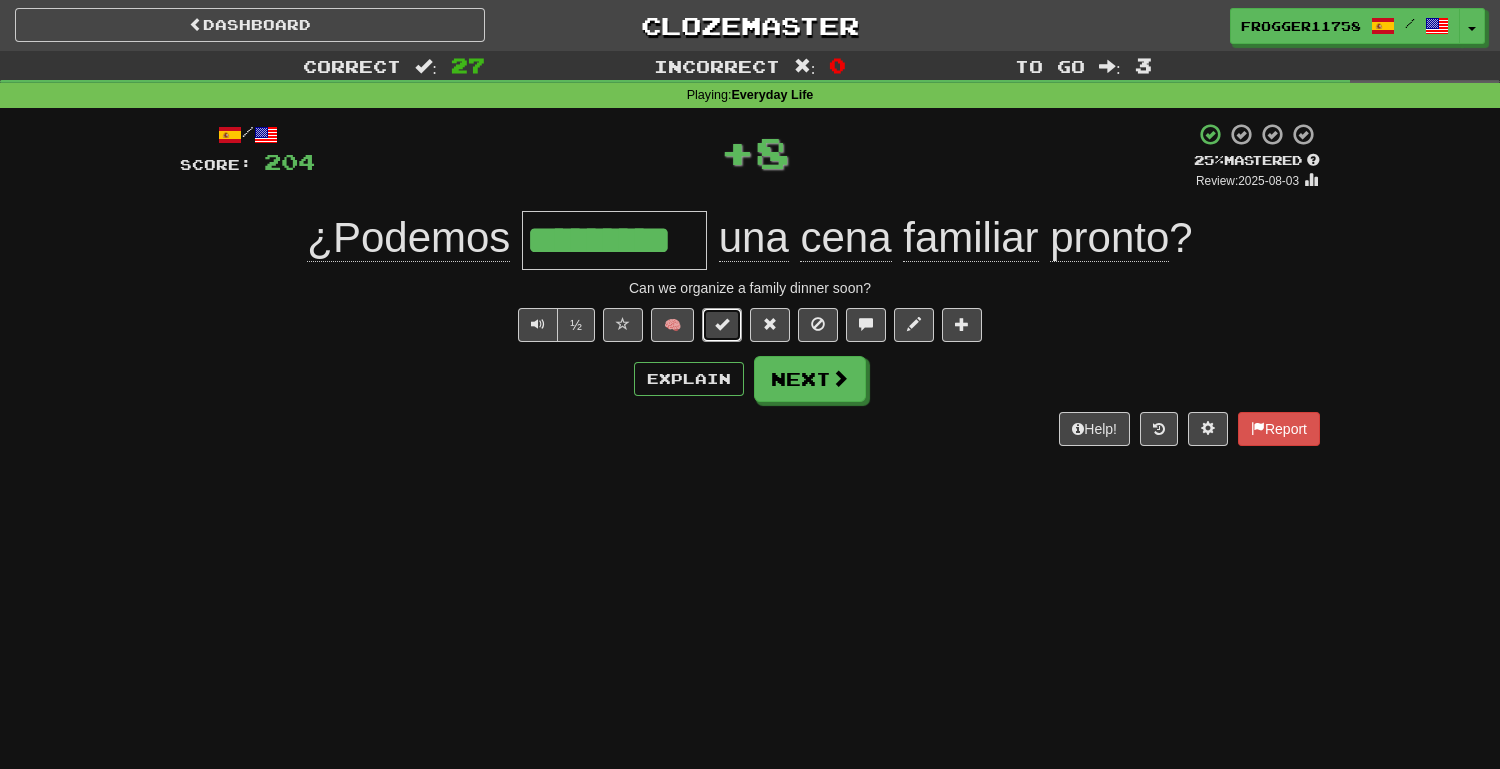 click at bounding box center (722, 325) 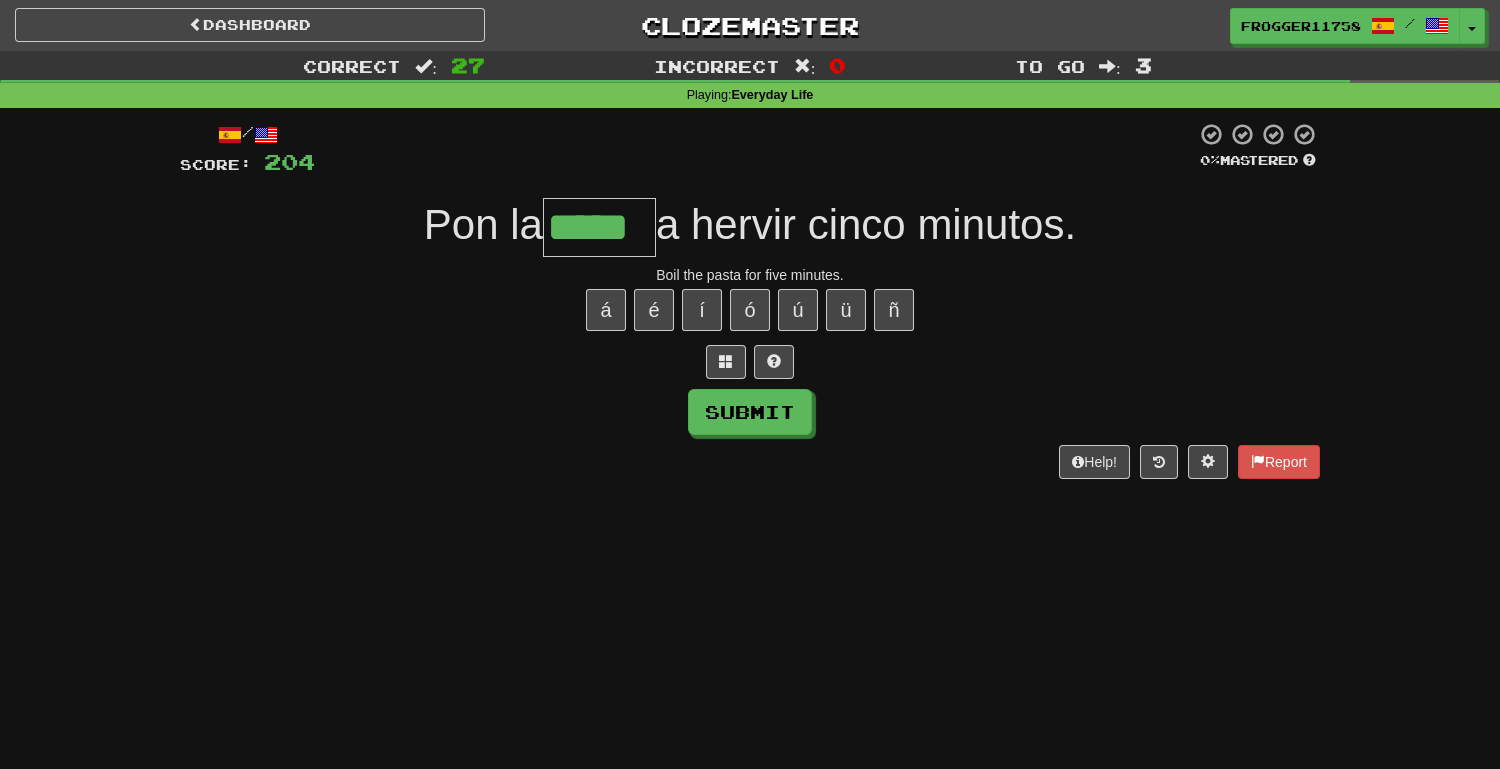 type on "*****" 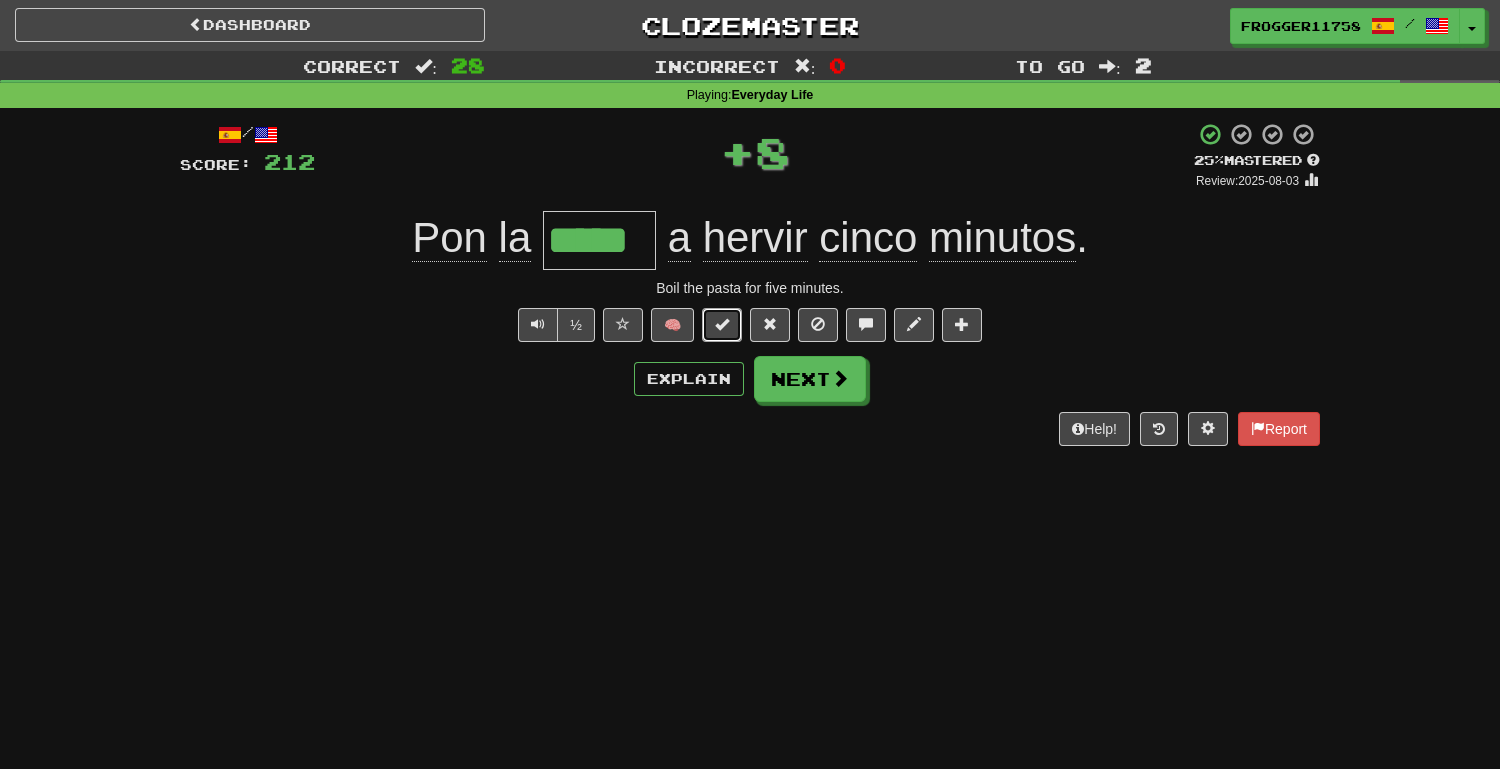 click at bounding box center (722, 324) 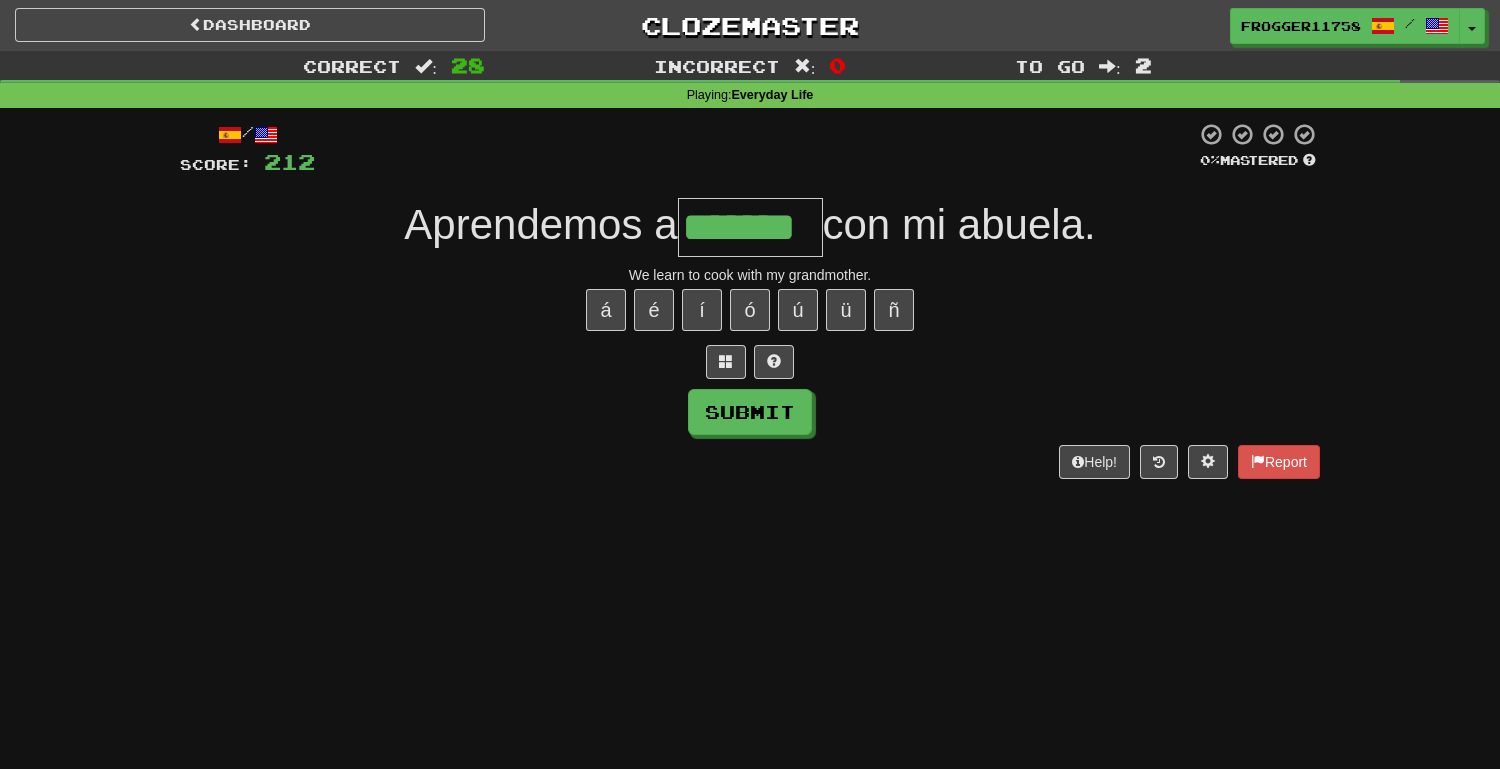 type on "*******" 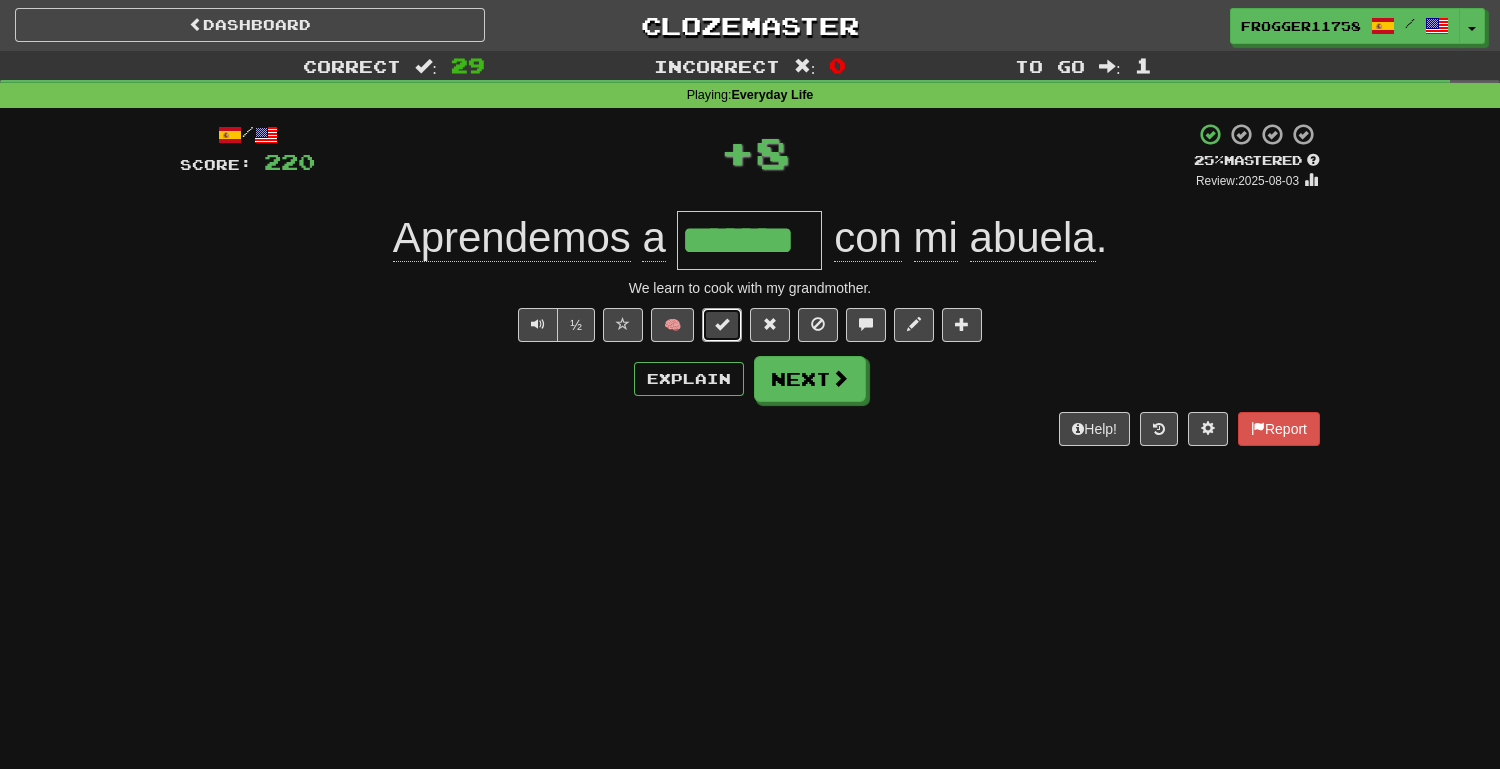 click at bounding box center [722, 324] 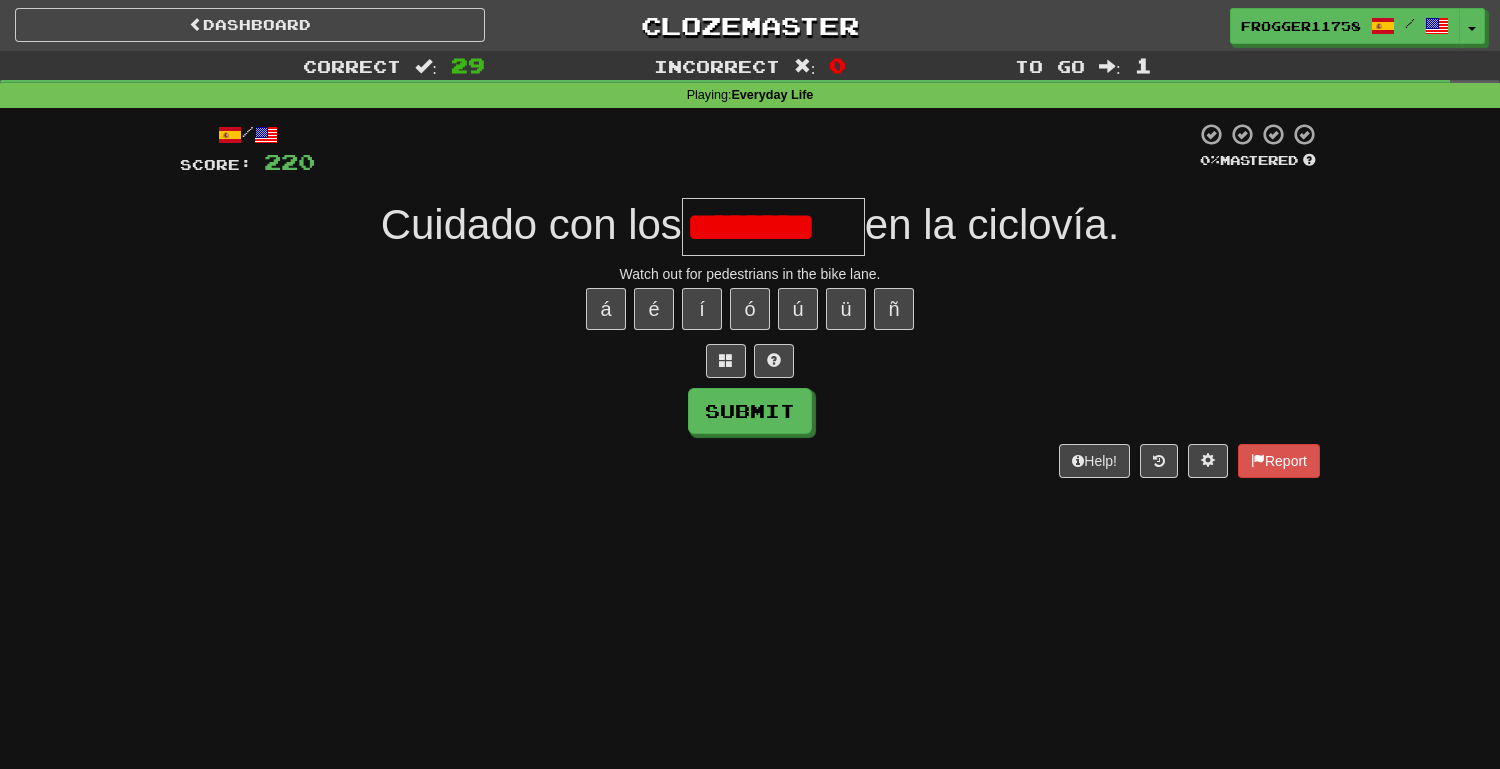 scroll, scrollTop: 0, scrollLeft: 0, axis: both 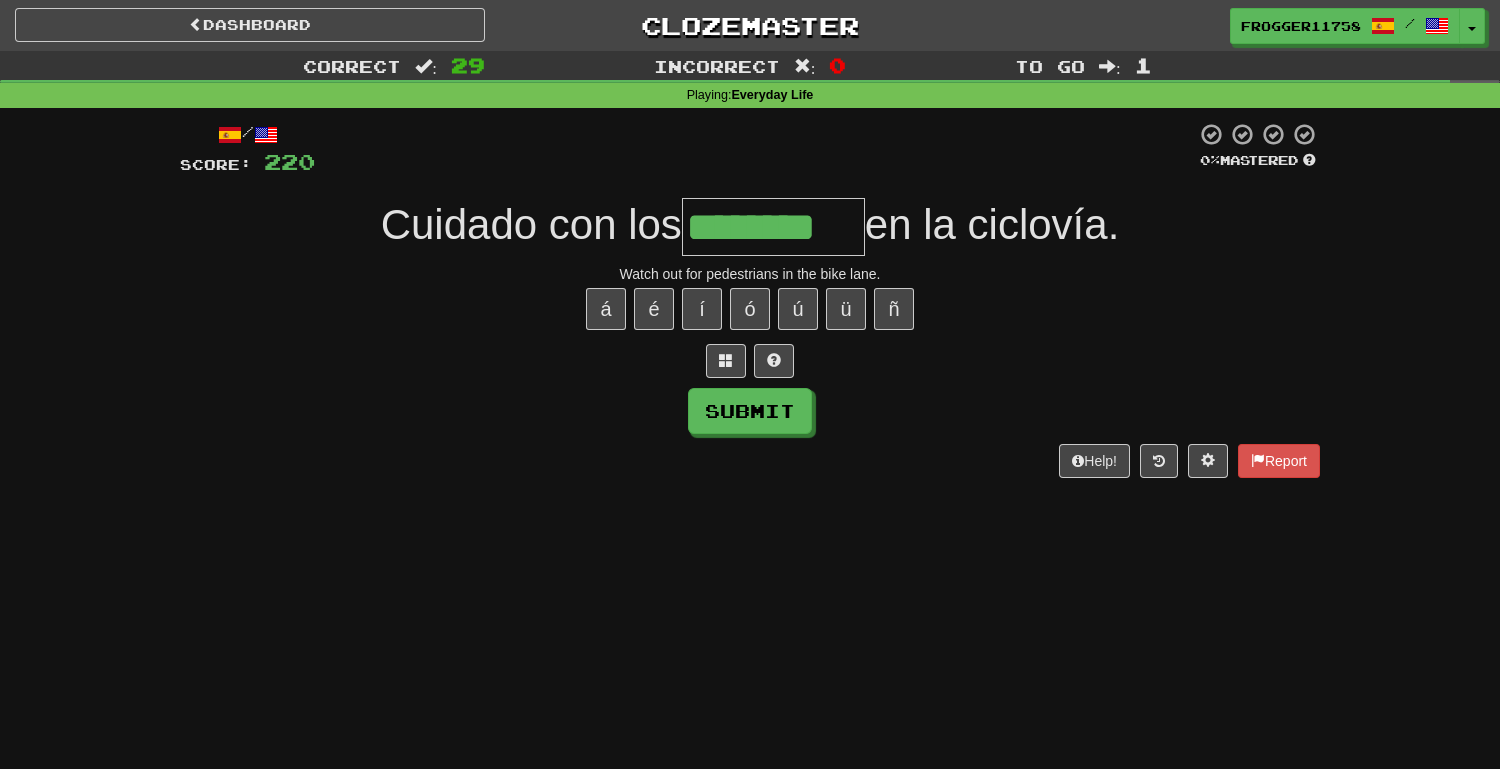 type on "********" 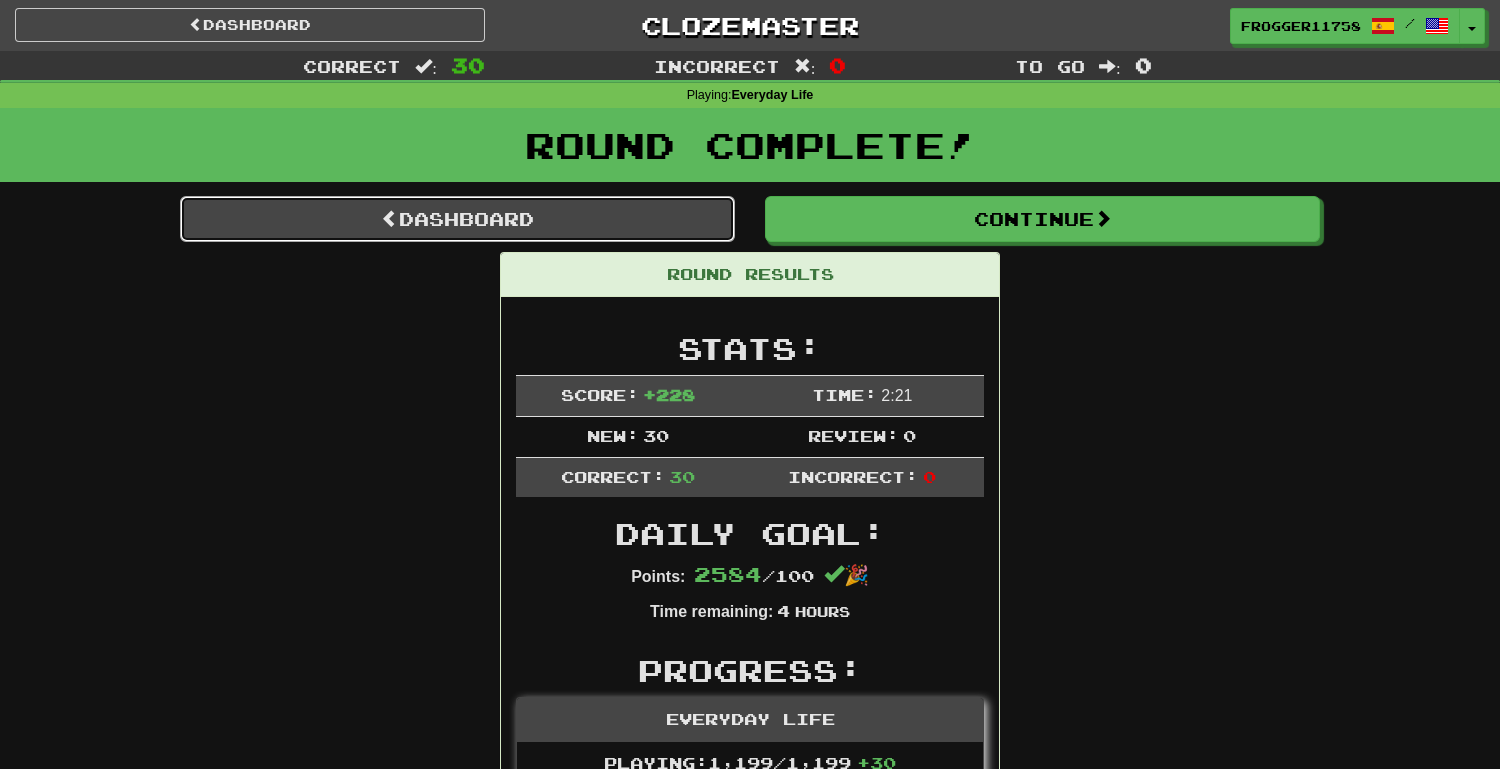 click on "Dashboard" at bounding box center (457, 219) 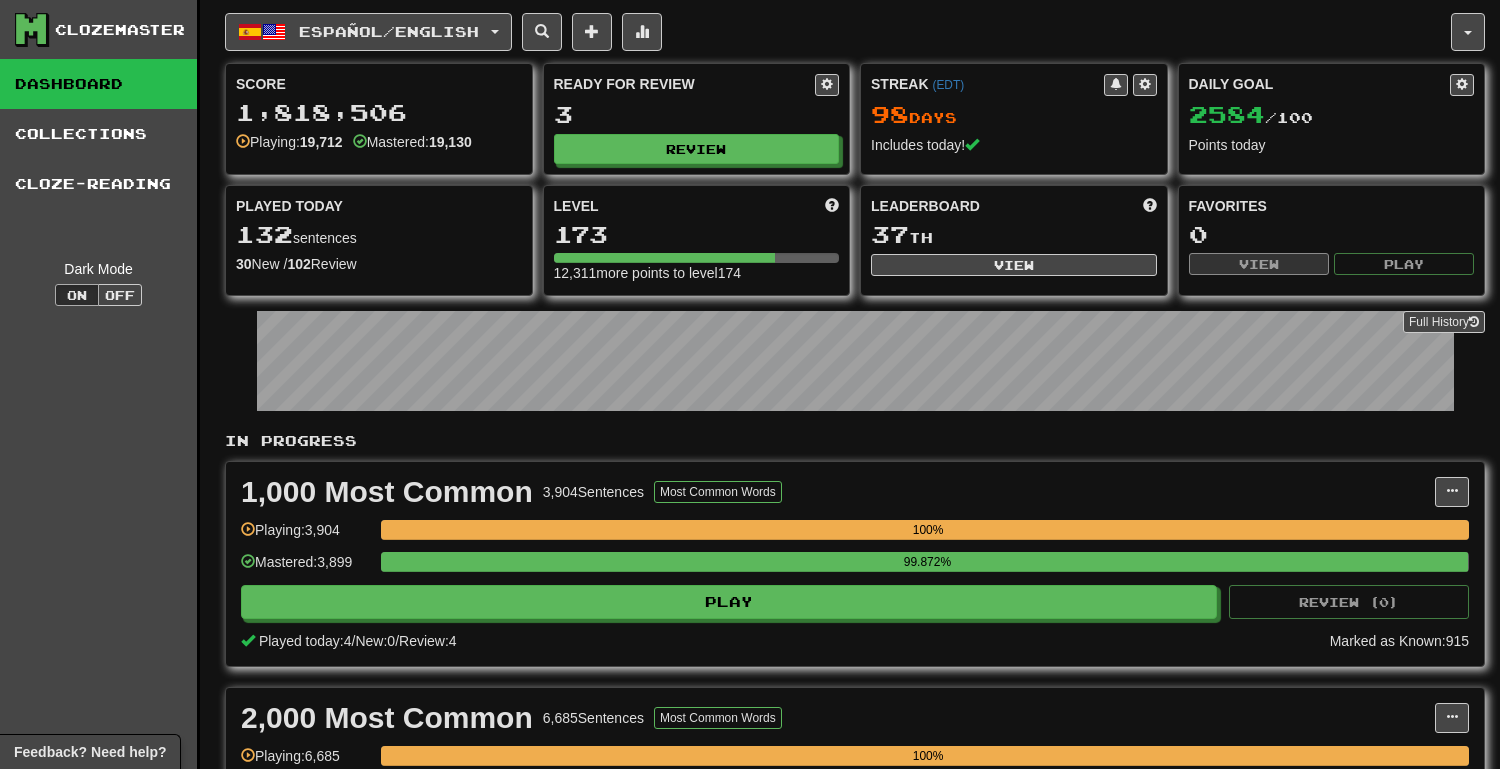 scroll, scrollTop: 0, scrollLeft: 0, axis: both 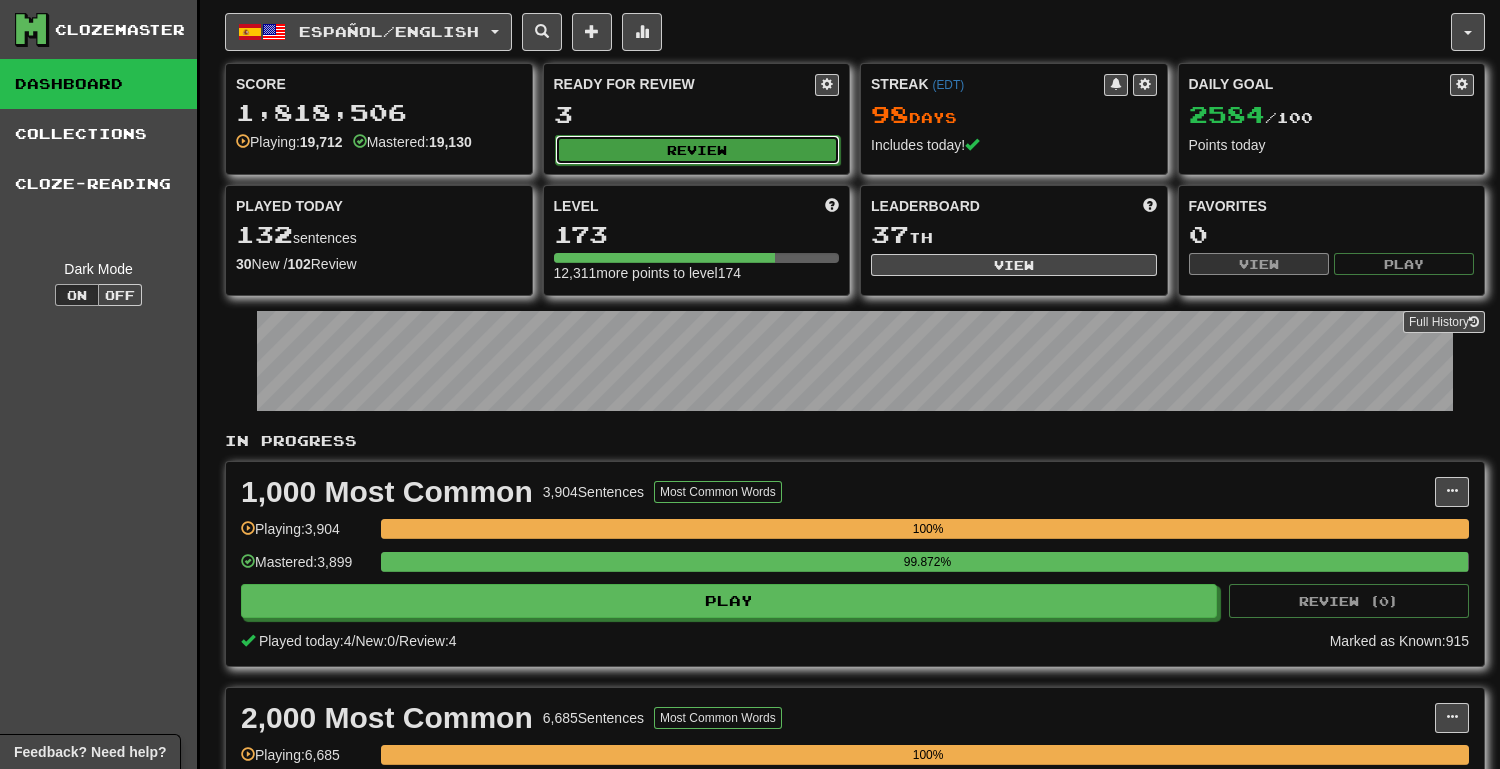 click on "Review" at bounding box center [698, 150] 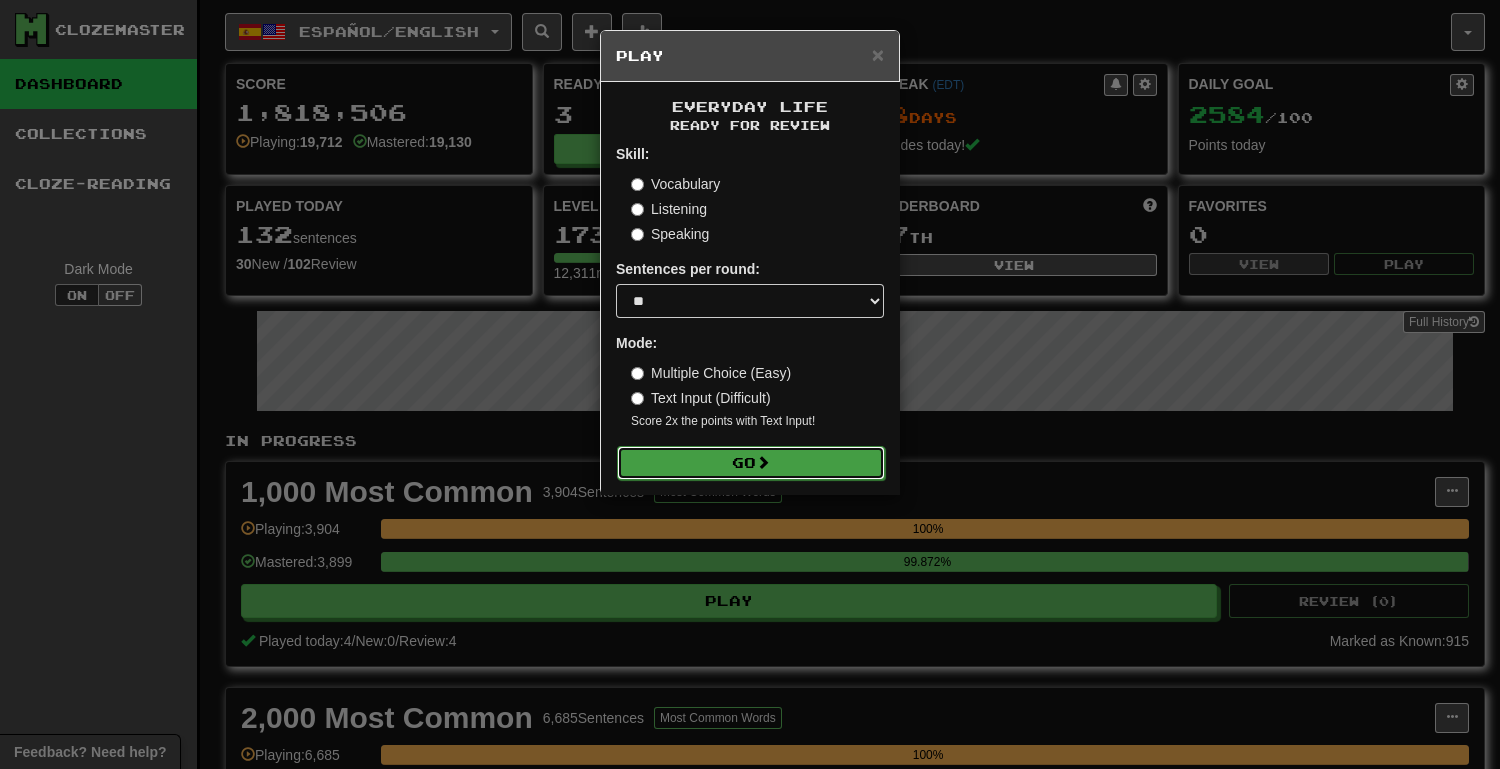 click at bounding box center (763, 462) 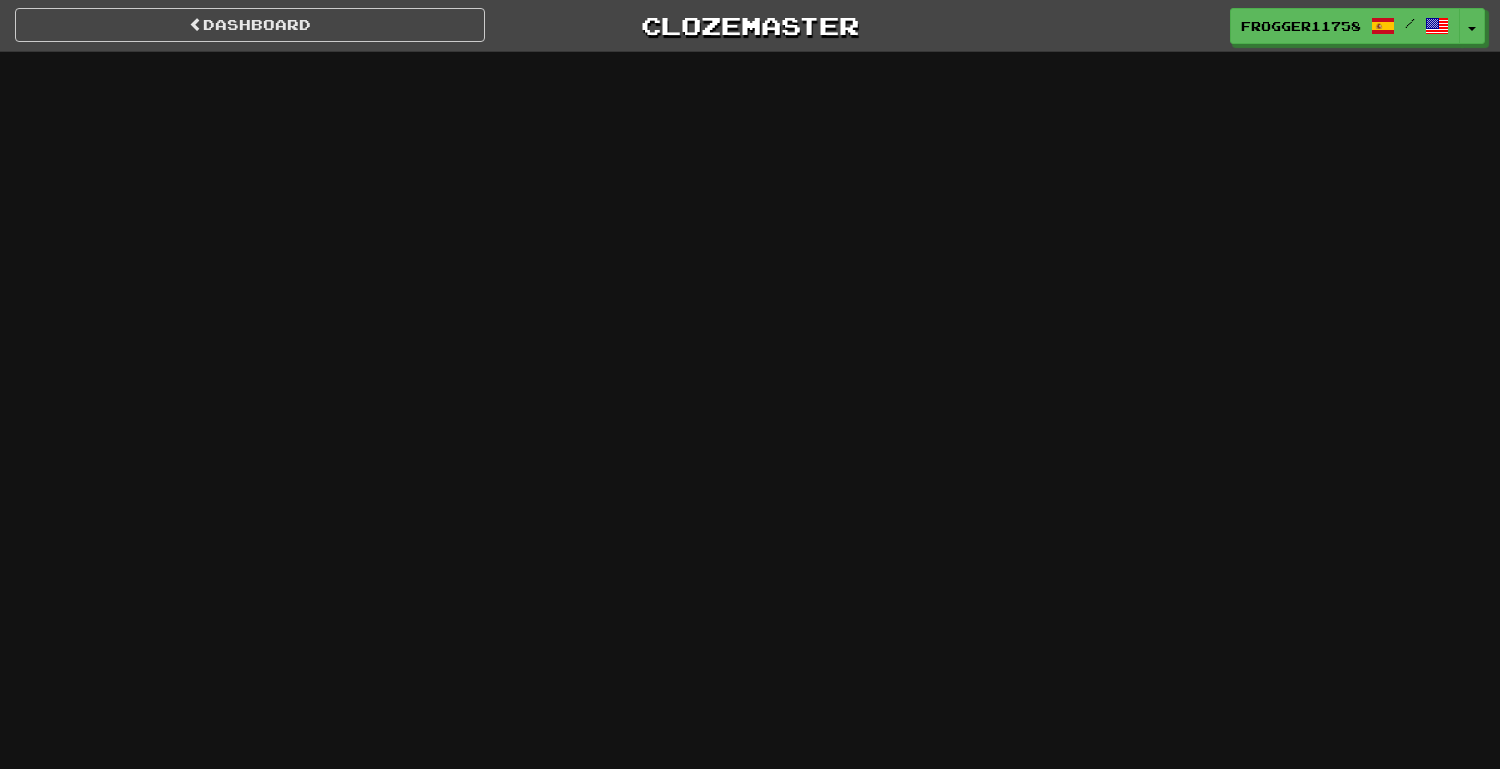 scroll, scrollTop: 0, scrollLeft: 0, axis: both 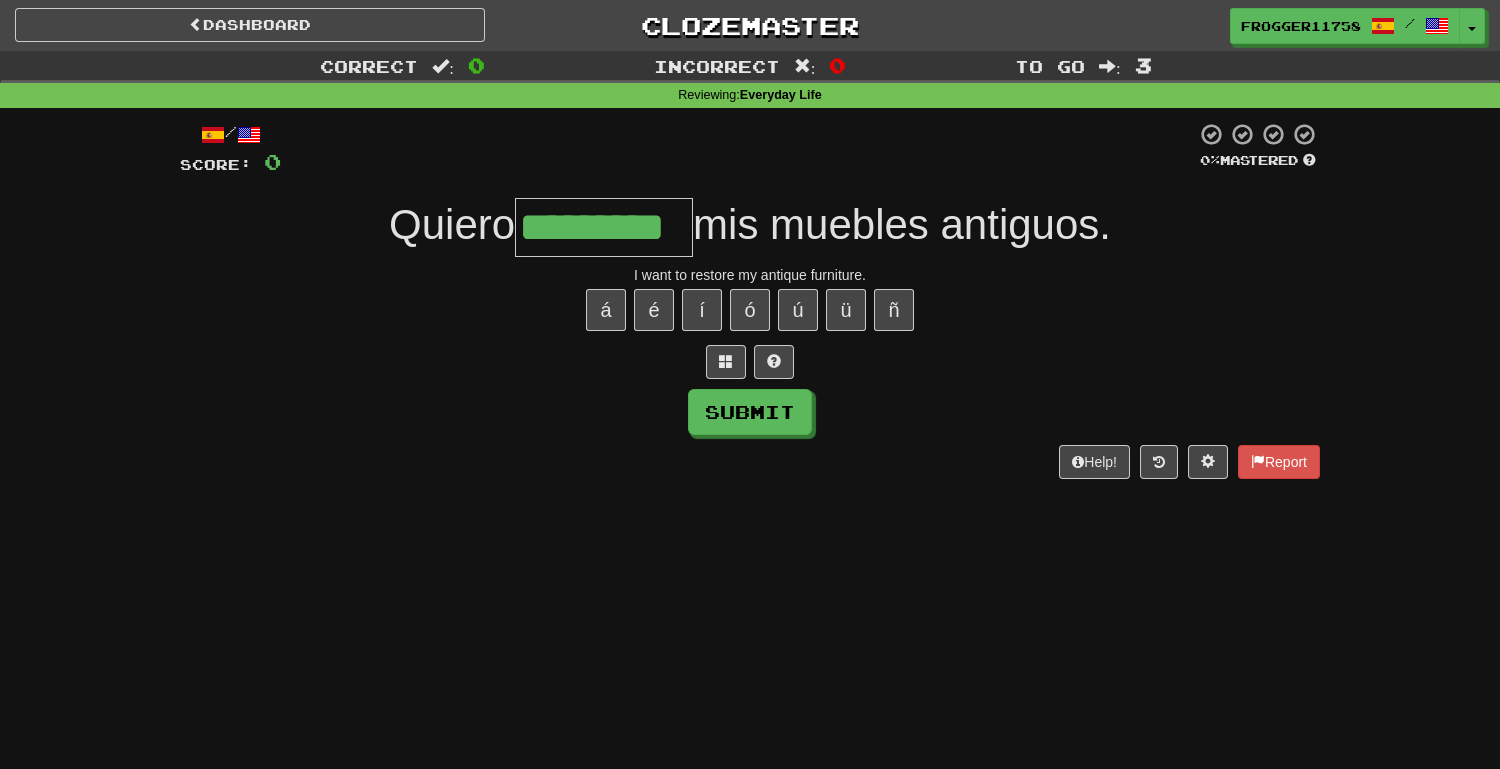 type on "*********" 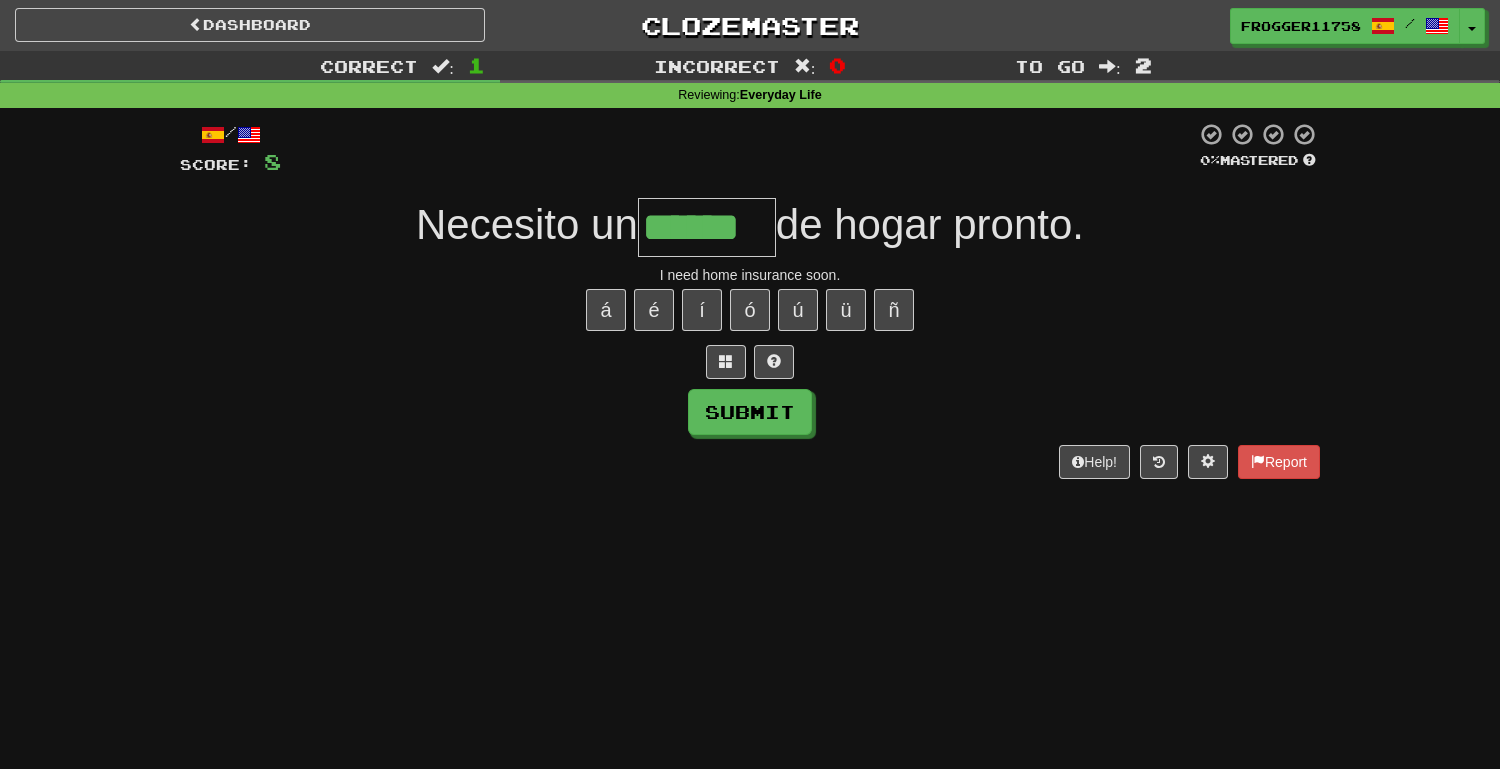 type on "******" 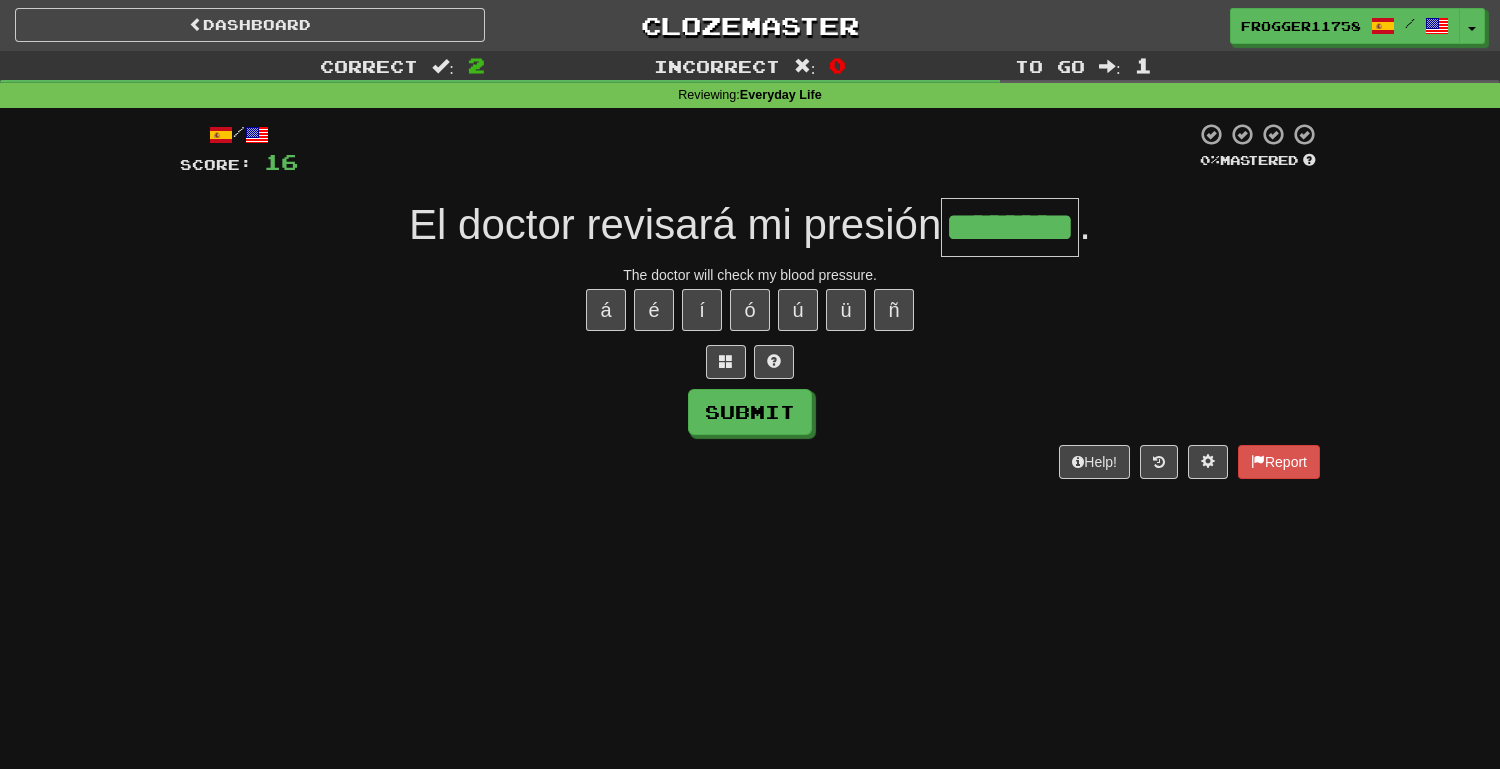 type on "********" 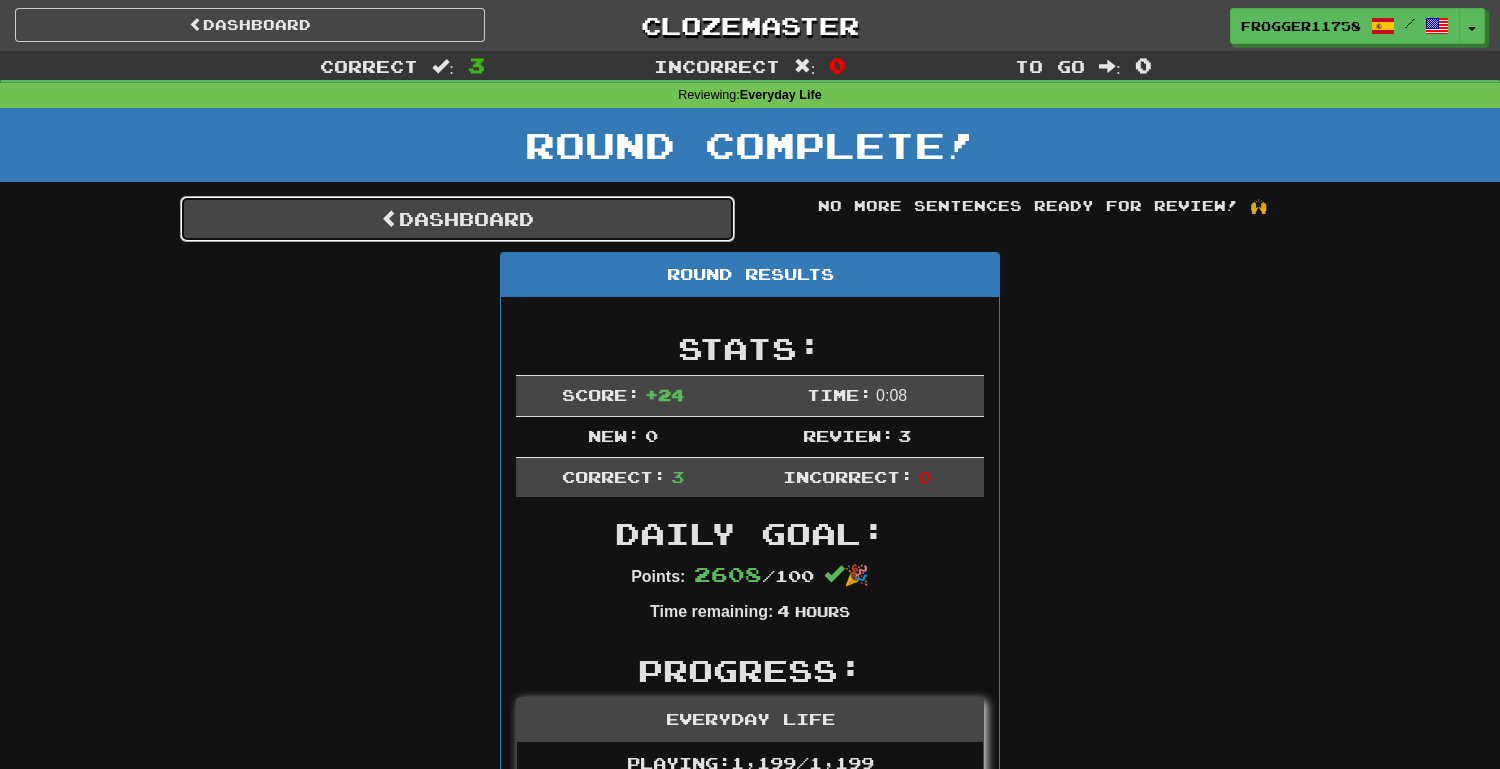 click on "Dashboard" at bounding box center (457, 219) 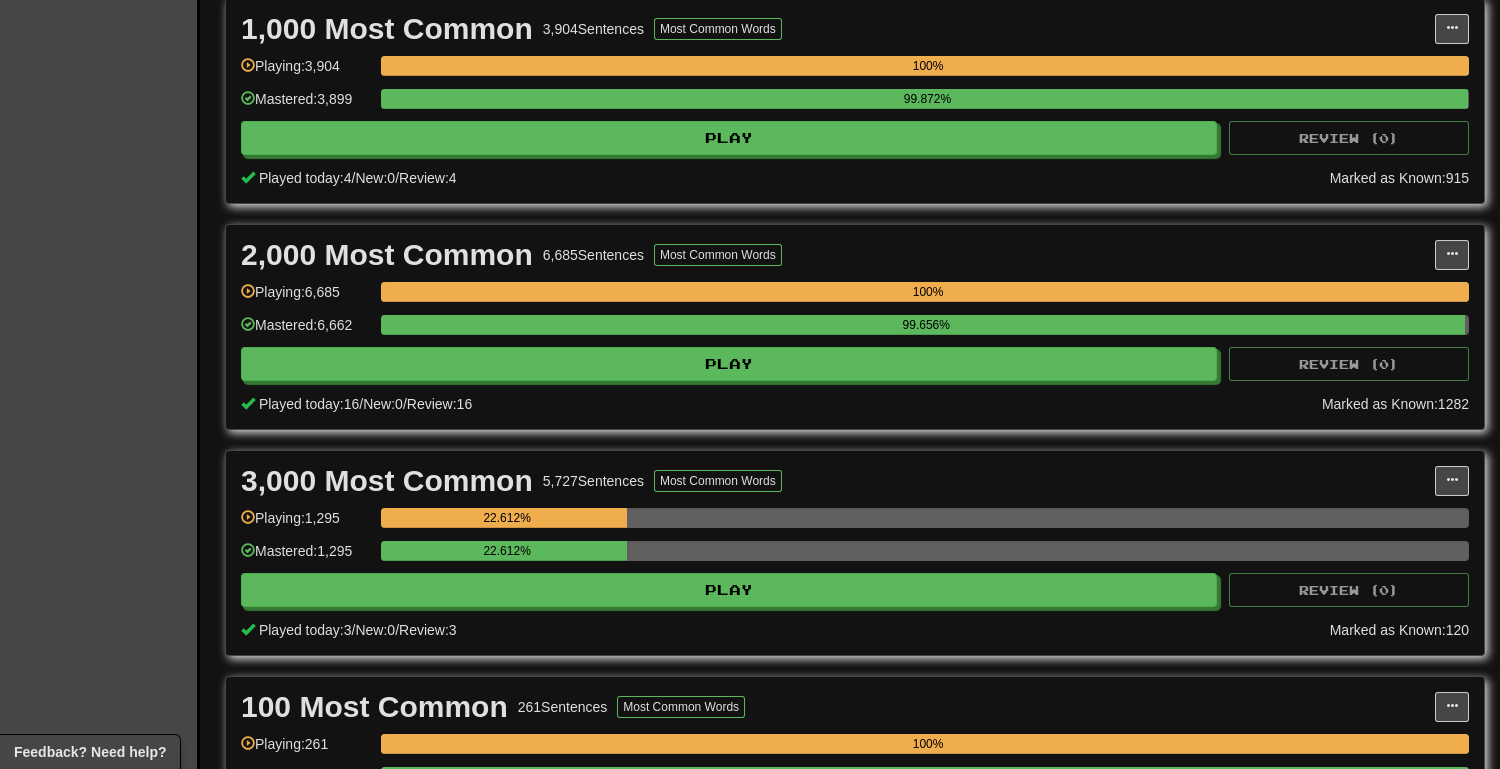 scroll, scrollTop: 0, scrollLeft: 0, axis: both 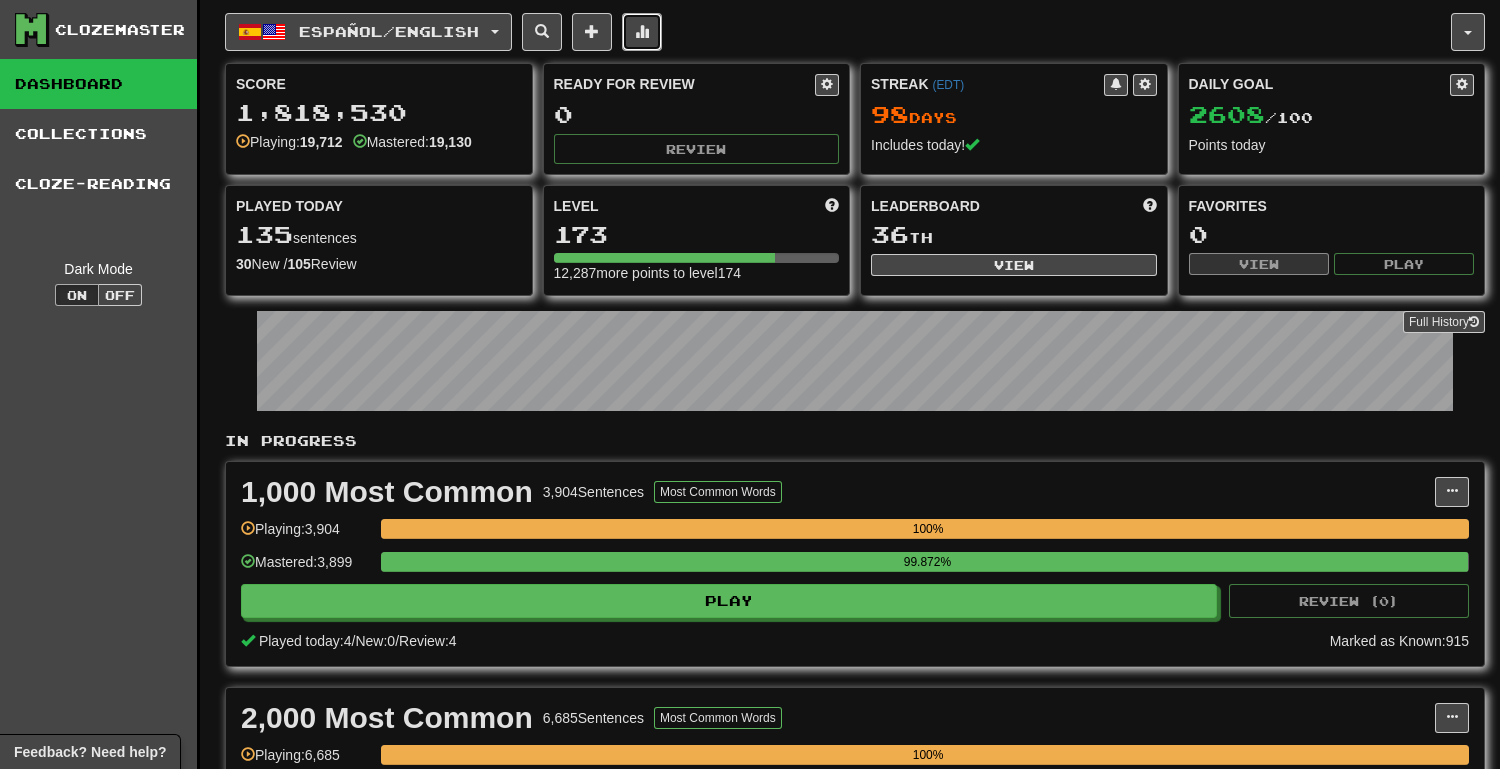 click at bounding box center [642, 32] 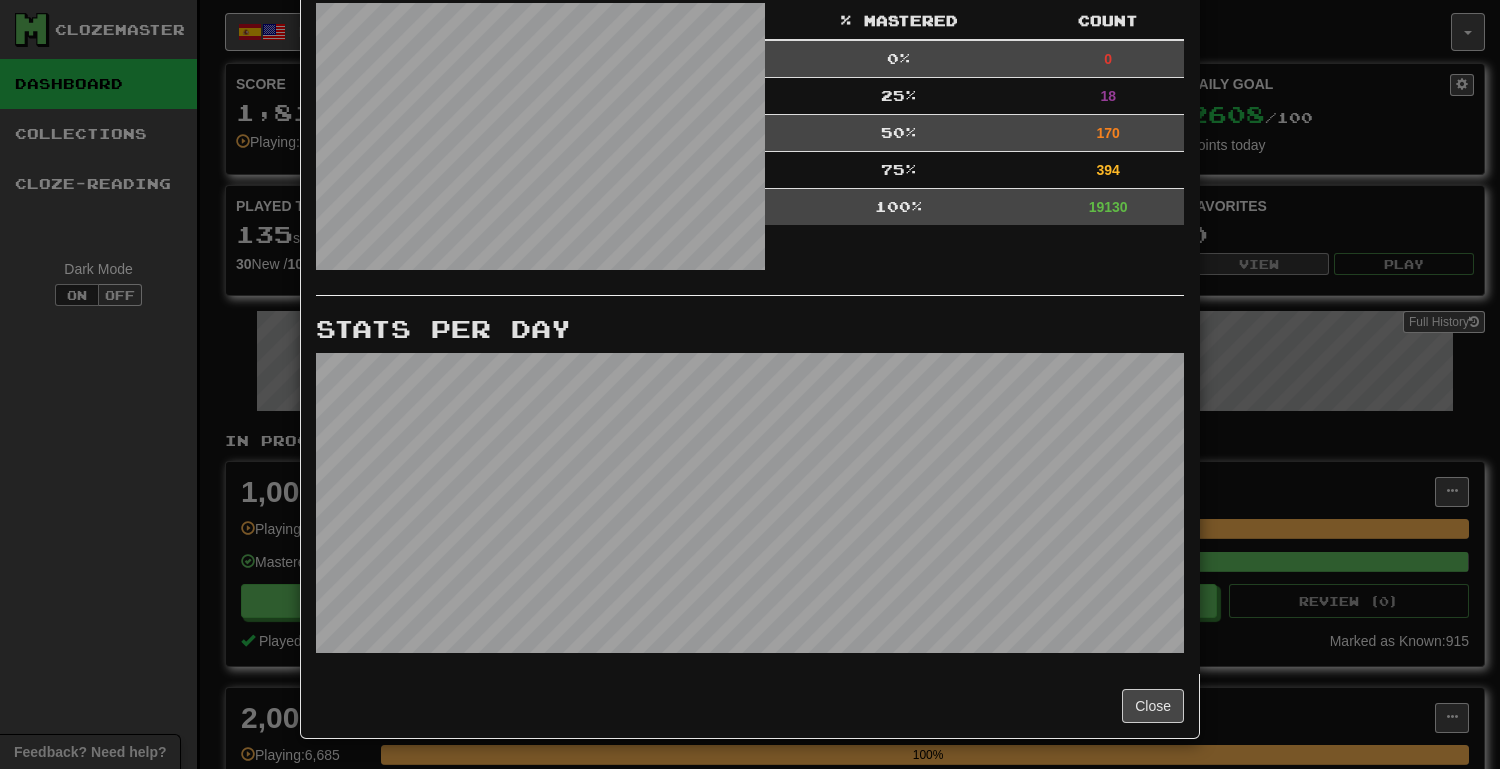 scroll, scrollTop: 0, scrollLeft: 0, axis: both 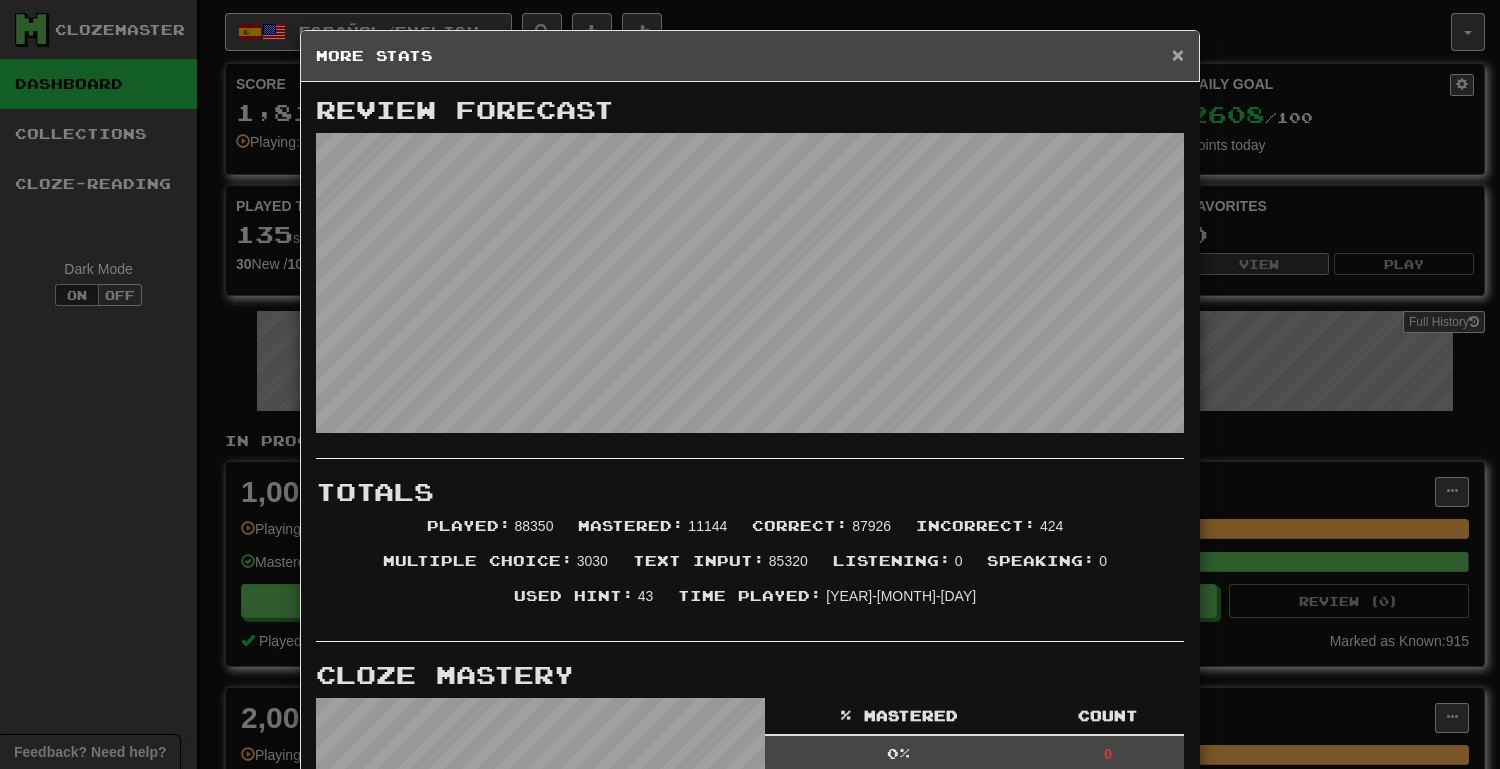 click on "×" at bounding box center [1178, 54] 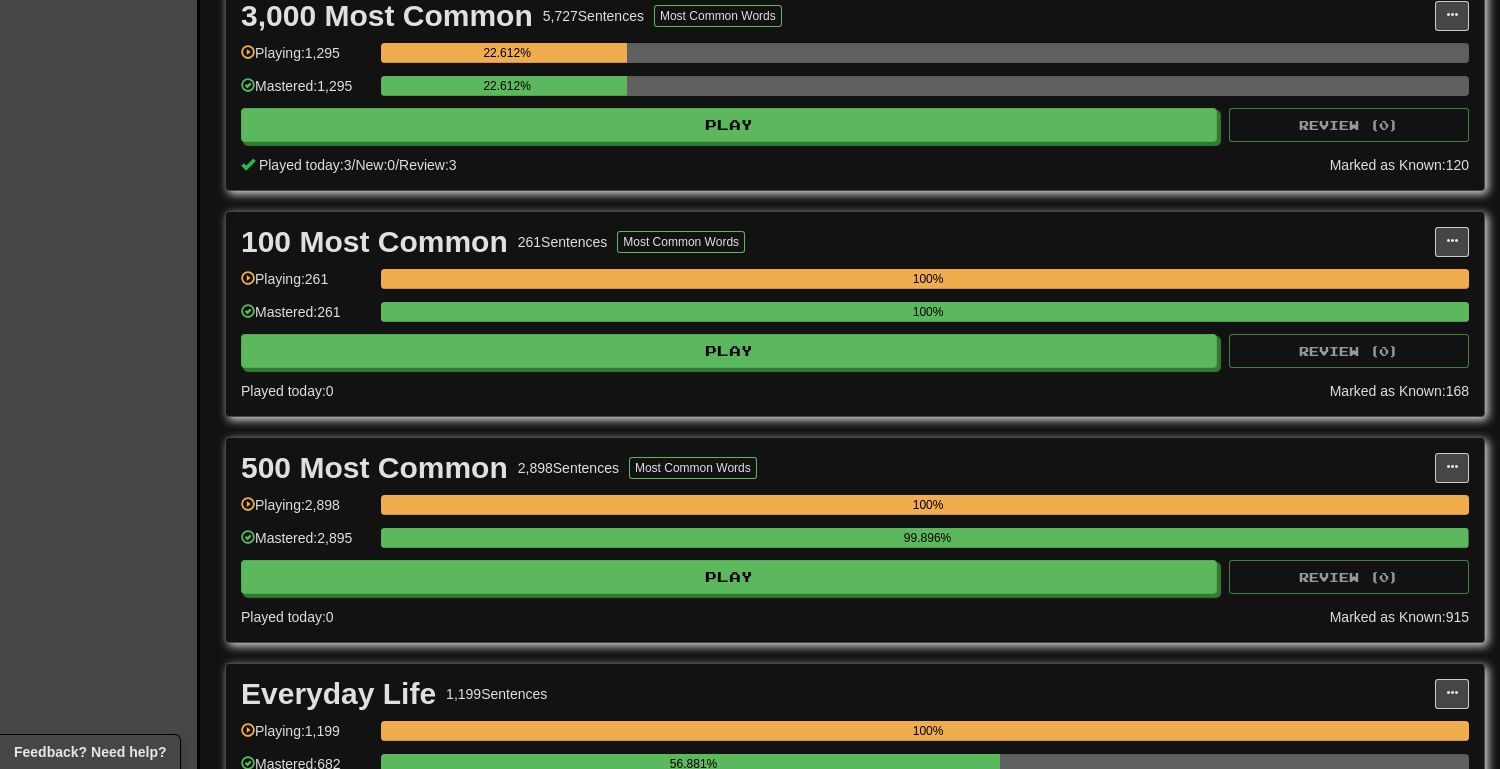 scroll, scrollTop: 925, scrollLeft: 0, axis: vertical 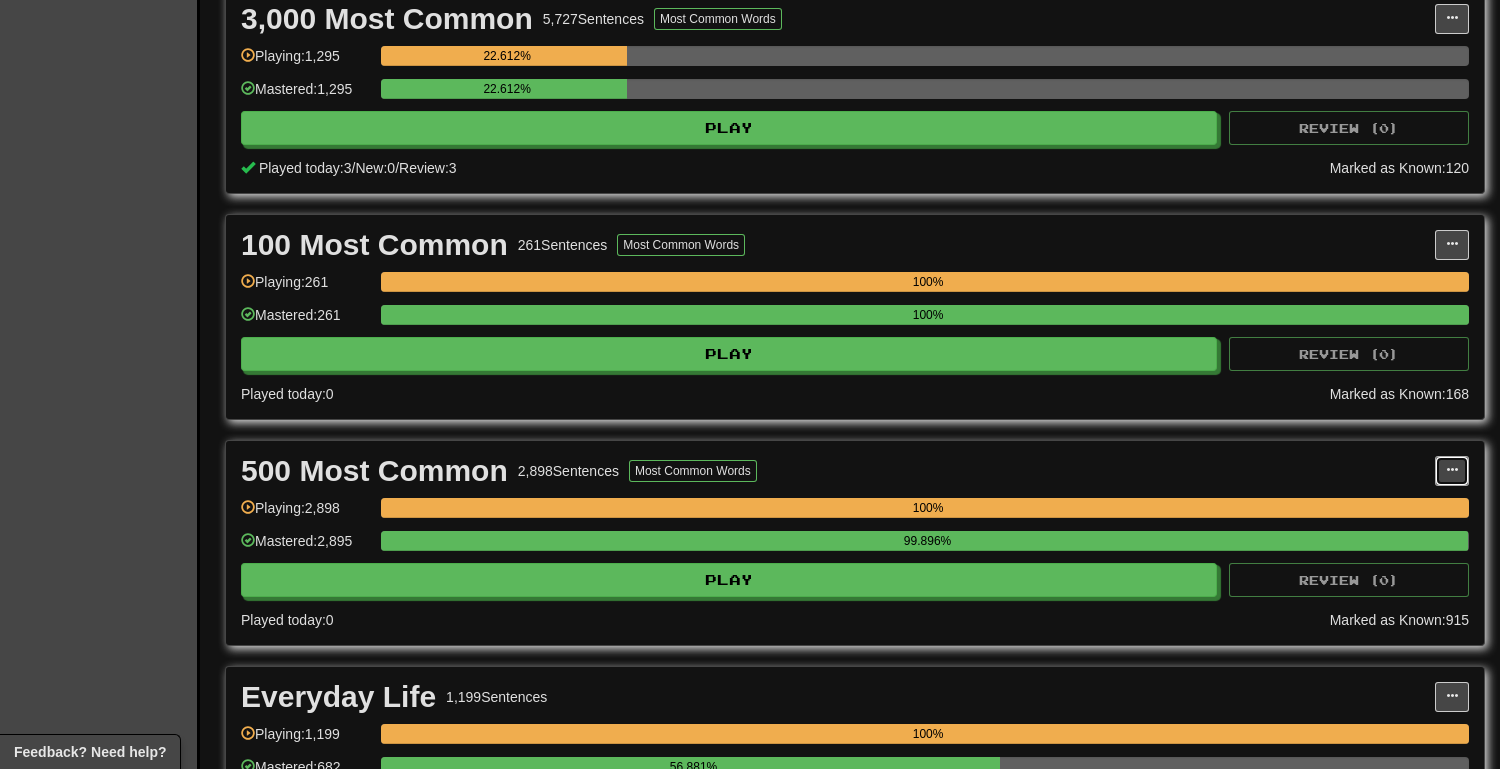 click at bounding box center (1452, 470) 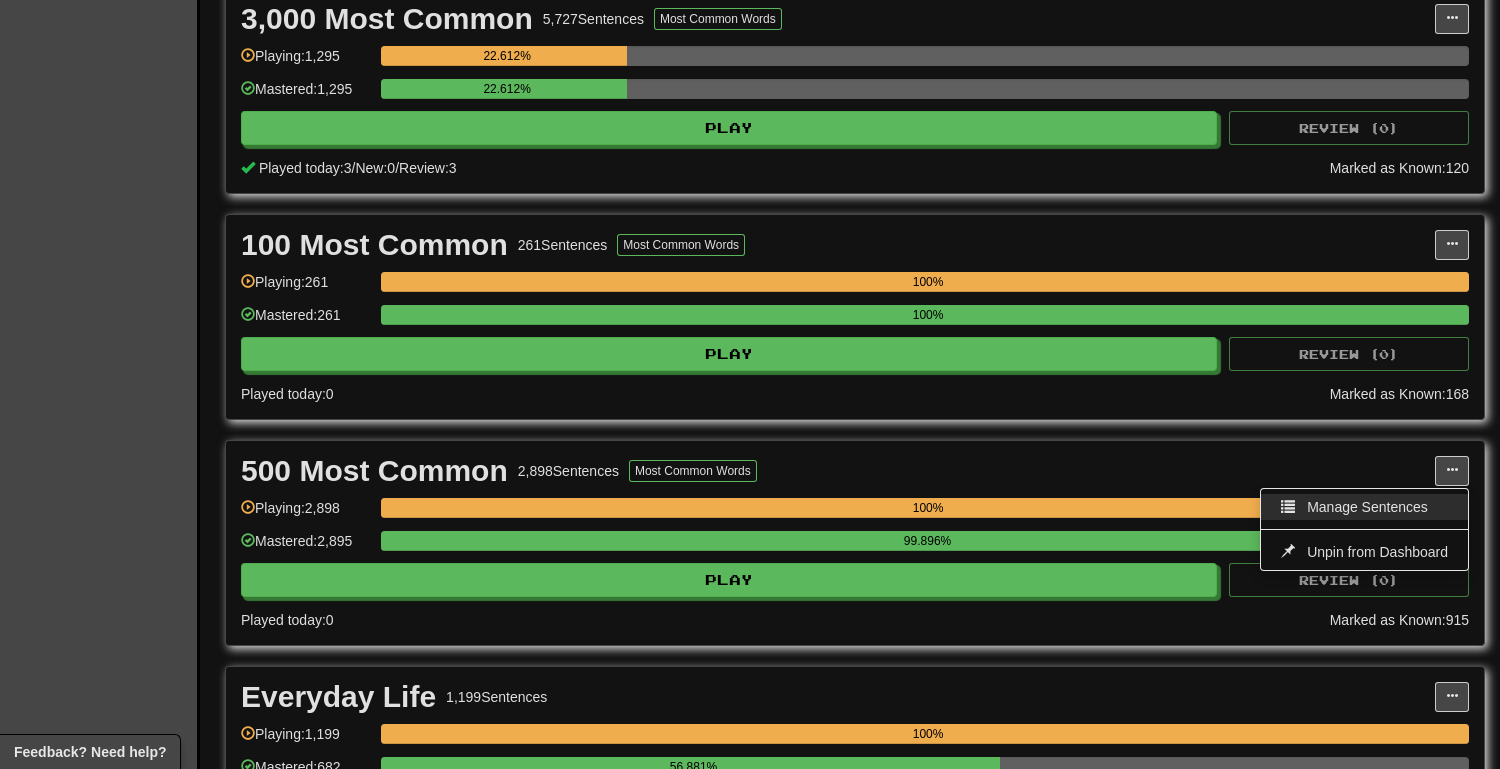 click on "Manage Sentences" at bounding box center [1367, 507] 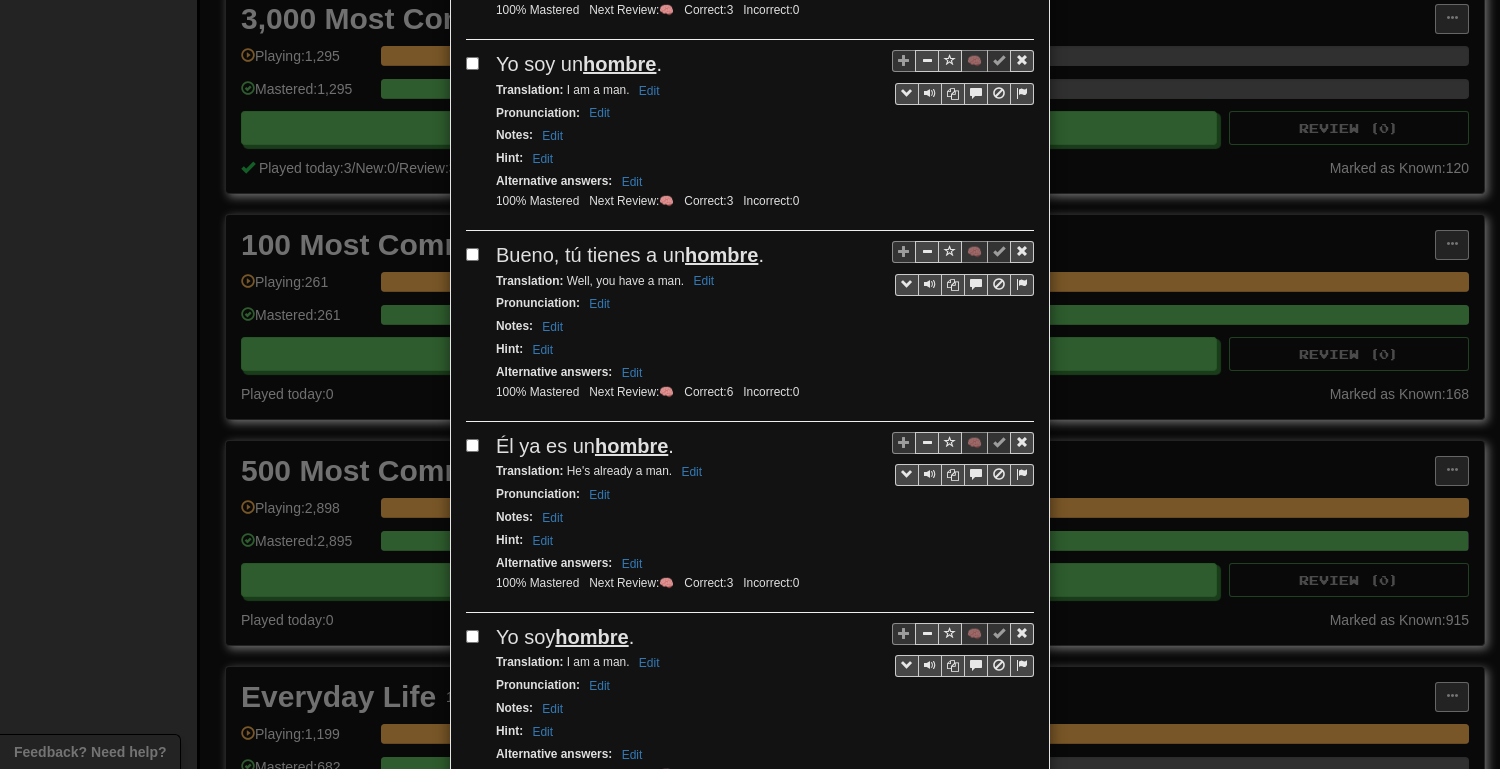 scroll, scrollTop: 0, scrollLeft: 0, axis: both 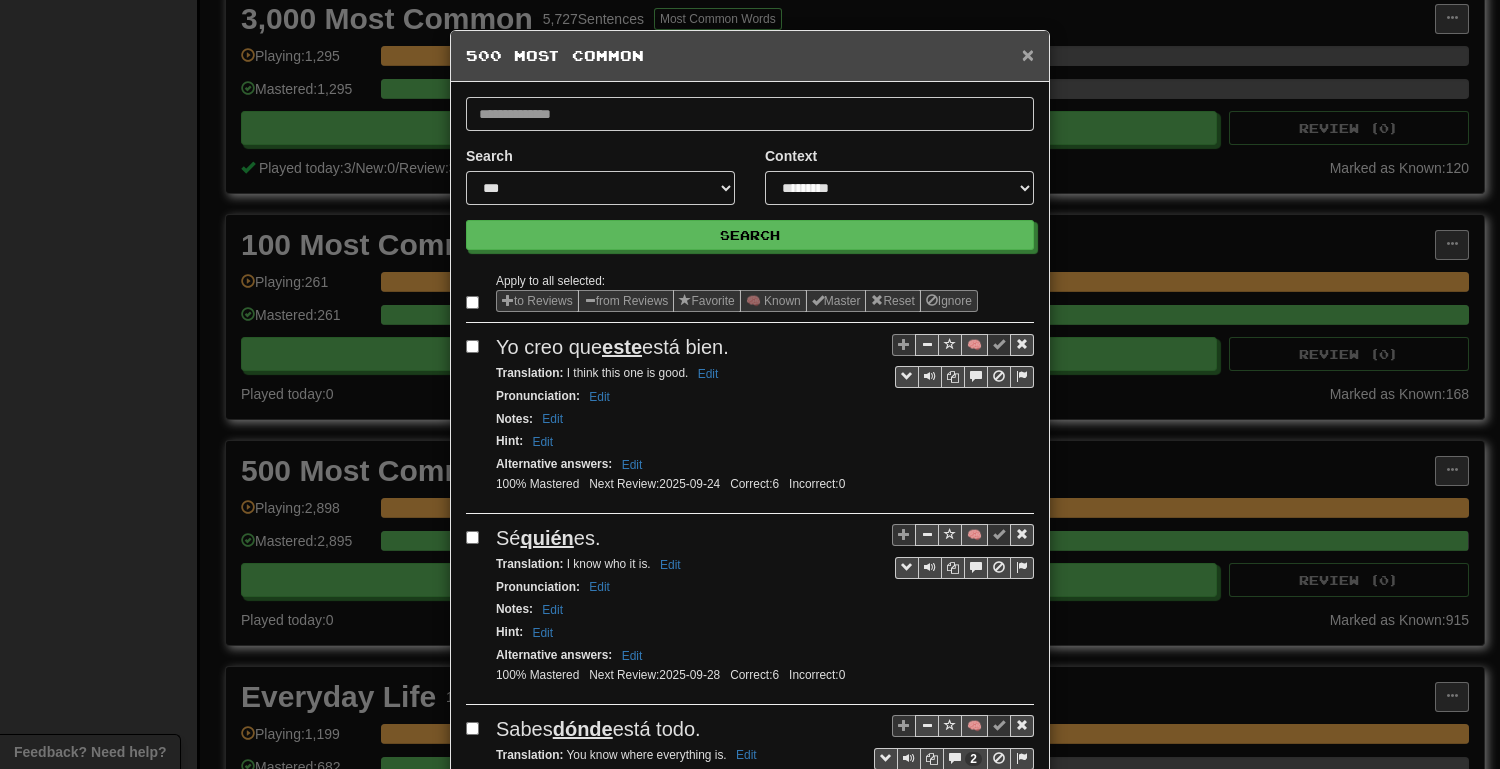 click on "×" at bounding box center [1028, 54] 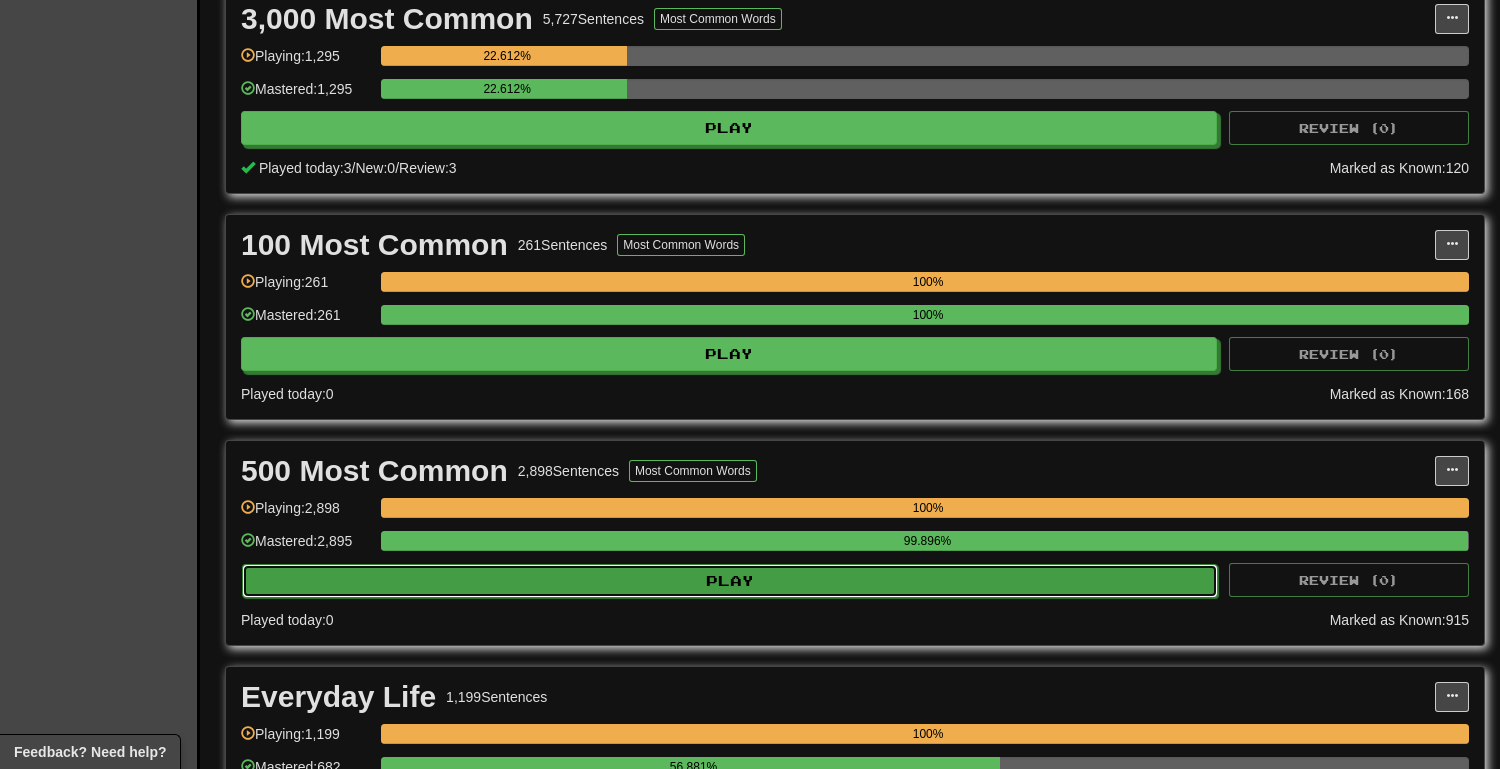 click on "Play" at bounding box center [730, 581] 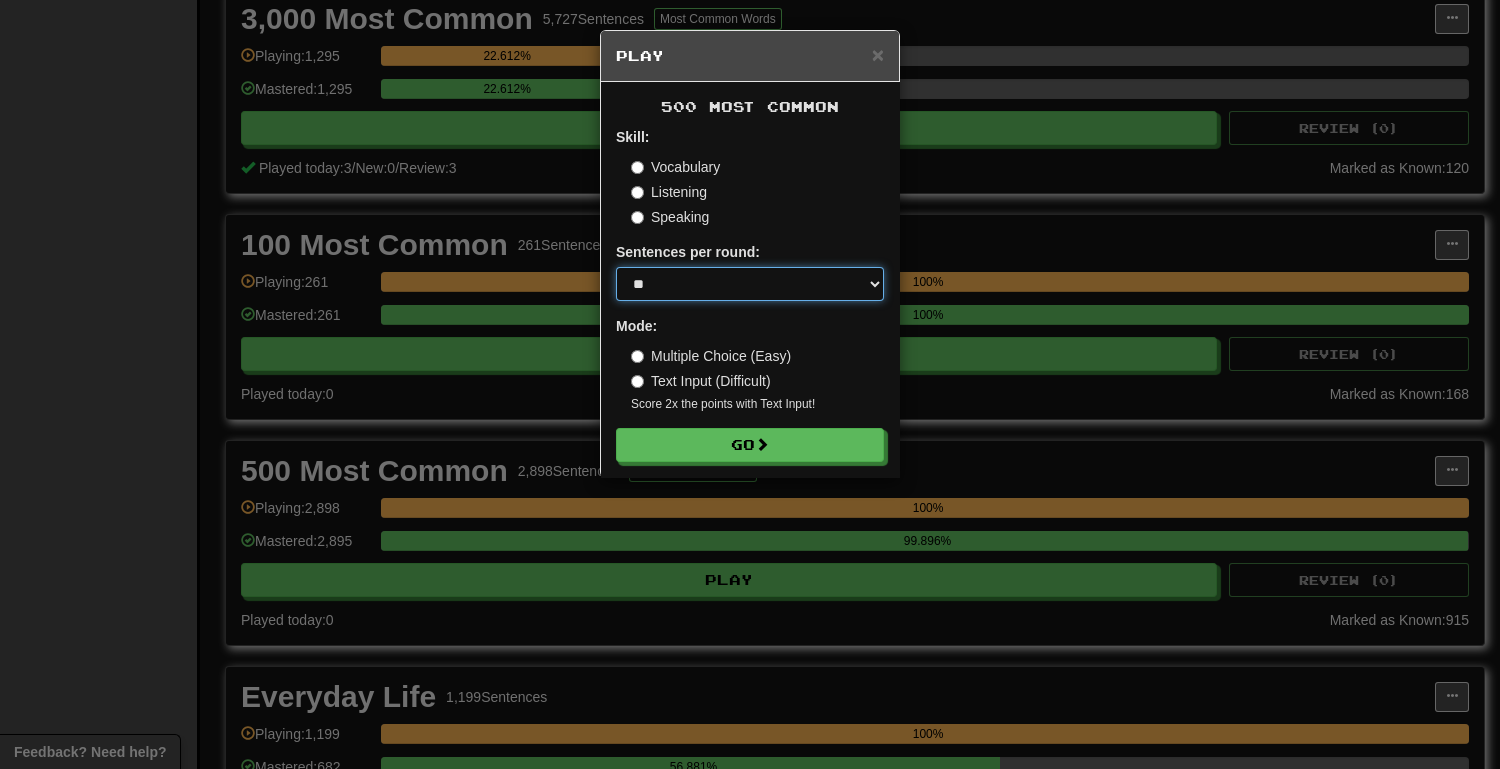 click on "* ** ** ** ** ** *** ********" at bounding box center [750, 284] 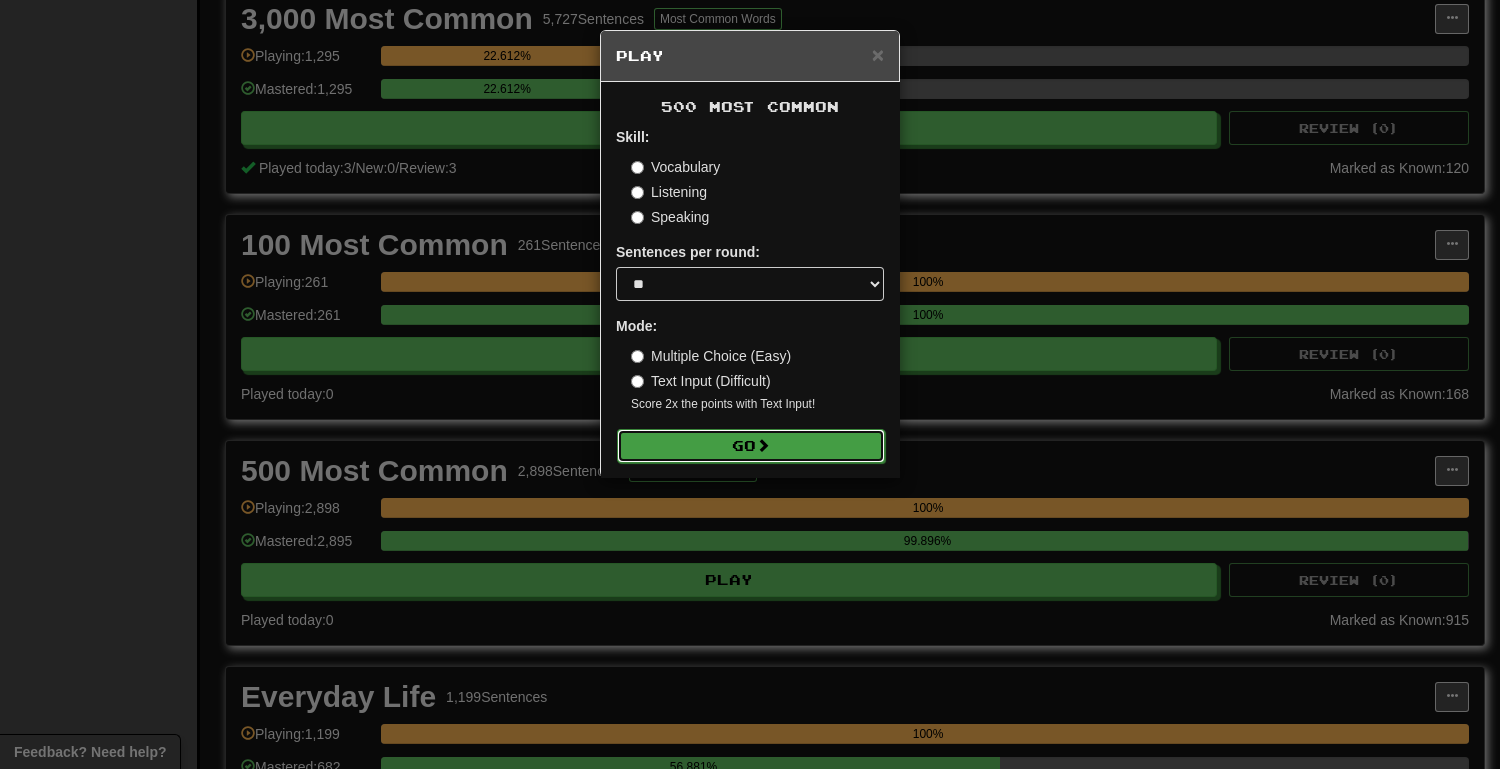 click at bounding box center [763, 445] 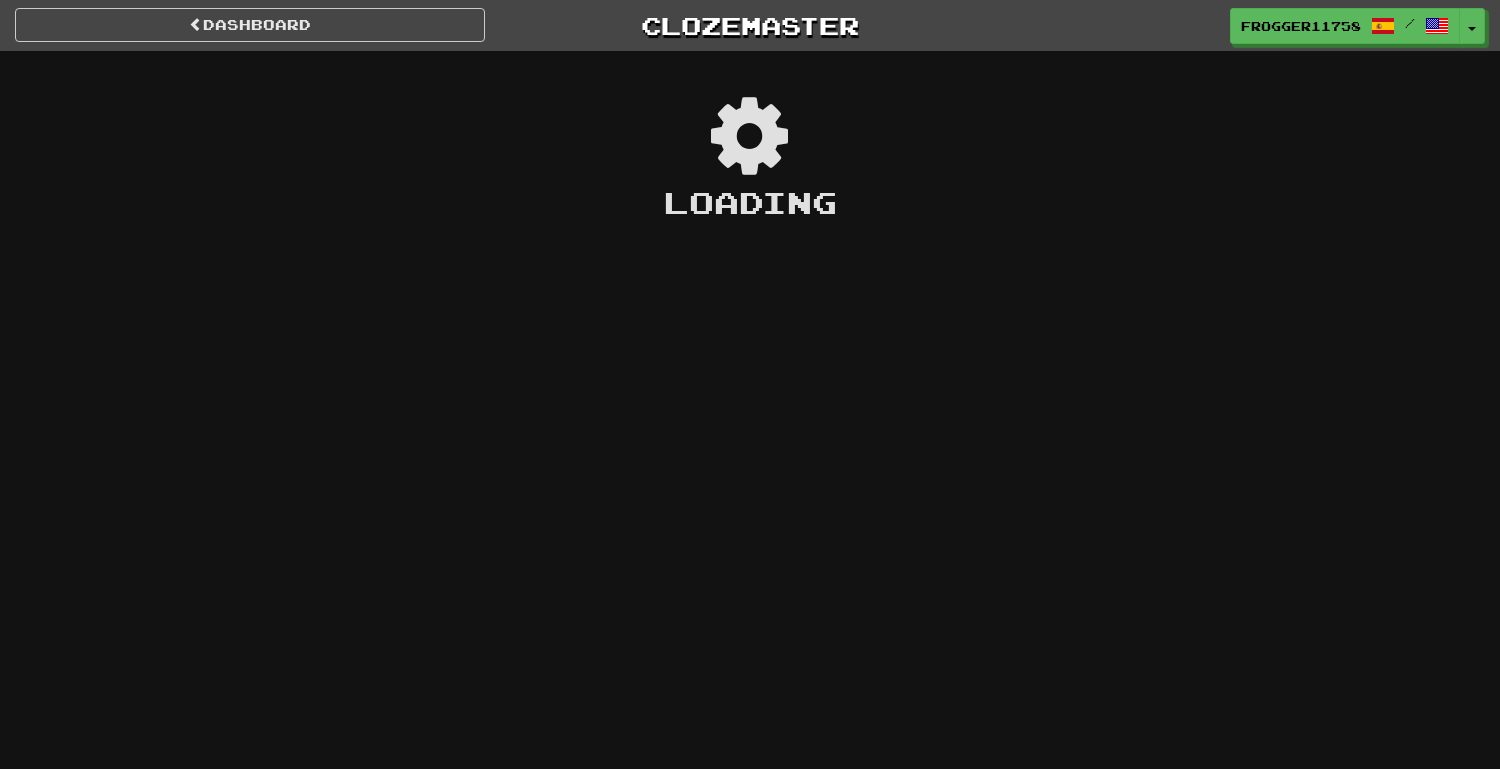 scroll, scrollTop: 0, scrollLeft: 0, axis: both 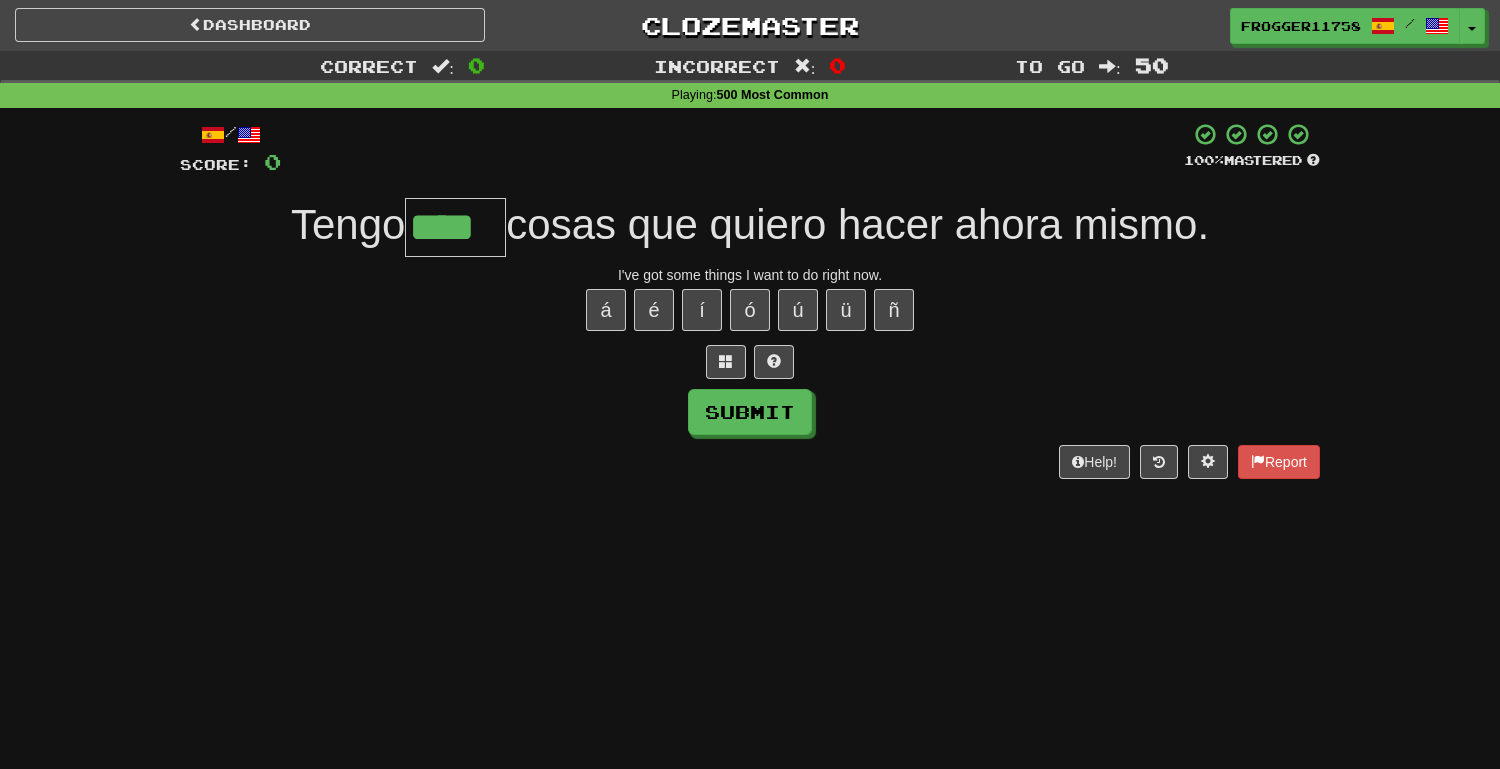 type on "****" 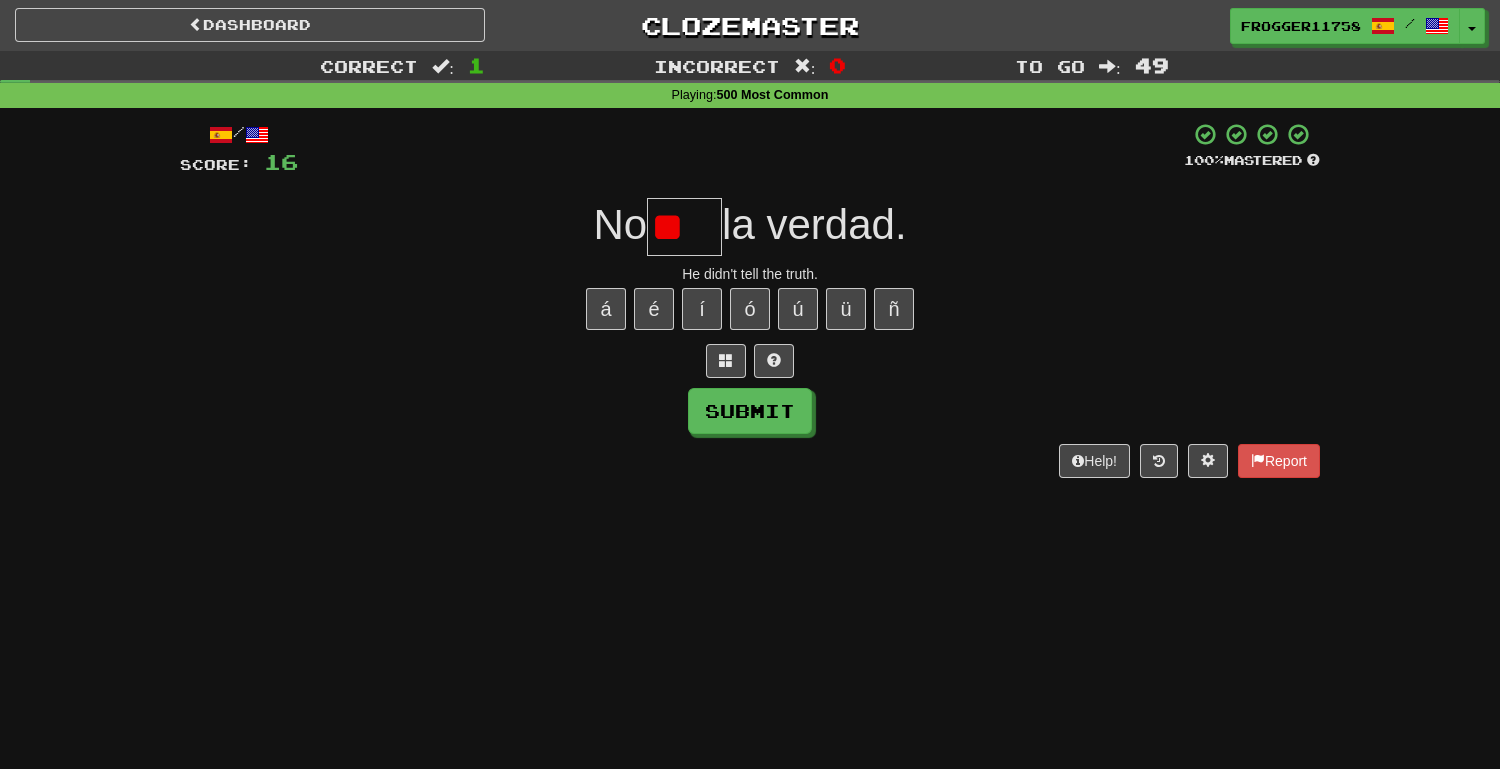 scroll, scrollTop: 0, scrollLeft: 0, axis: both 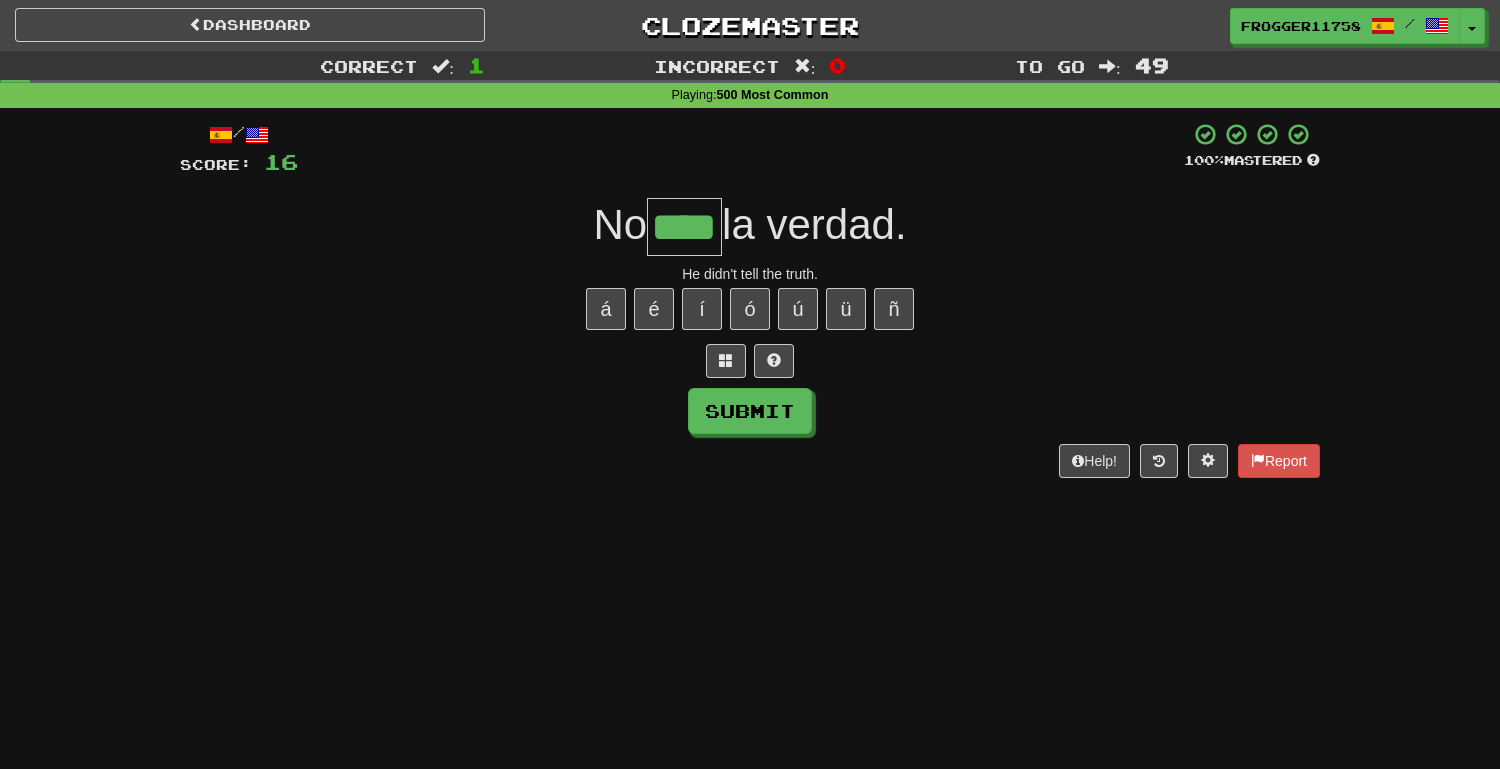 type on "****" 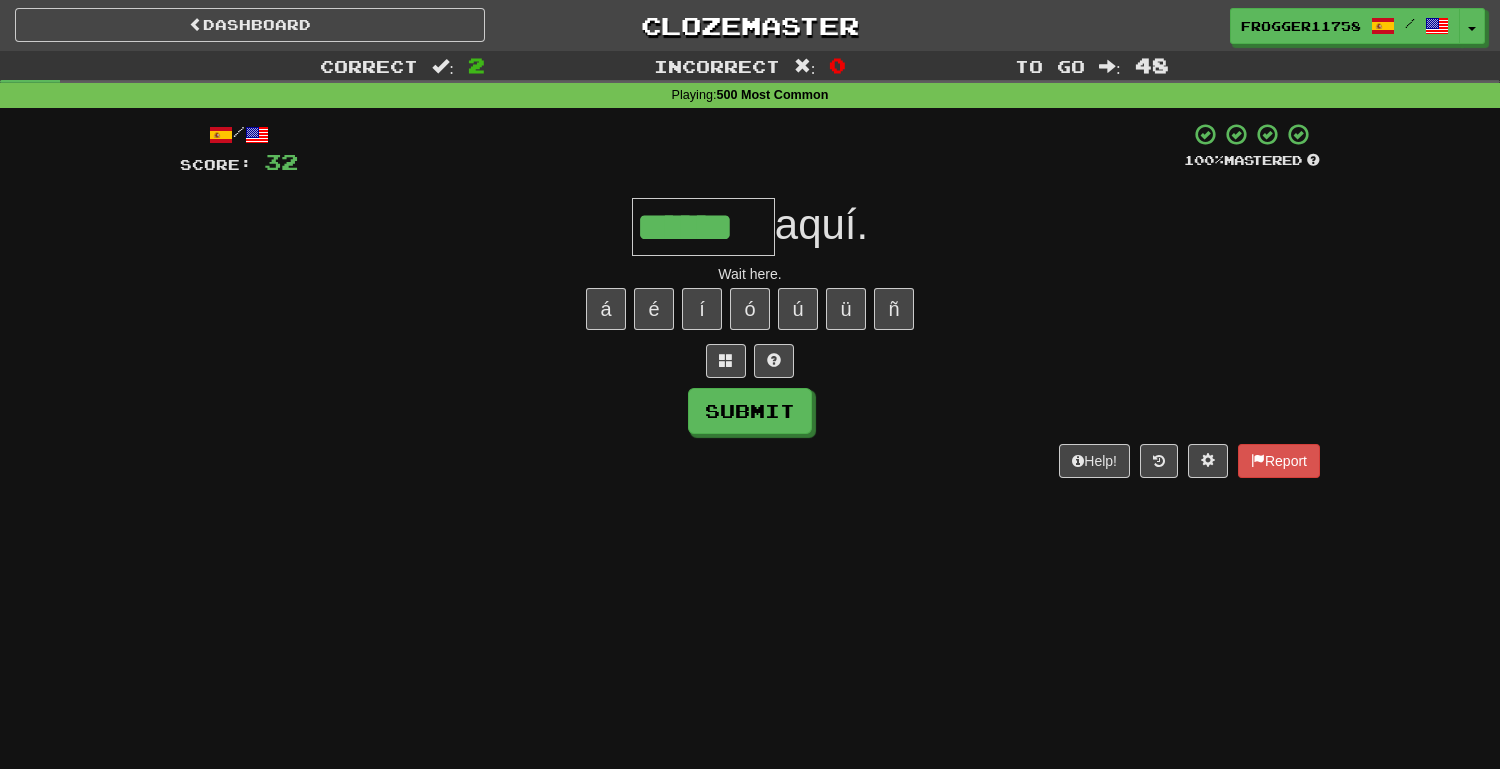 type on "******" 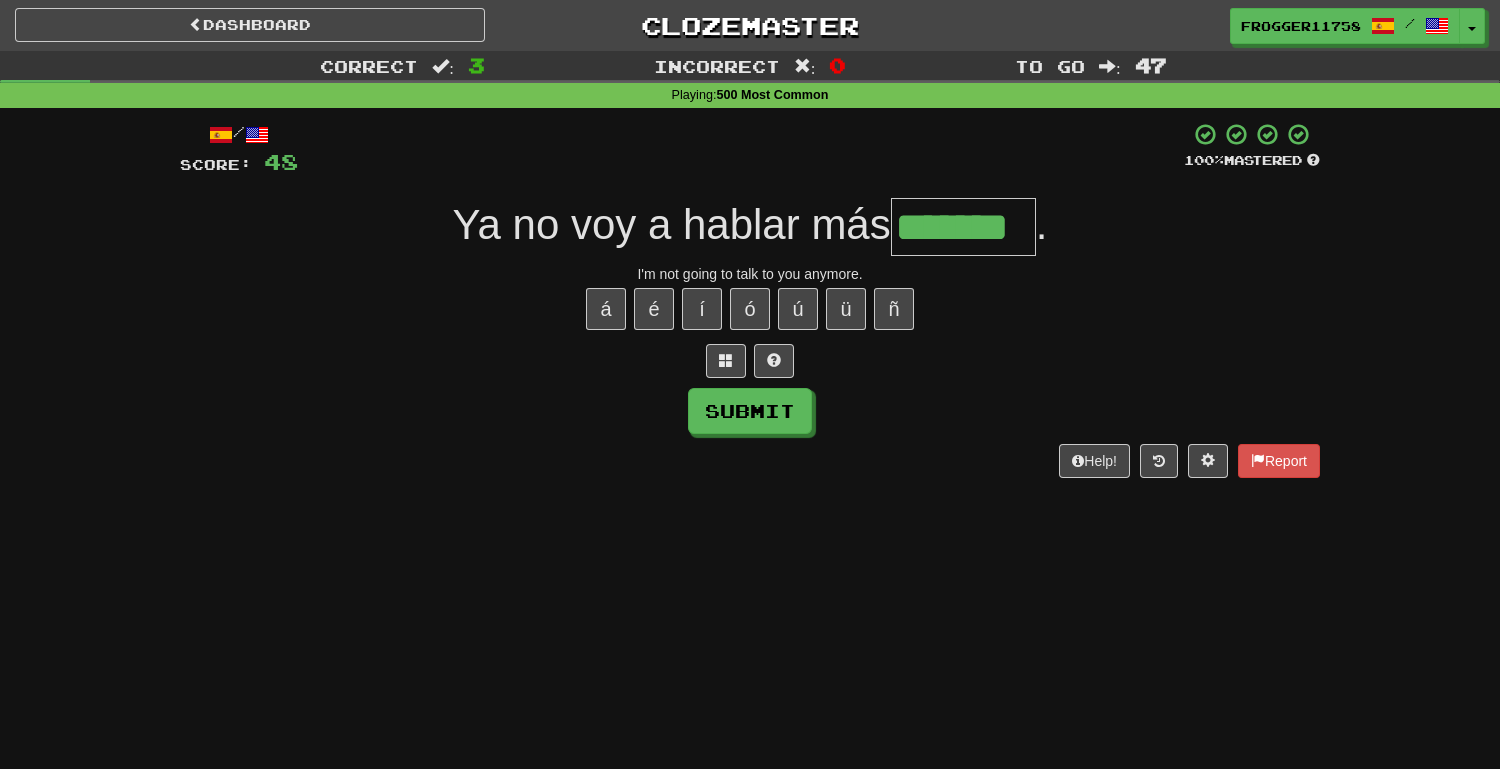 type on "*******" 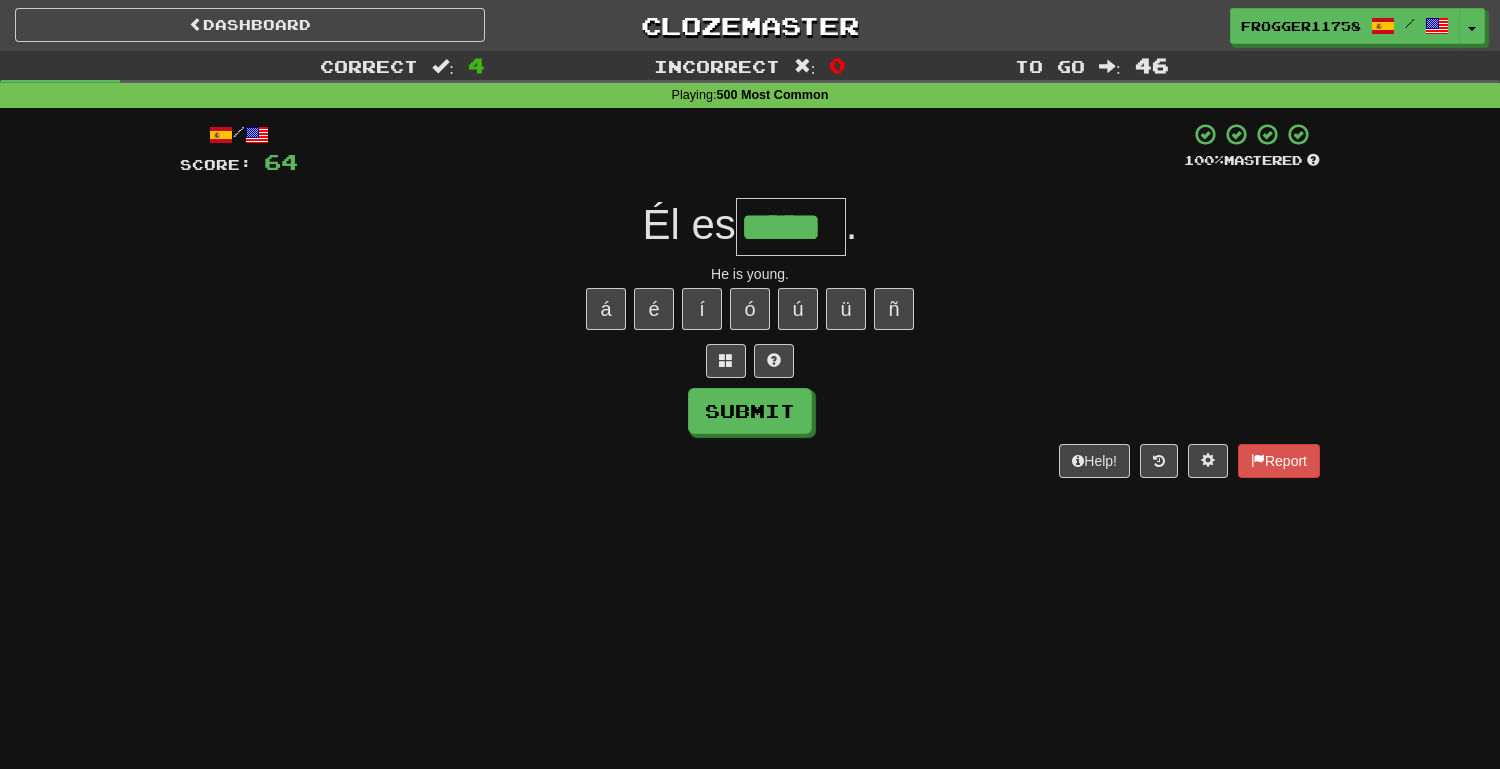 type on "*****" 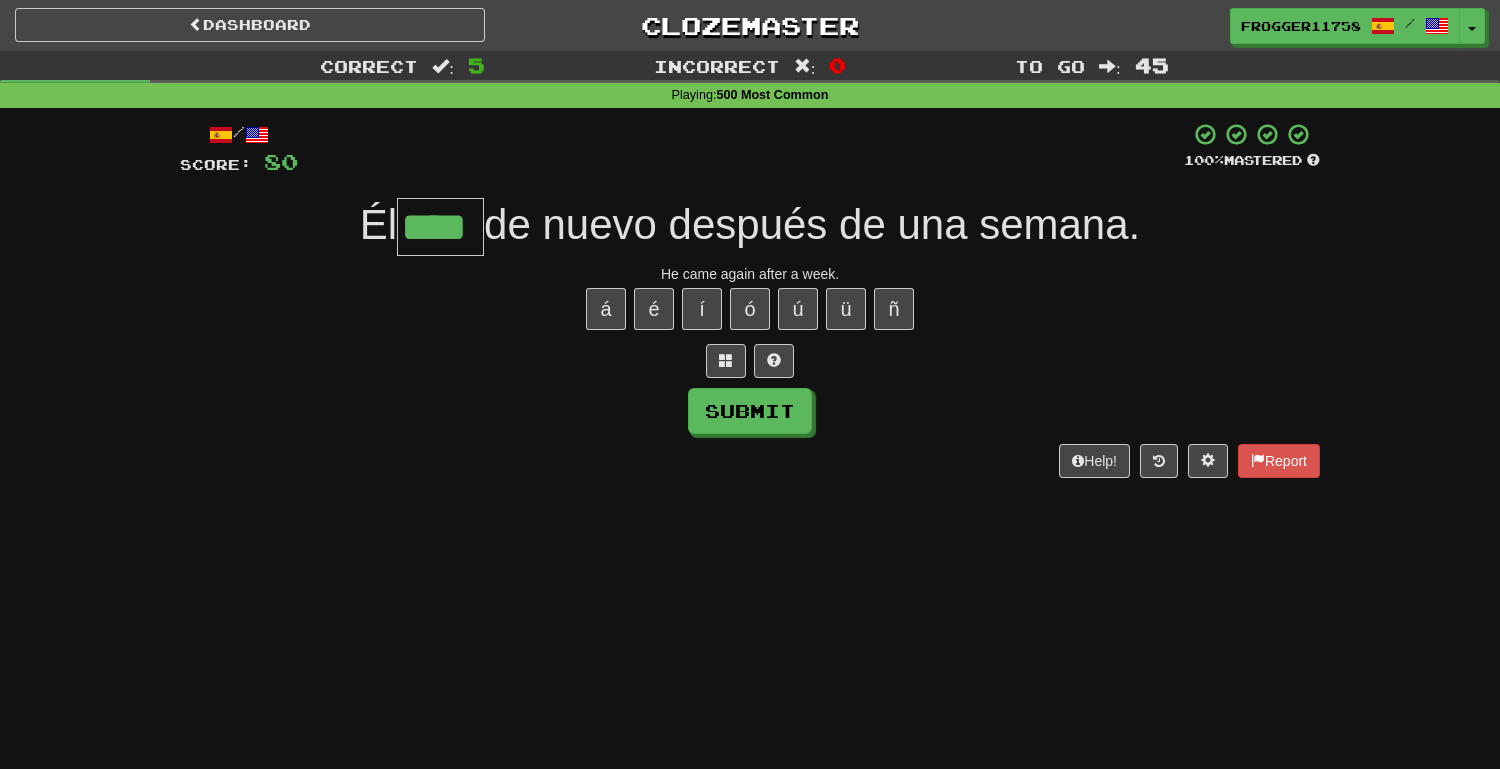 type on "****" 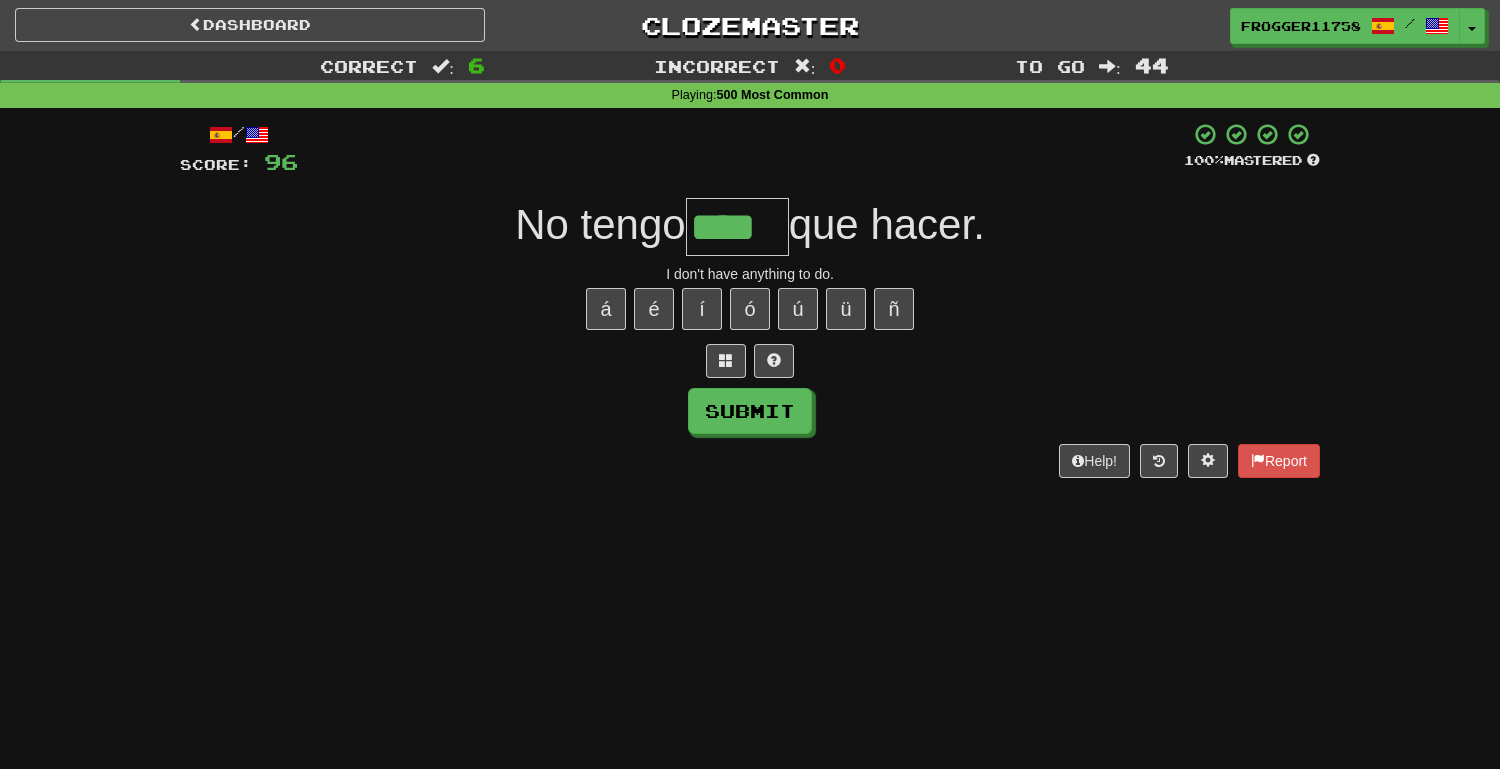 type on "****" 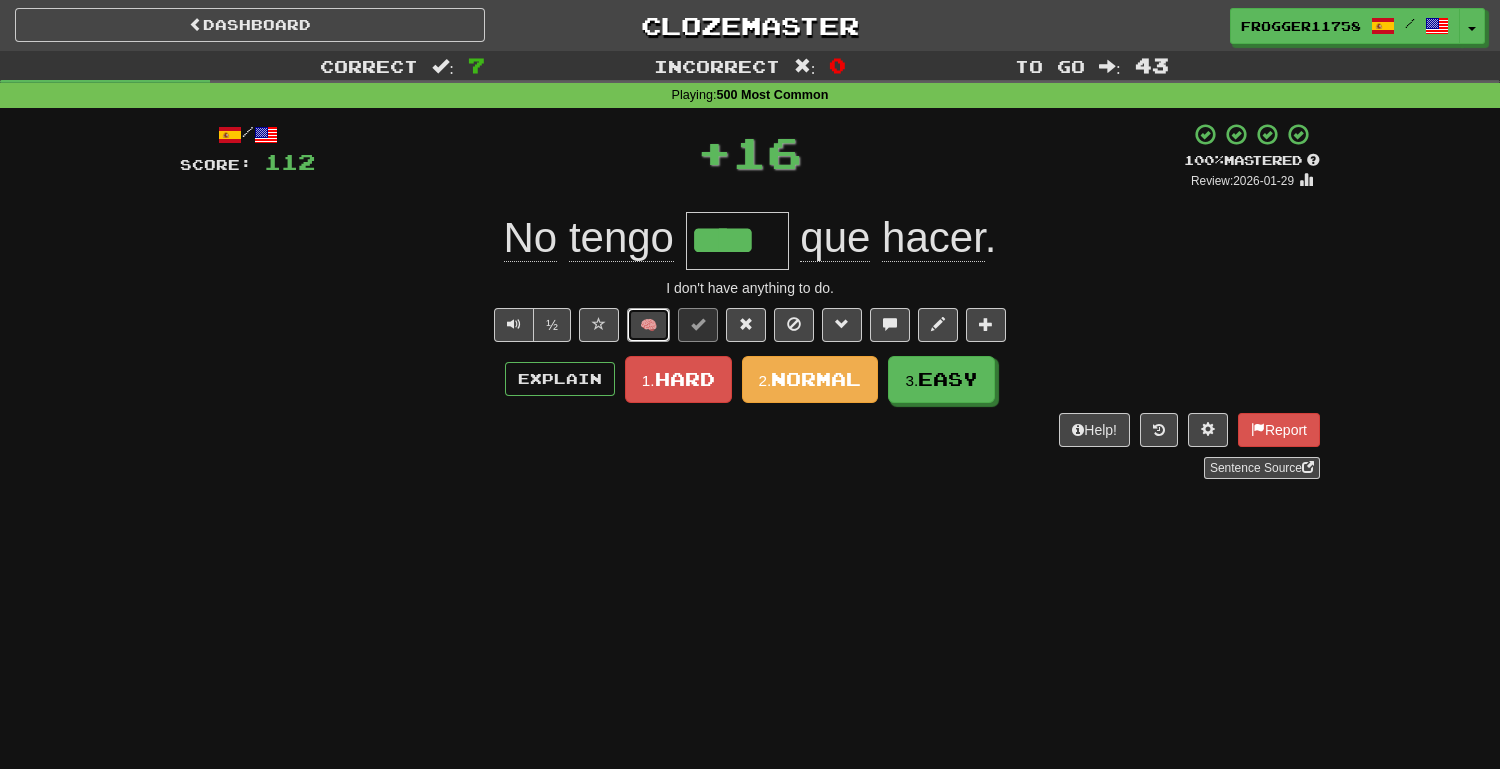 click on "🧠" at bounding box center [648, 325] 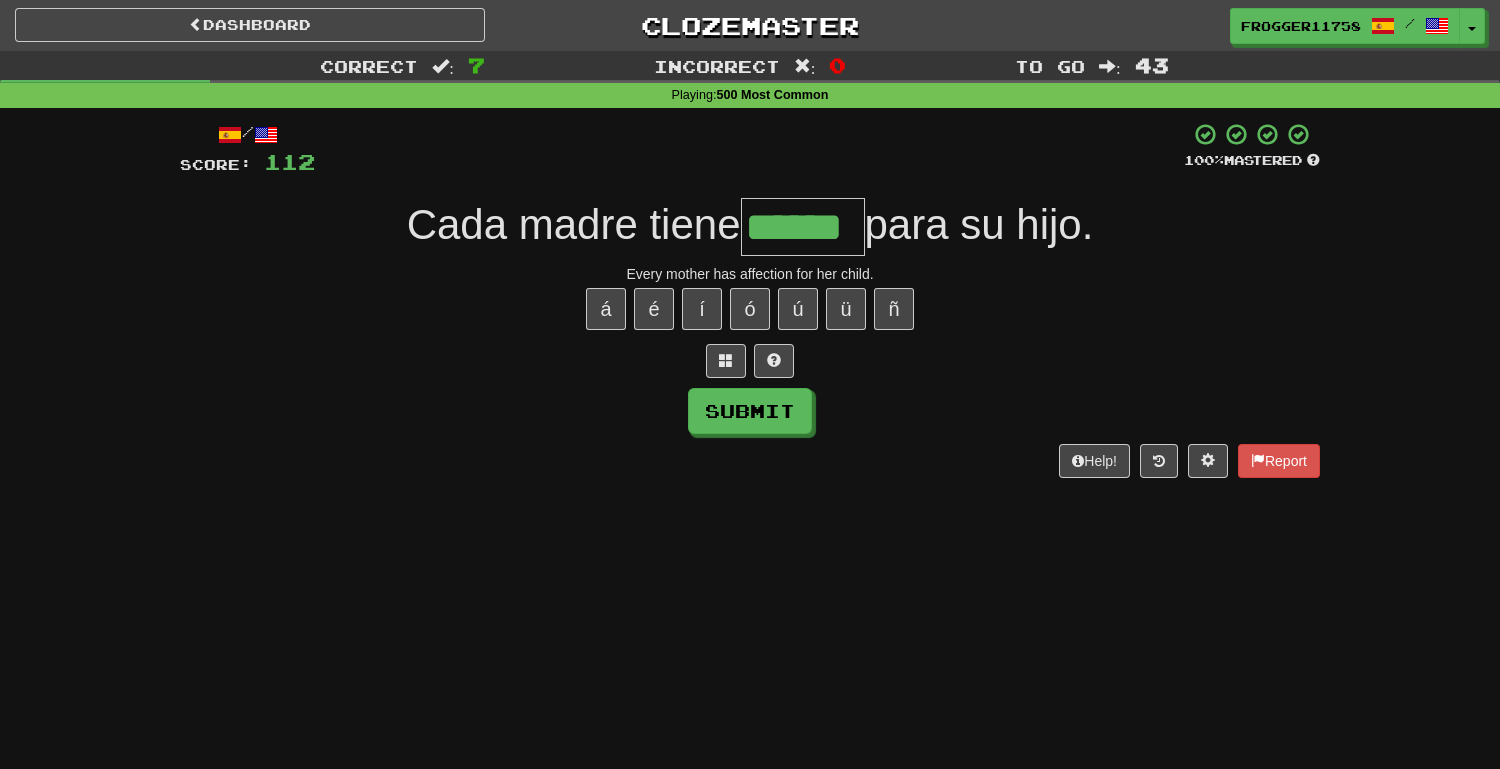 type on "******" 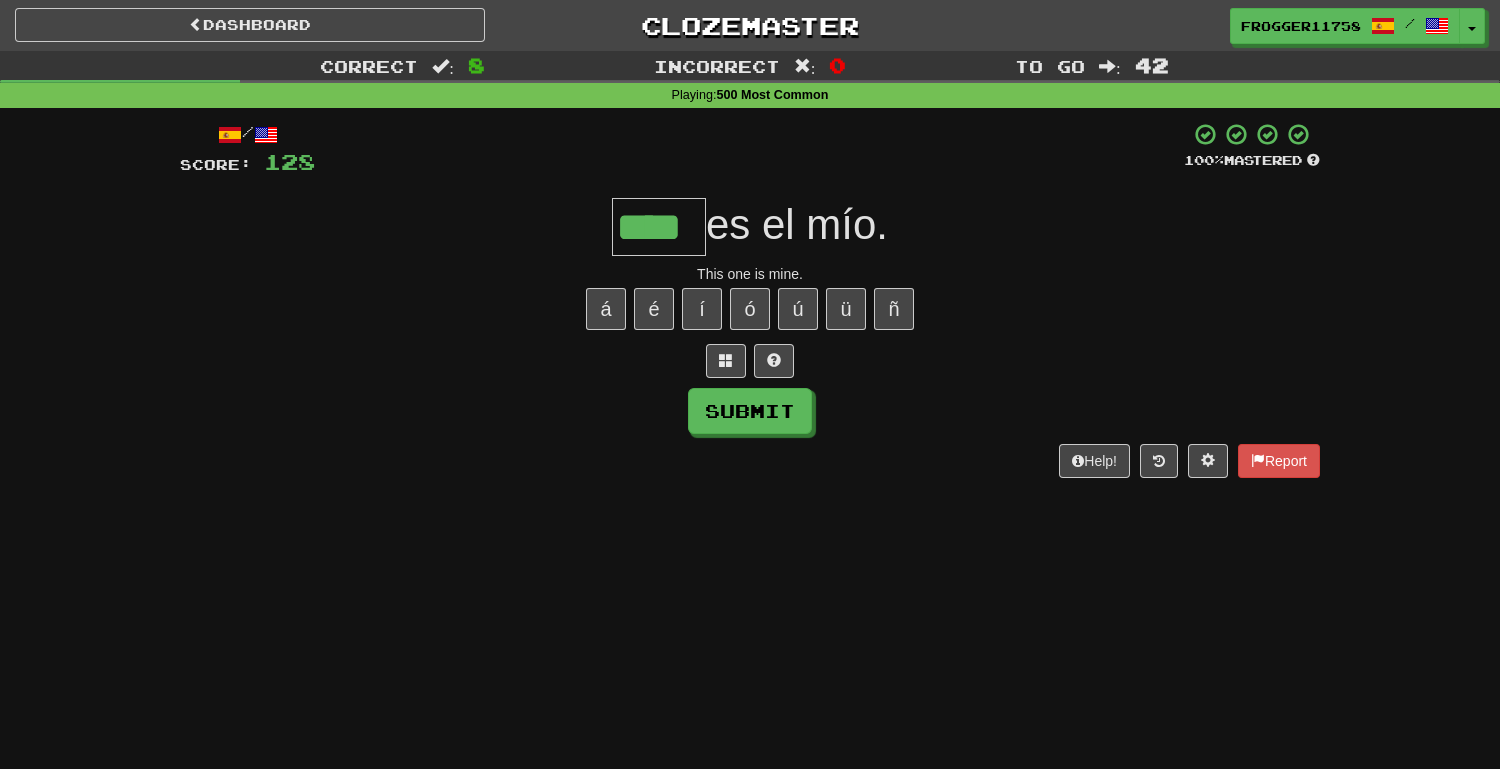 type on "****" 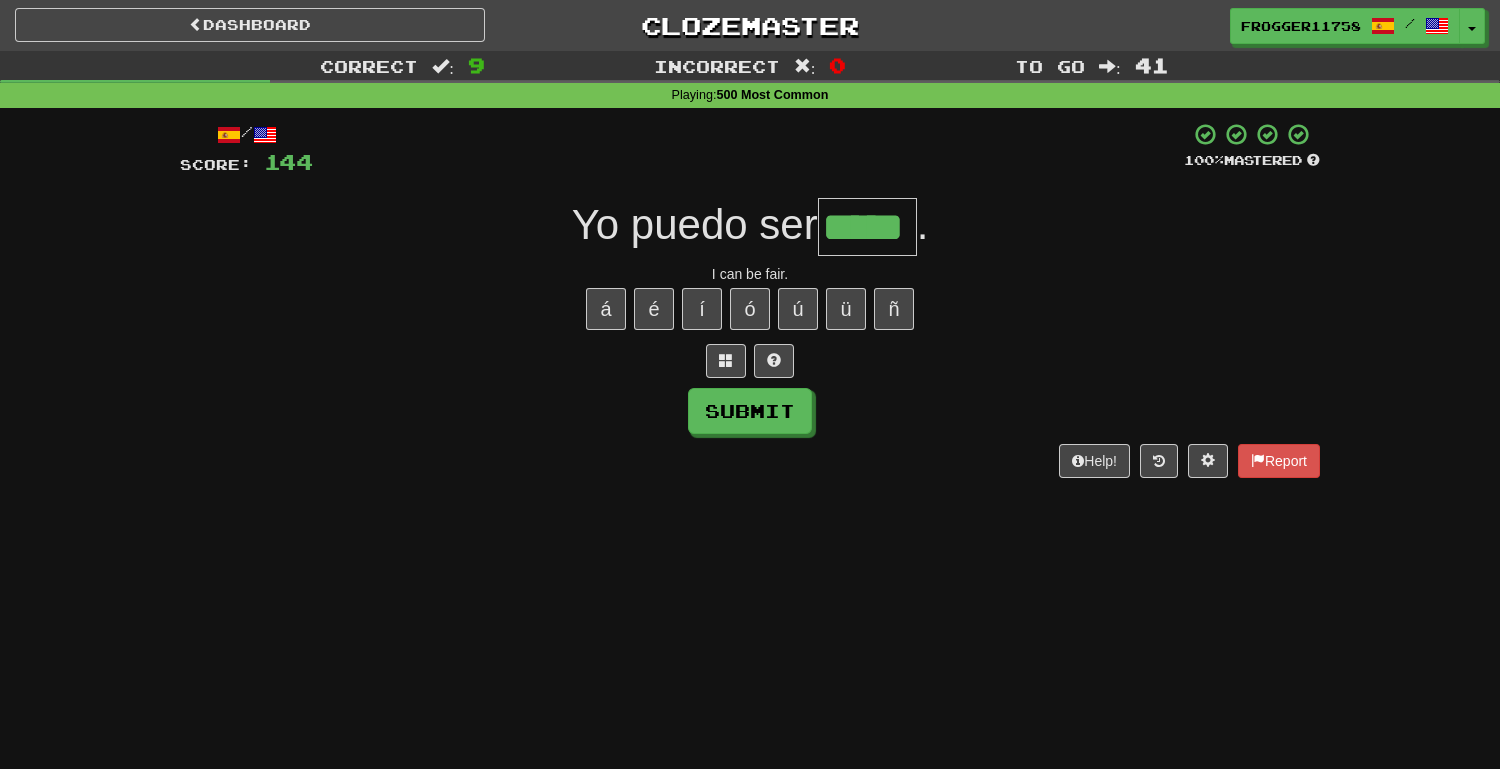 type on "*****" 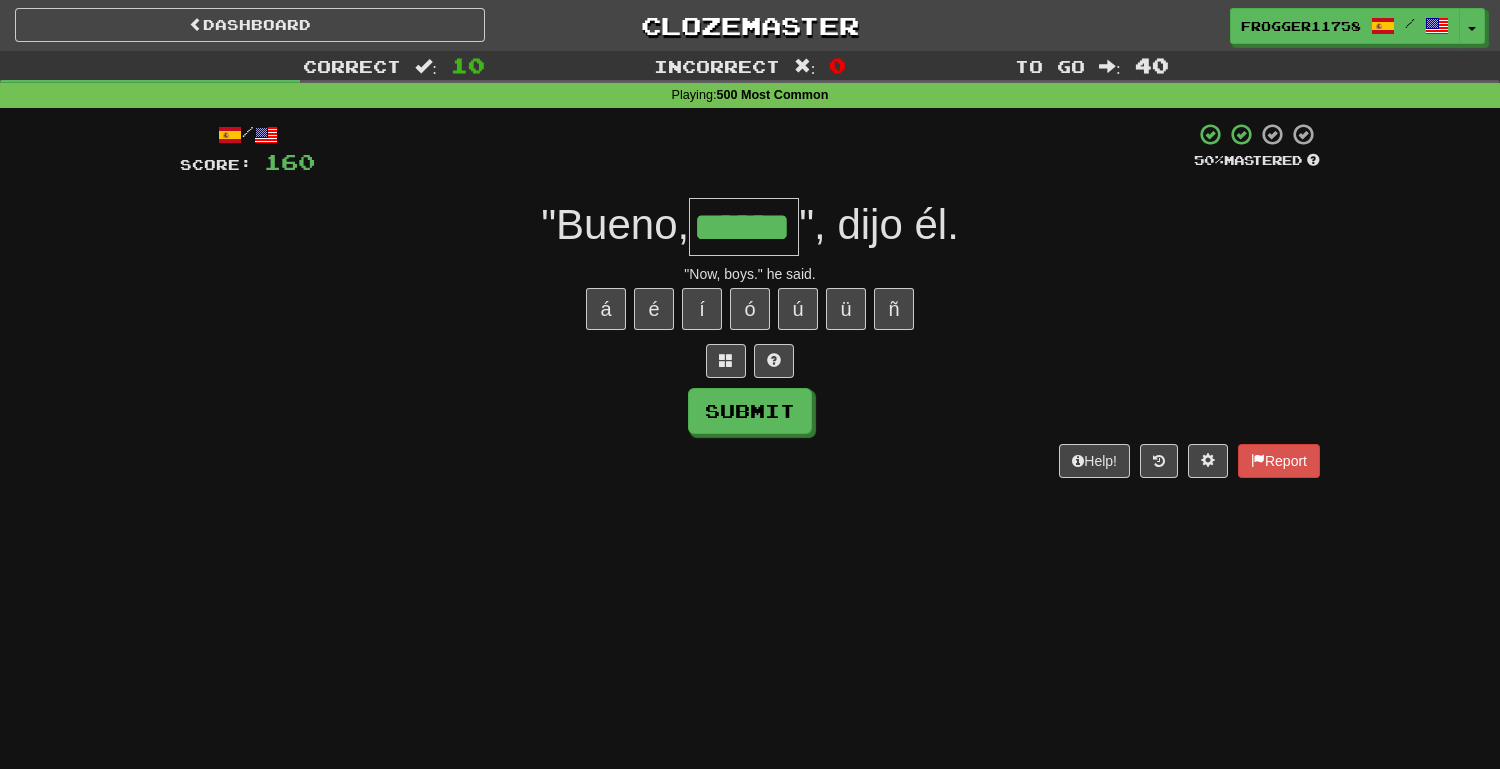 scroll, scrollTop: 0, scrollLeft: 16, axis: horizontal 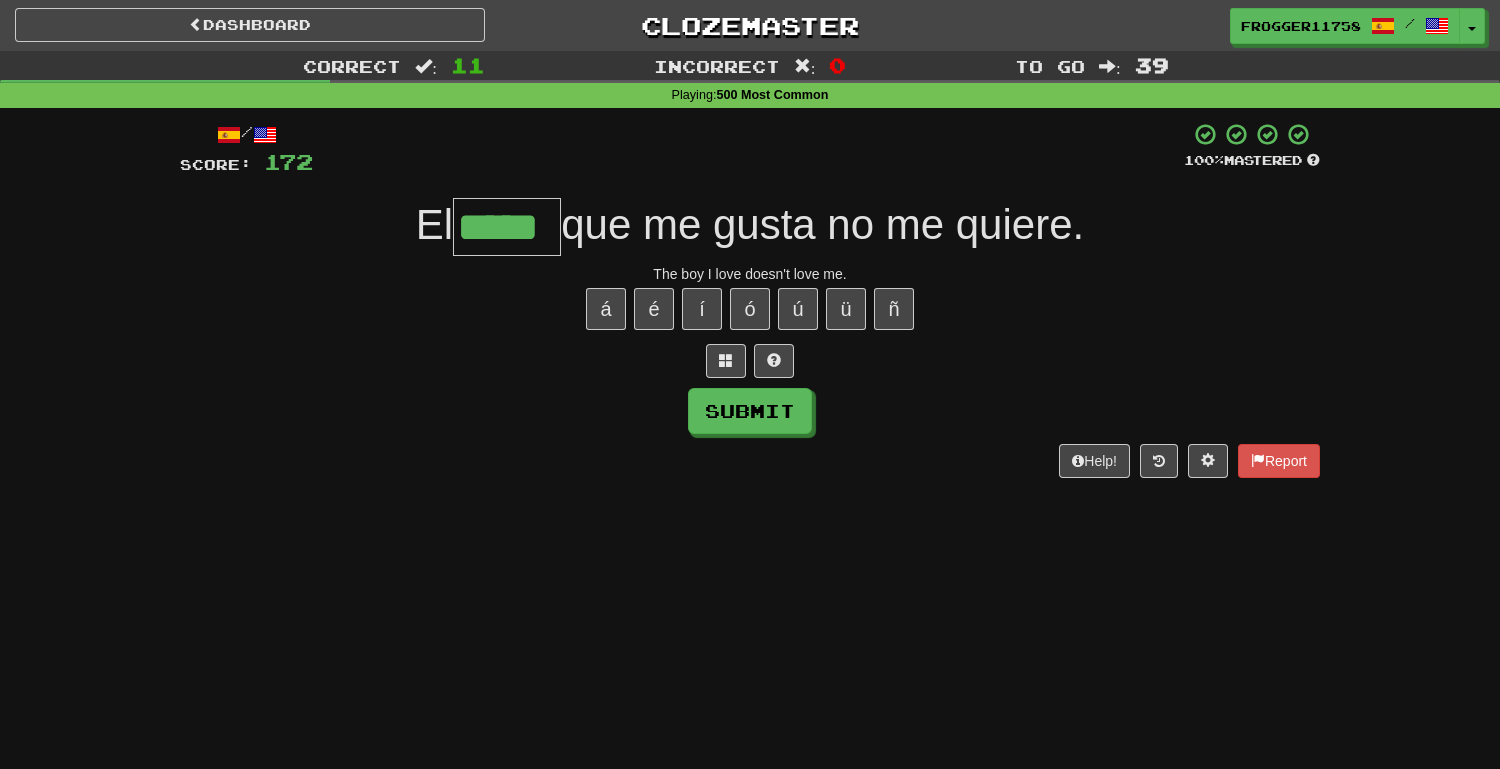 type on "*****" 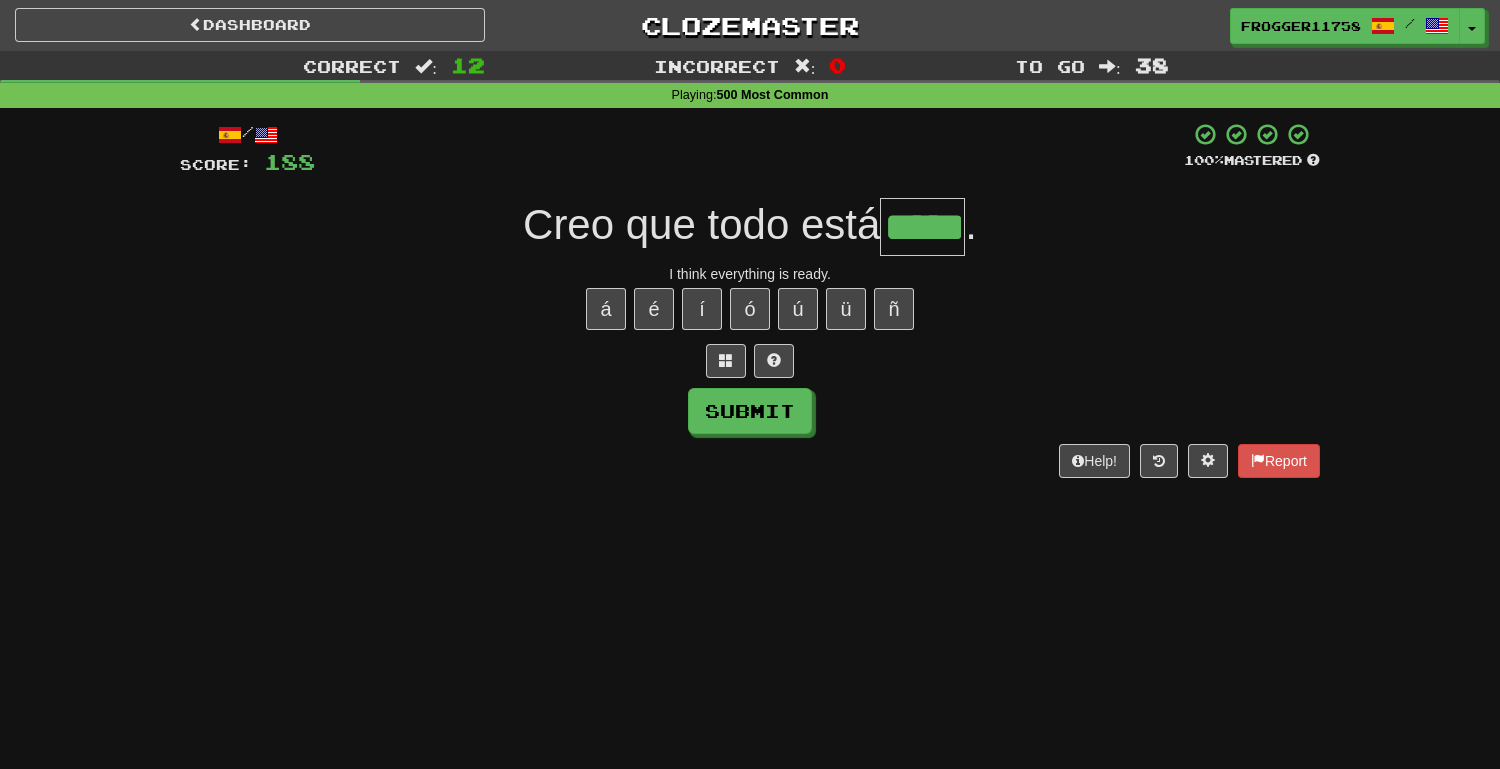 type on "*****" 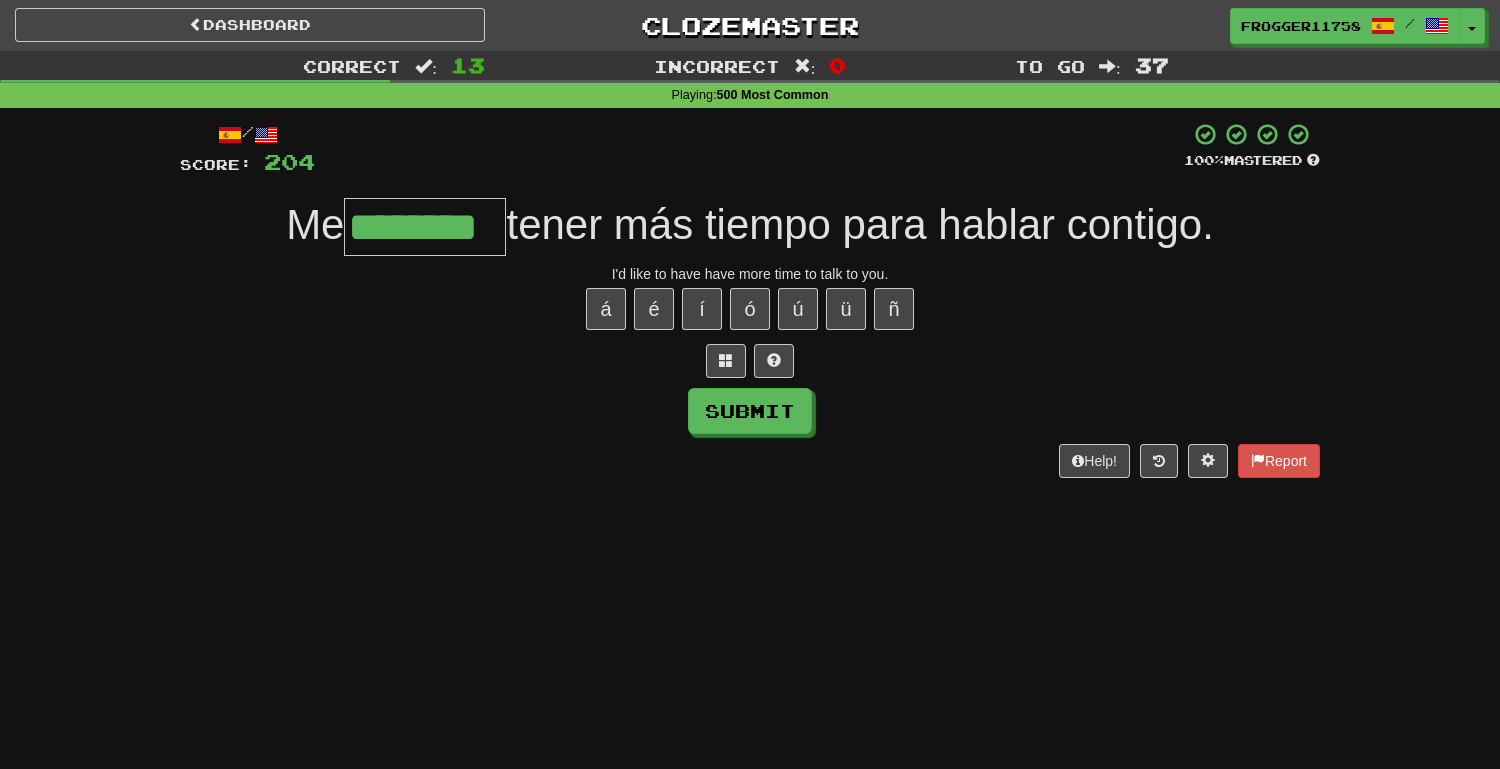 type on "********" 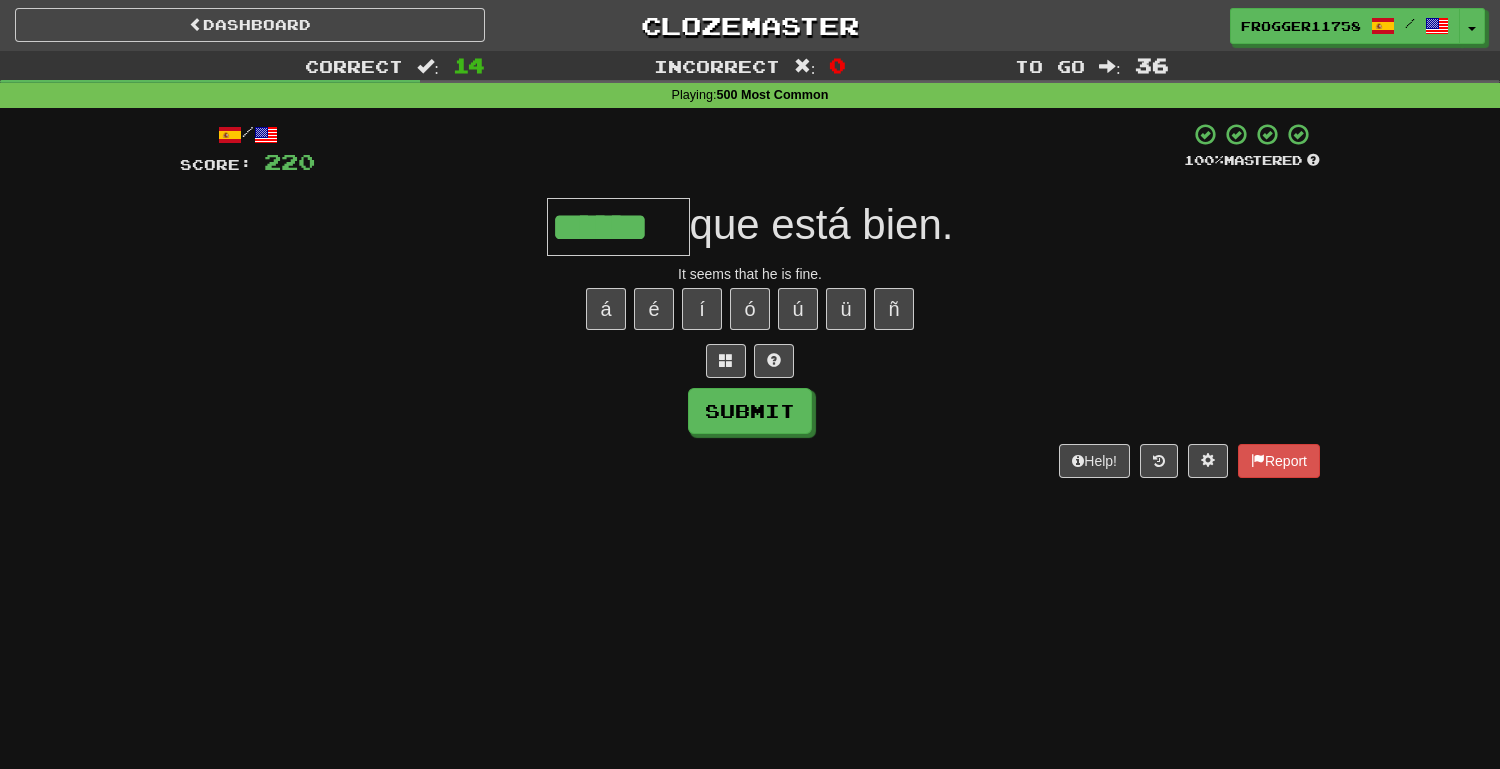 type on "******" 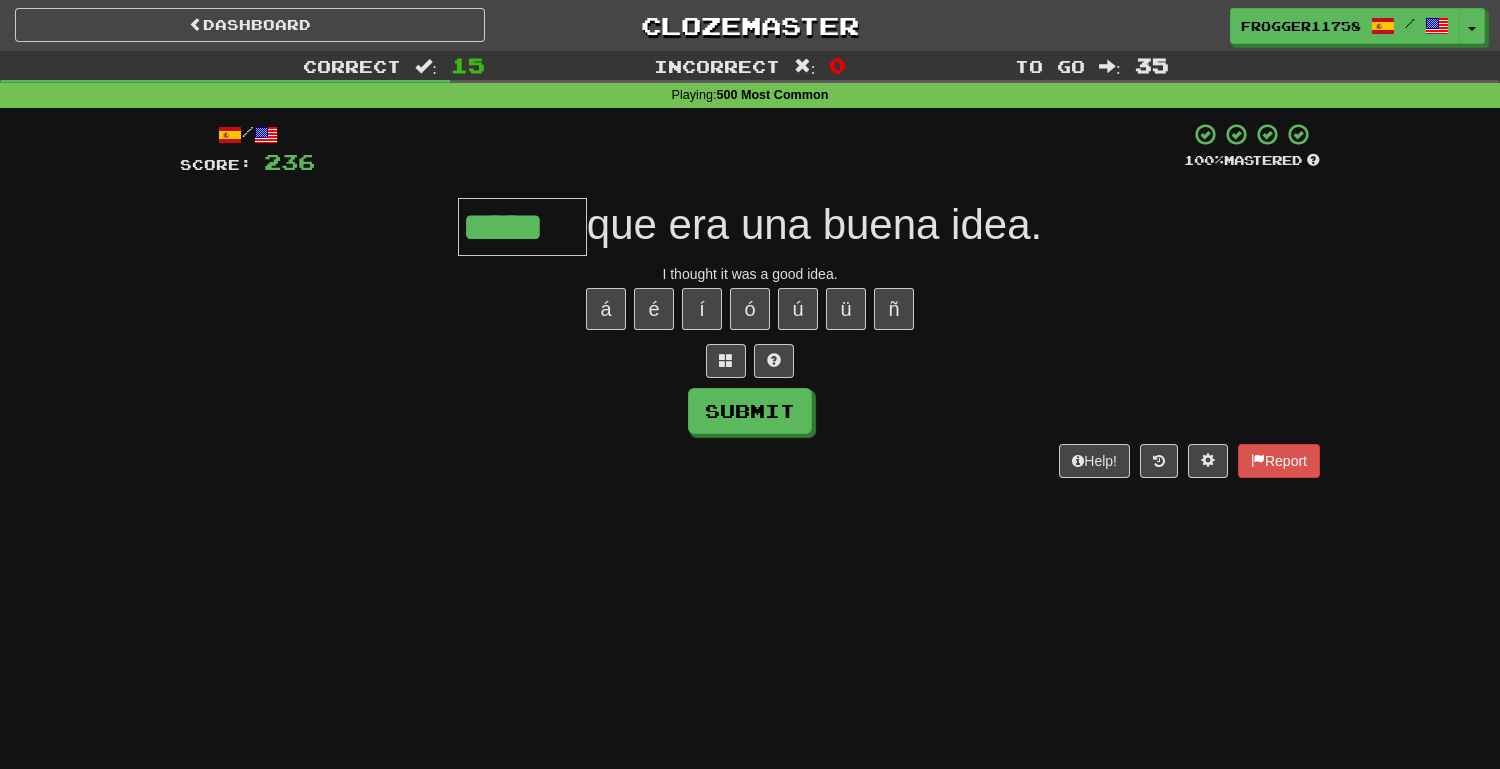 type on "*****" 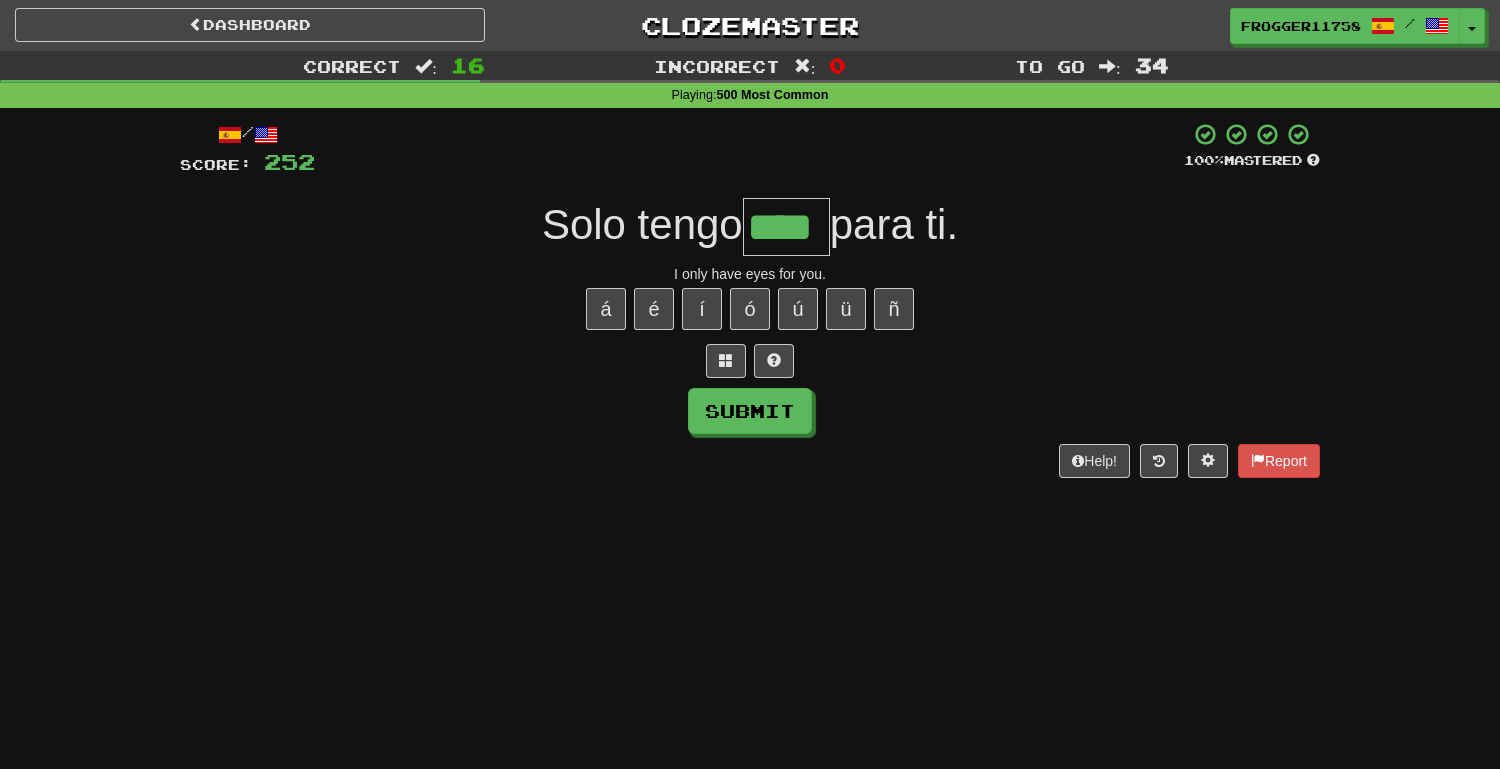 type on "****" 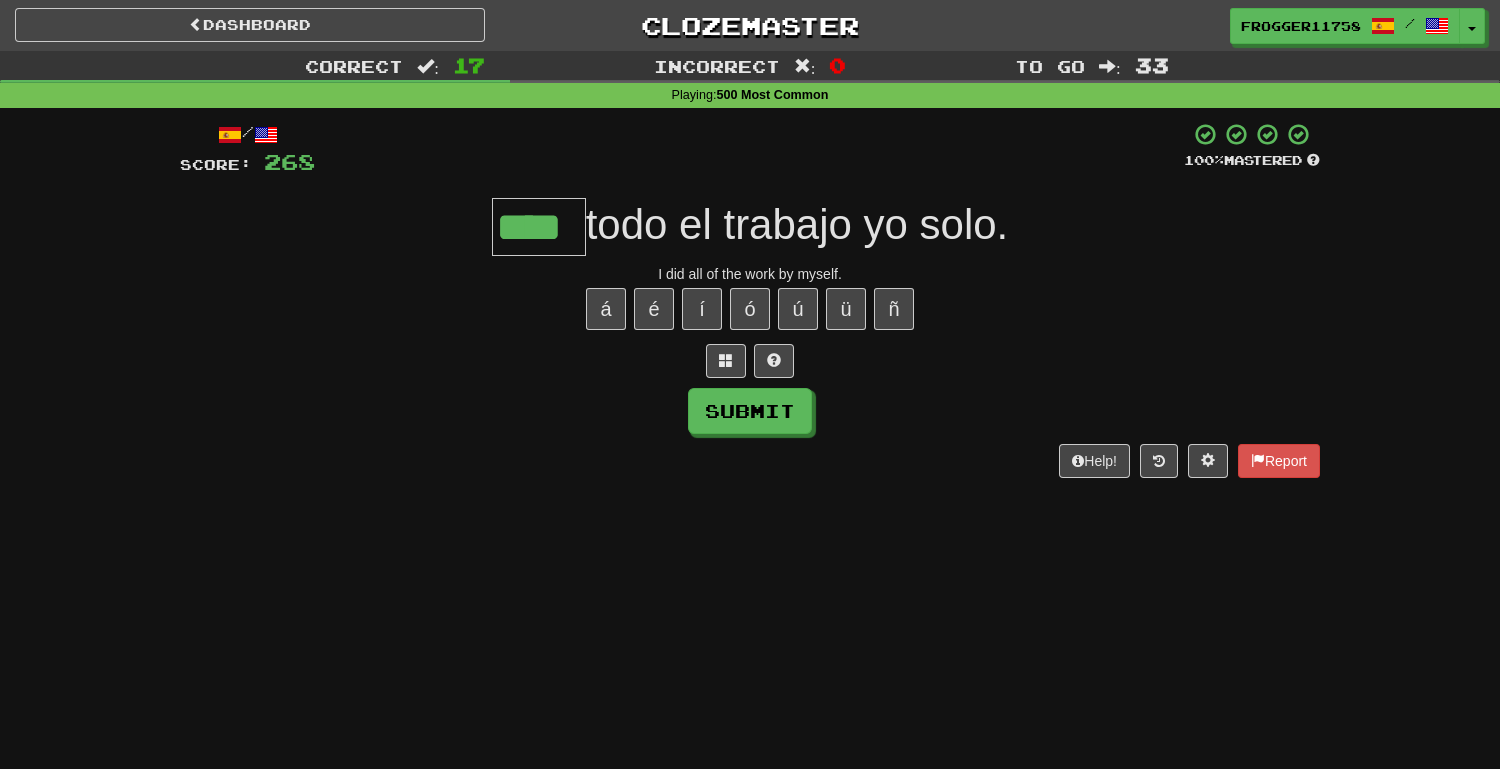 type on "****" 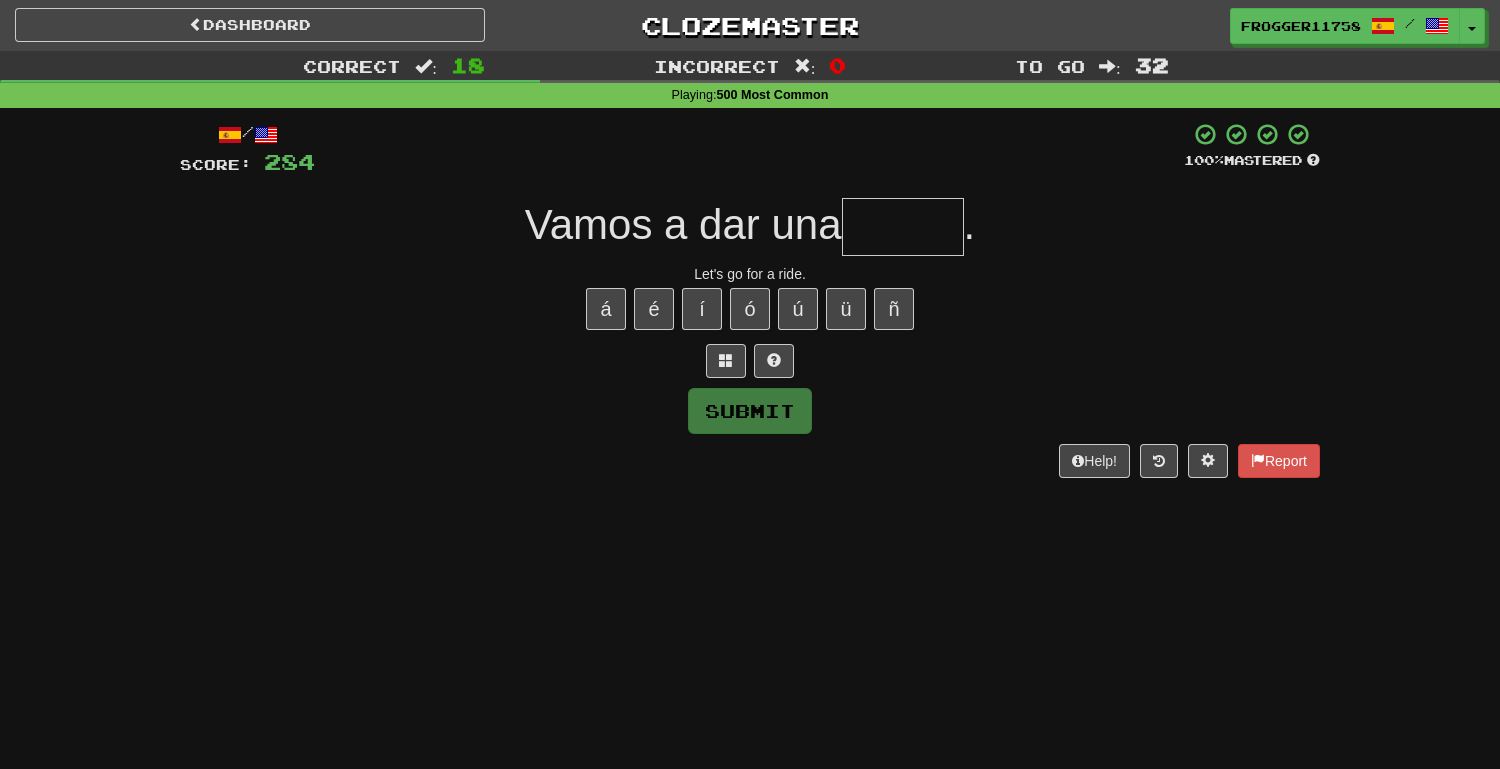 type on "*" 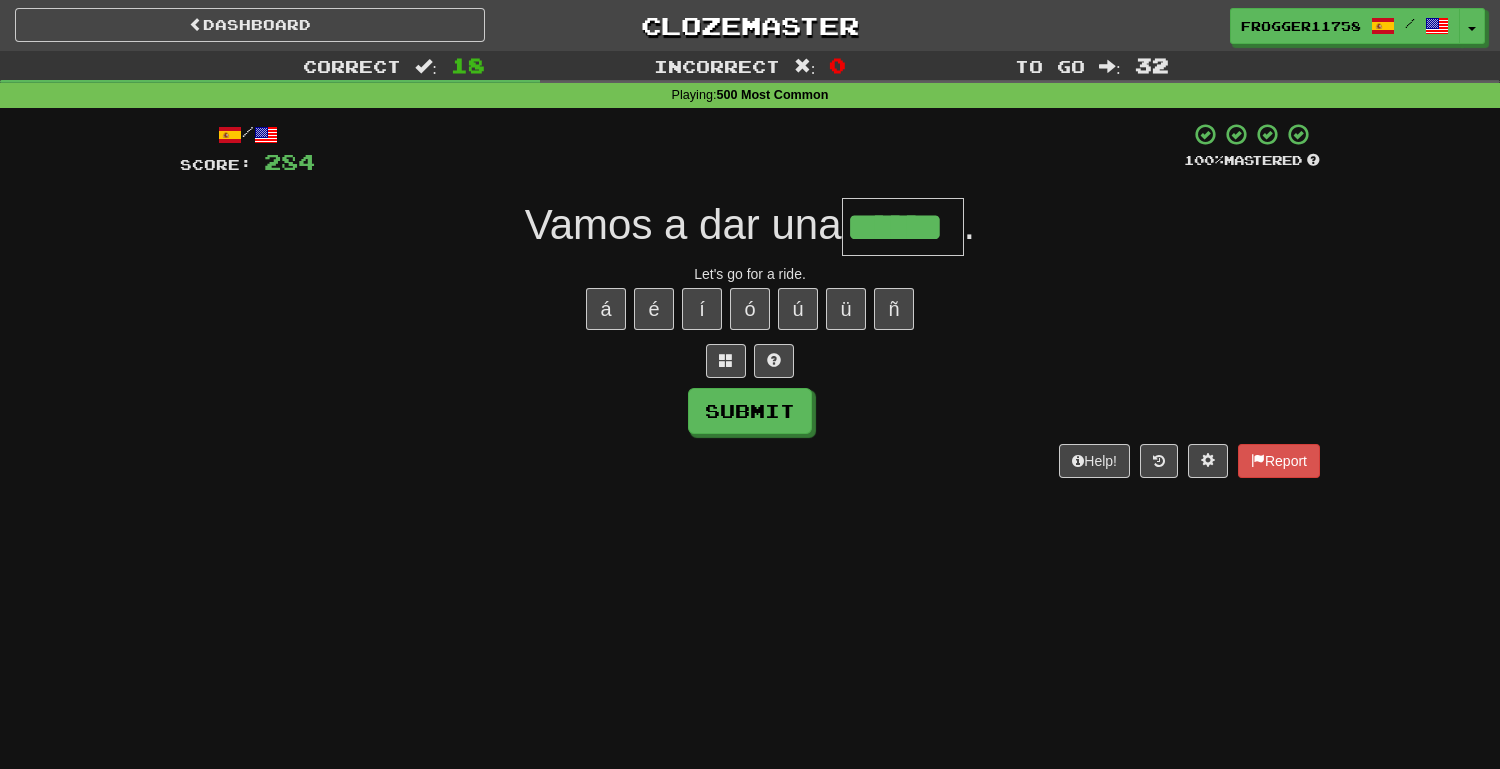 type on "******" 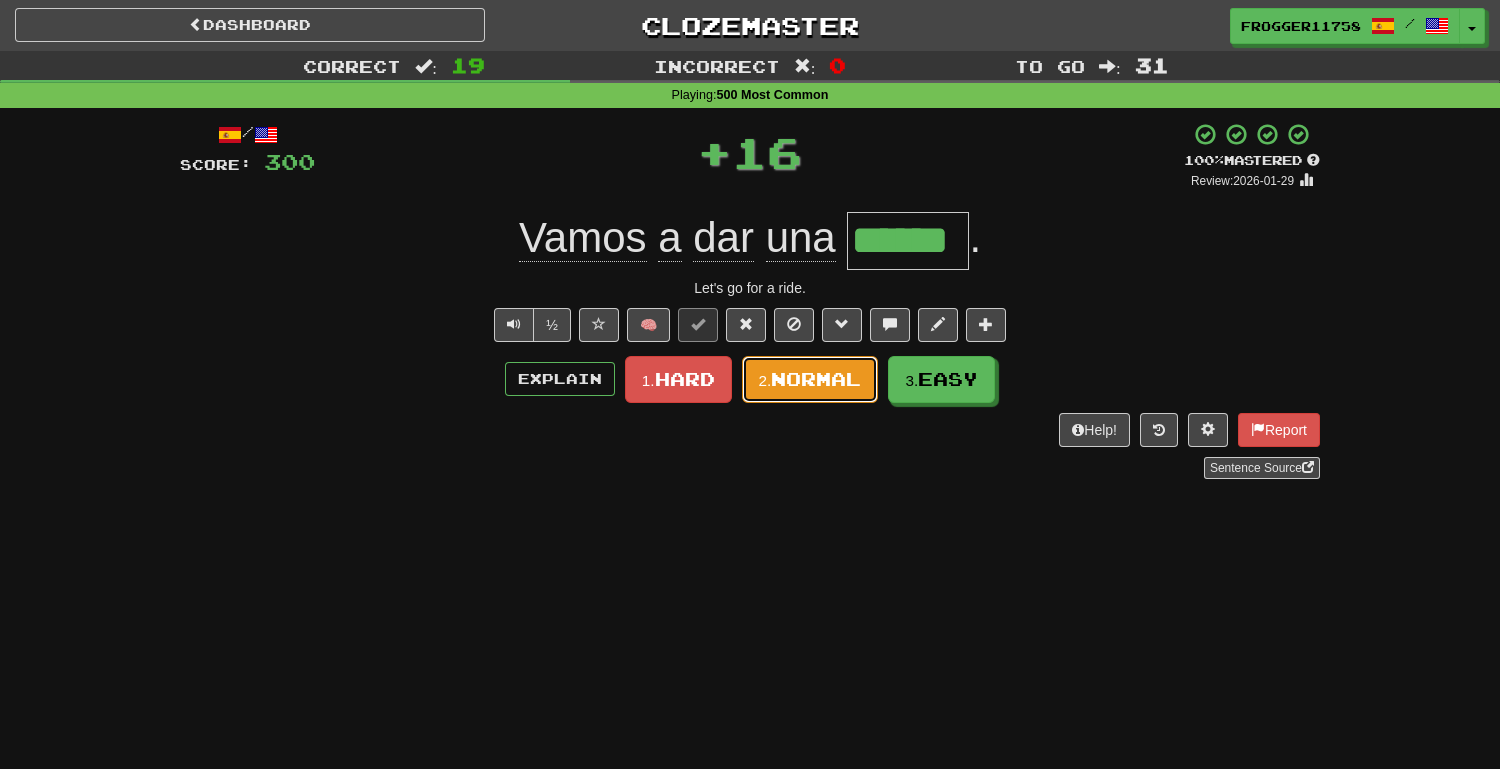 click on "Normal" at bounding box center (816, 379) 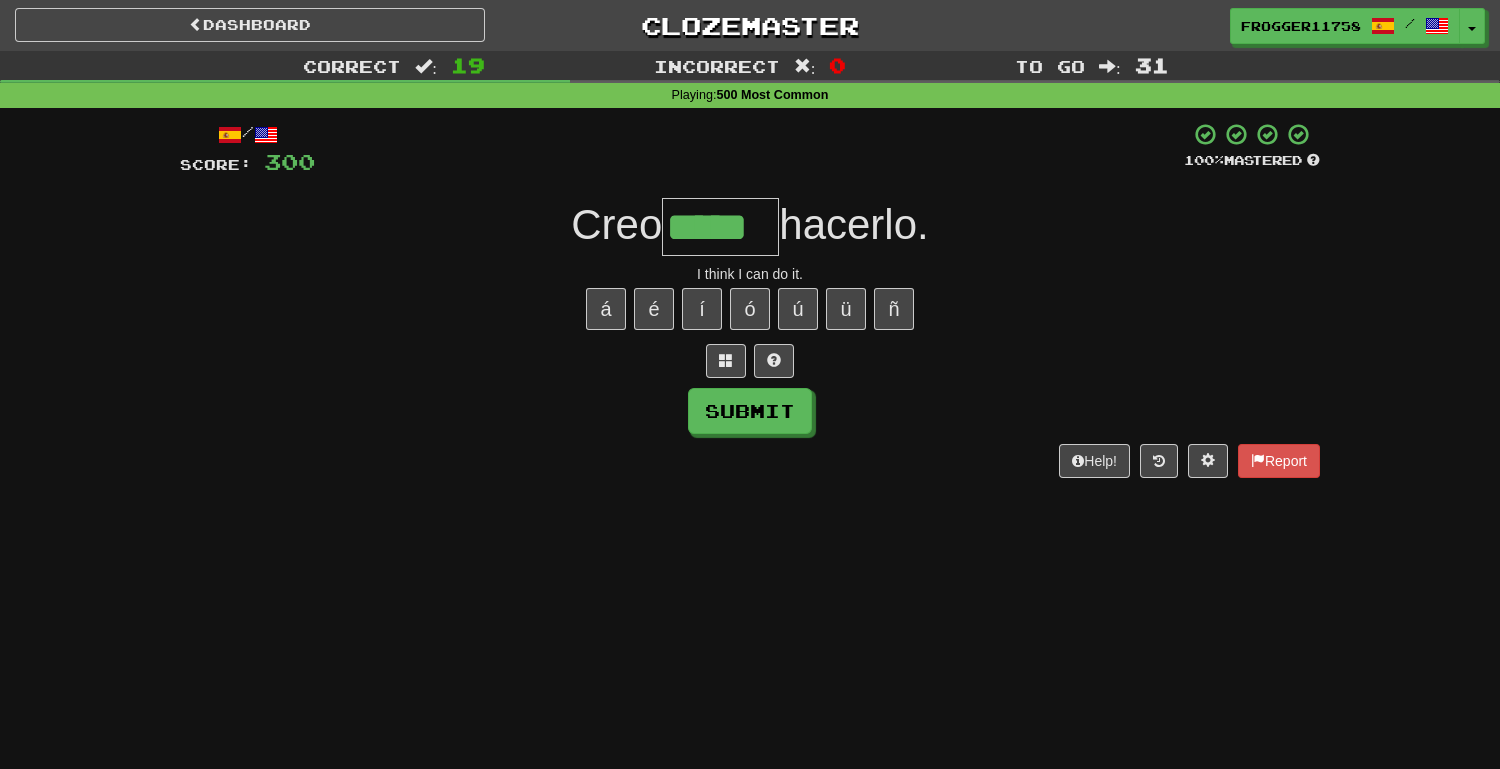 type on "*****" 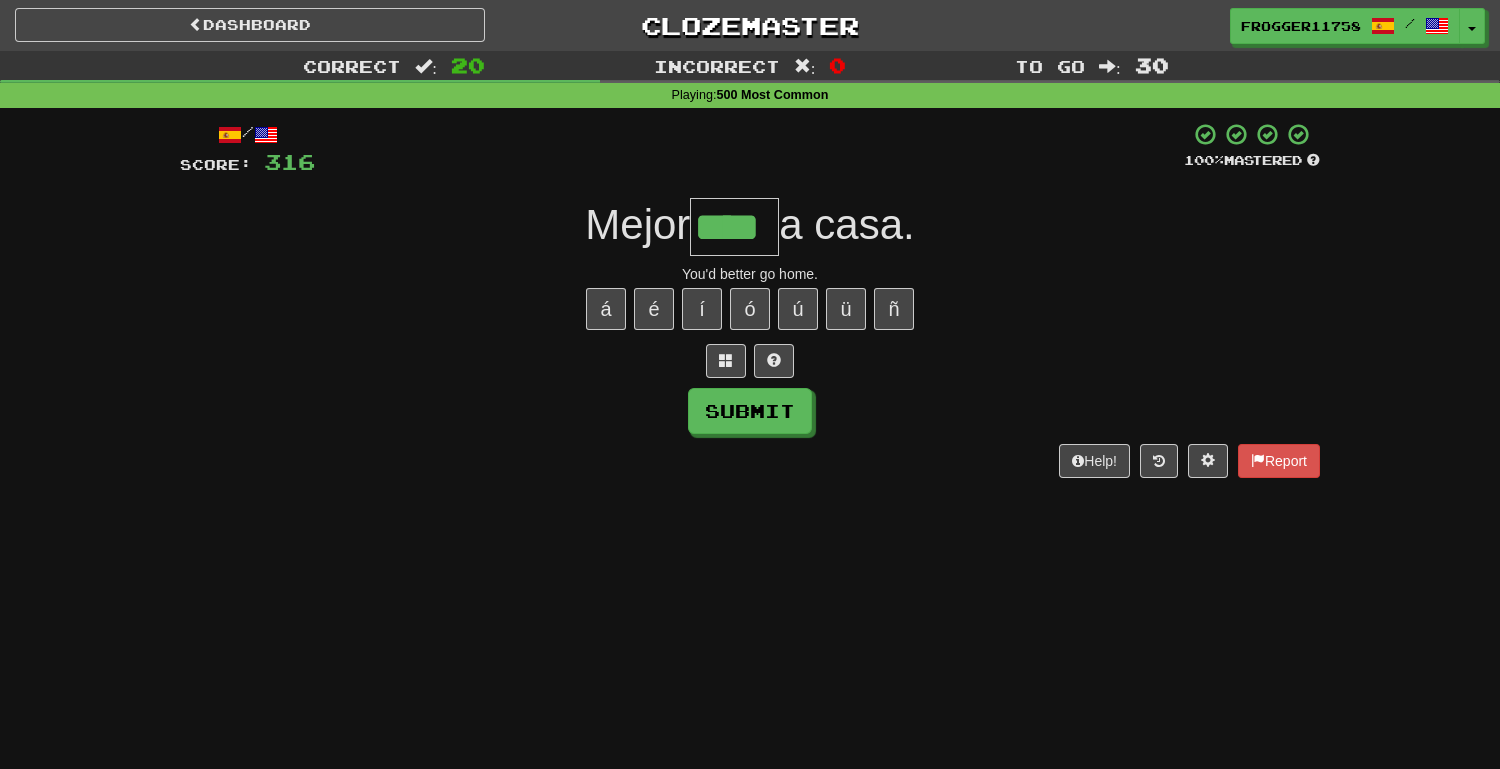 type on "****" 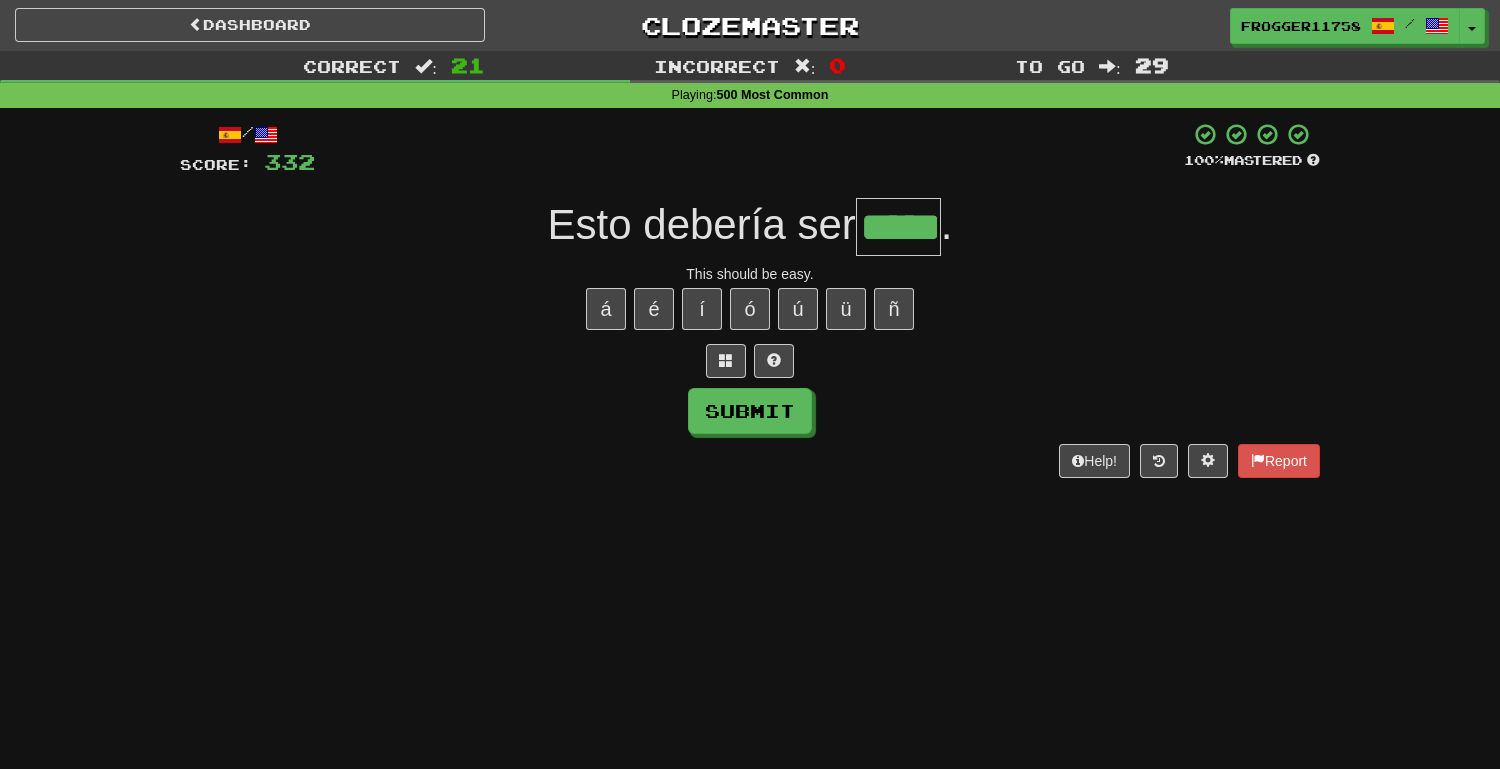 type on "*****" 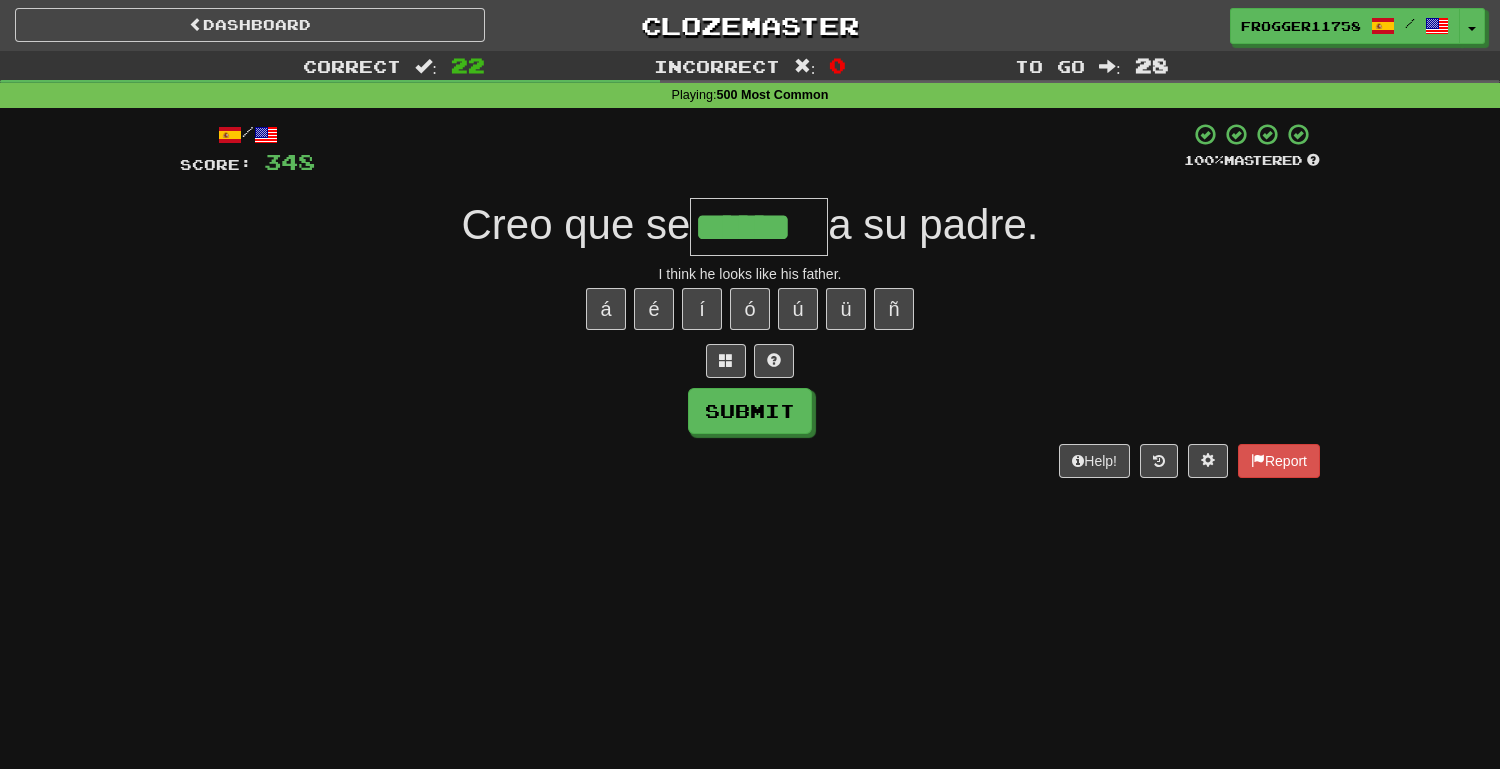 type on "******" 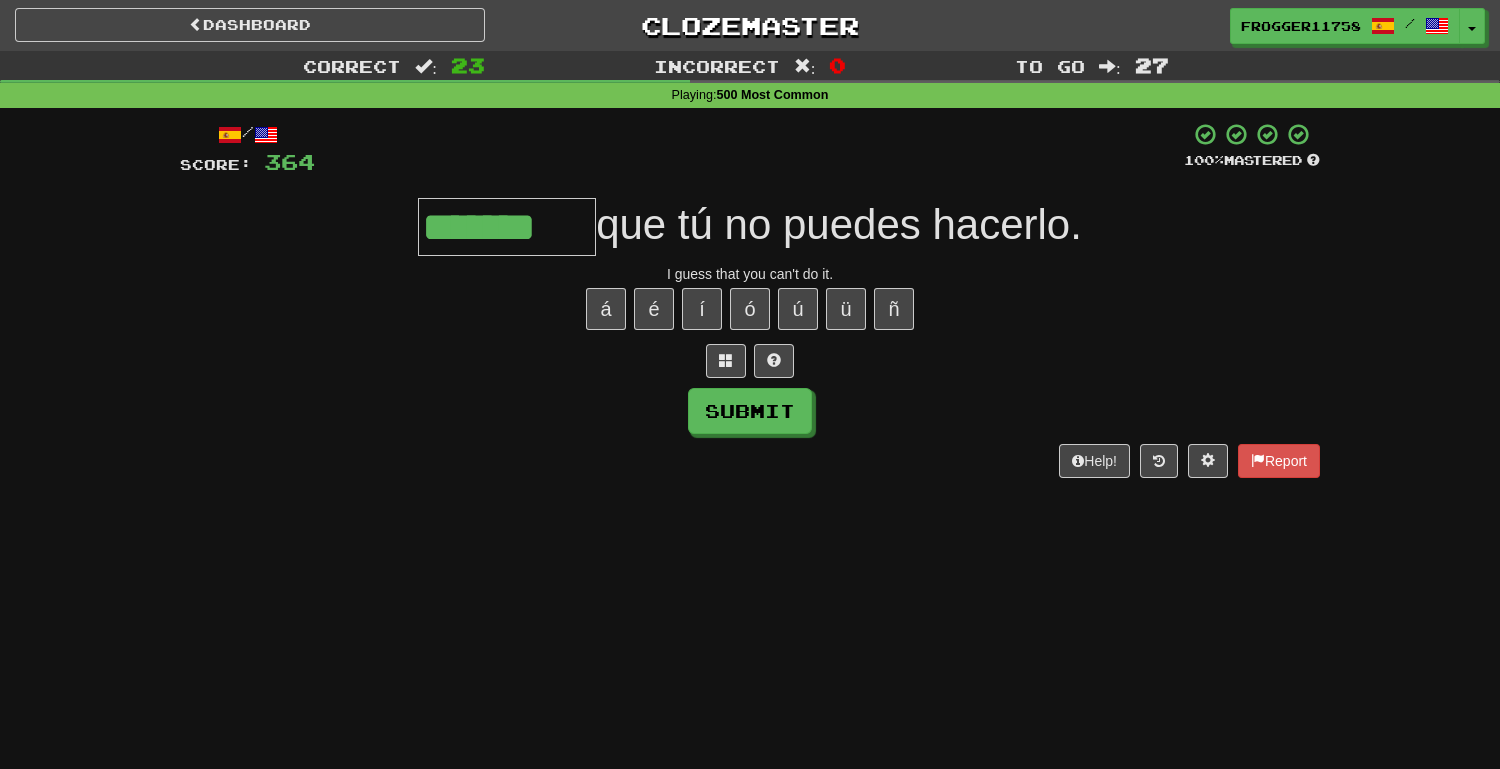 type on "*******" 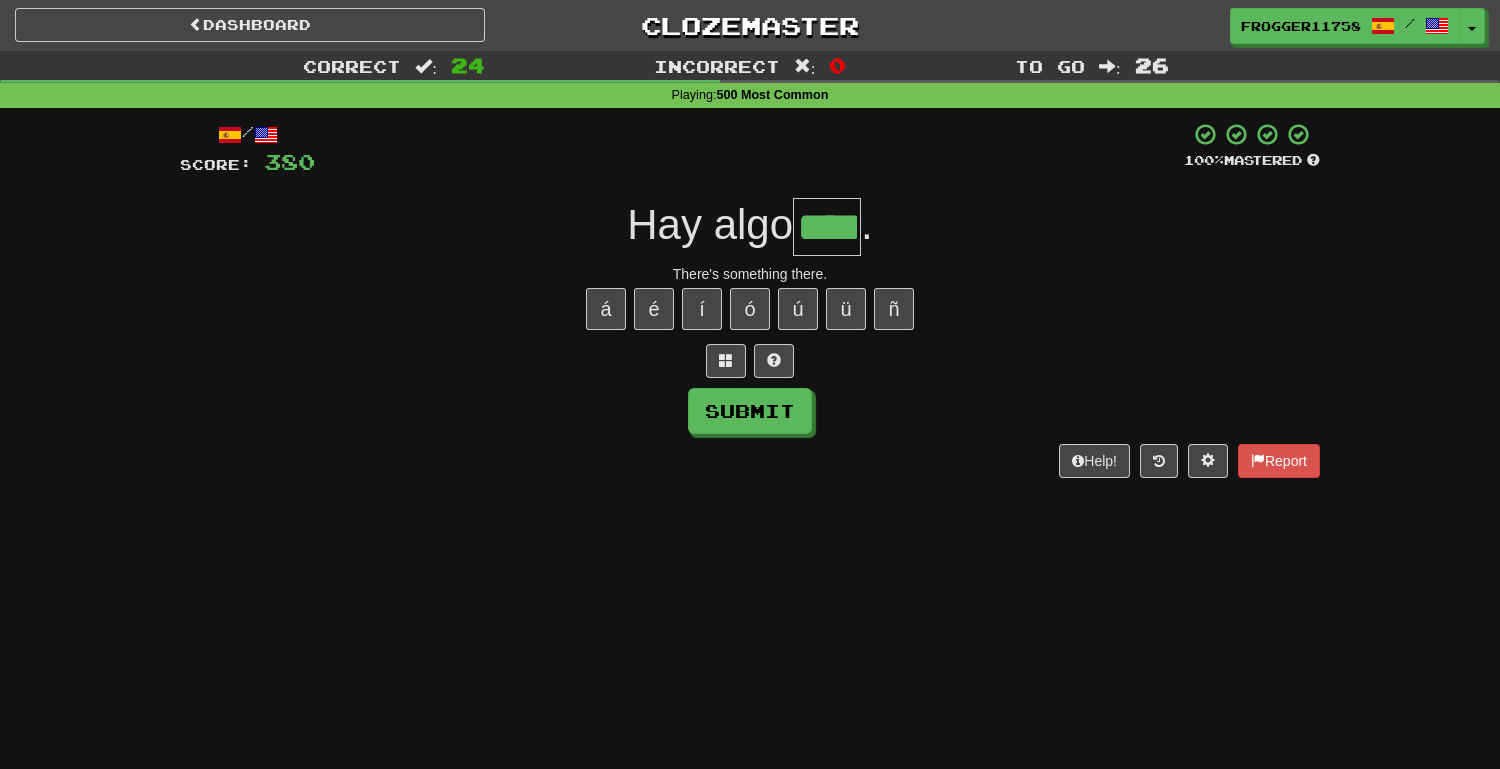 type on "***" 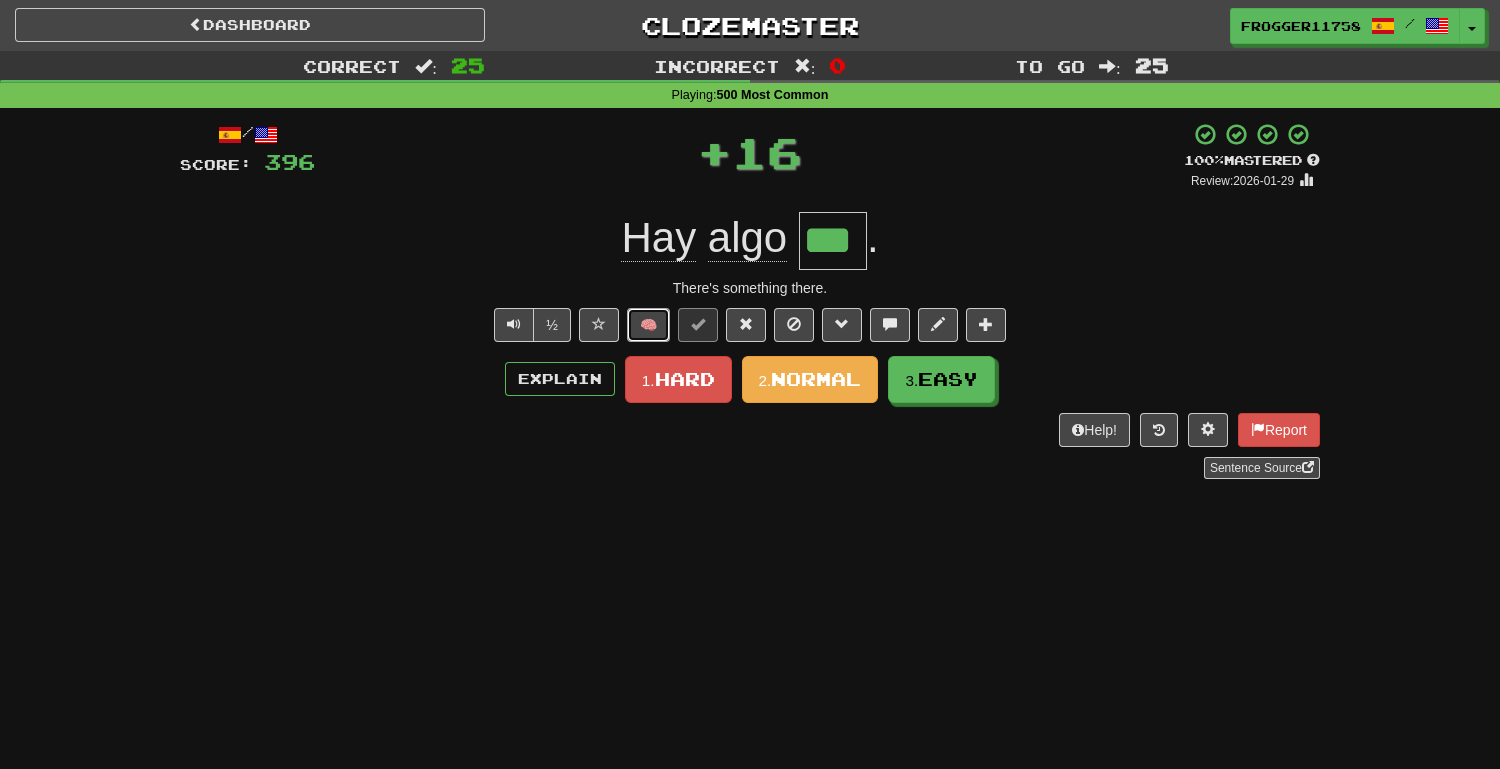 click on "🧠" at bounding box center (648, 325) 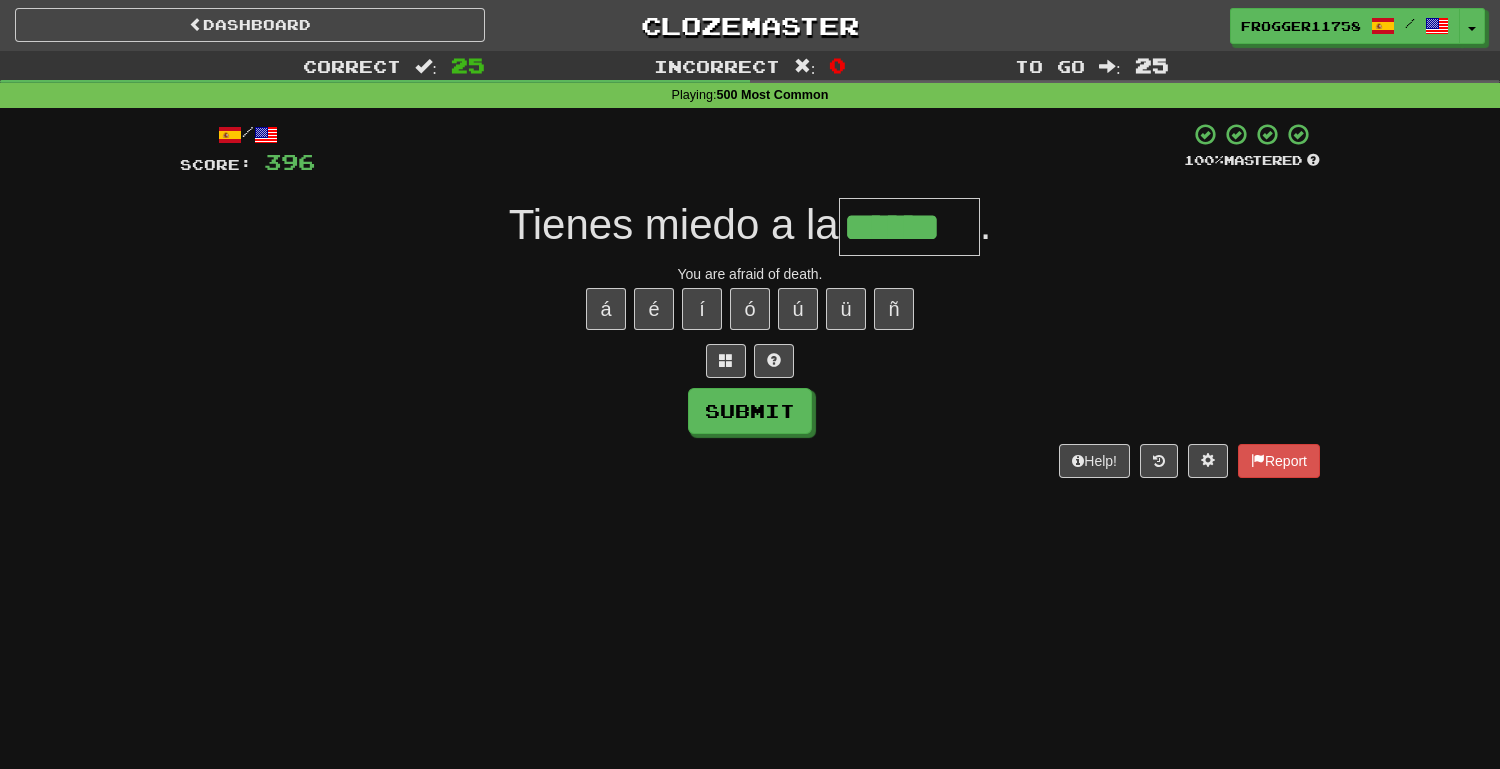 type on "******" 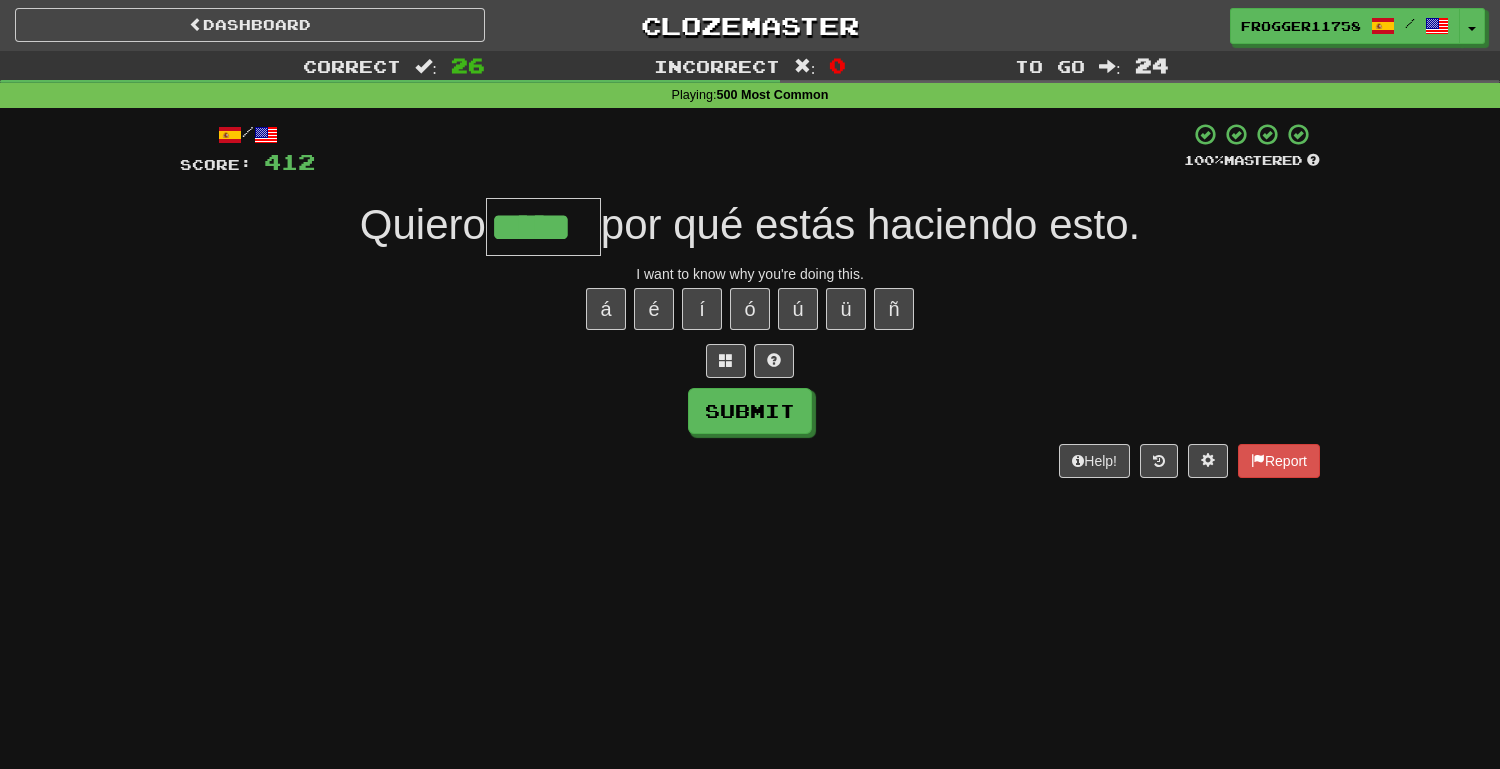 type on "*****" 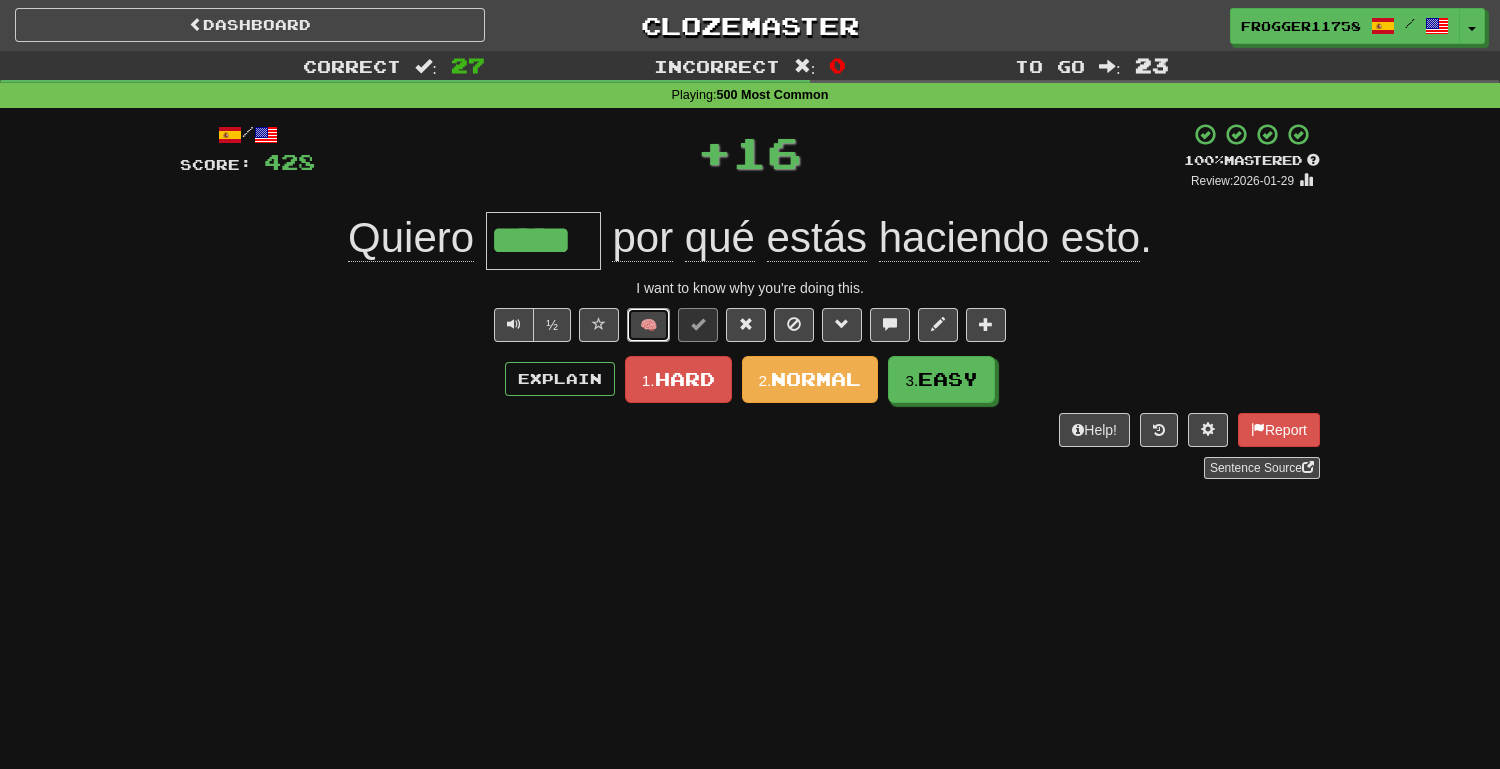 click on "🧠" at bounding box center [648, 325] 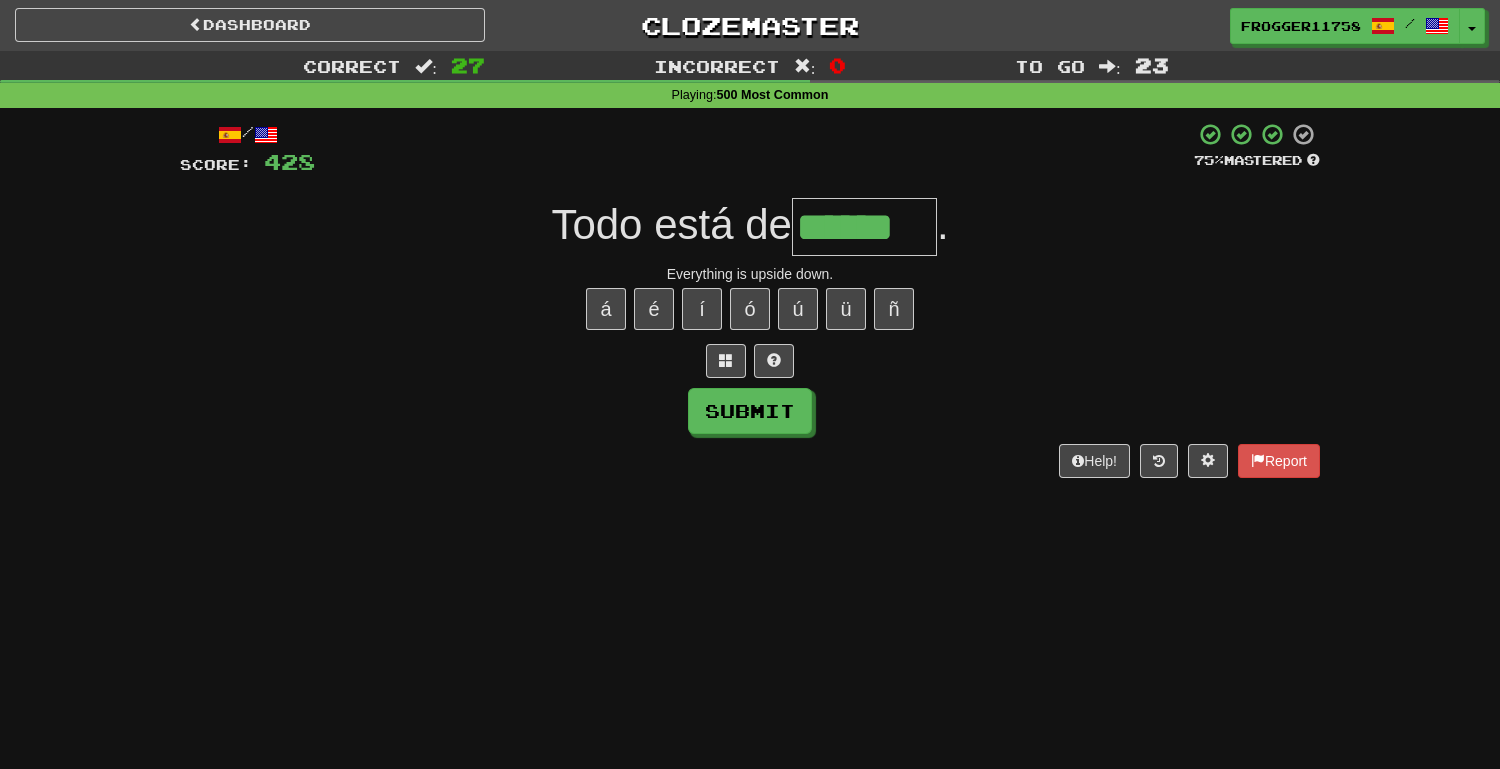 type on "******" 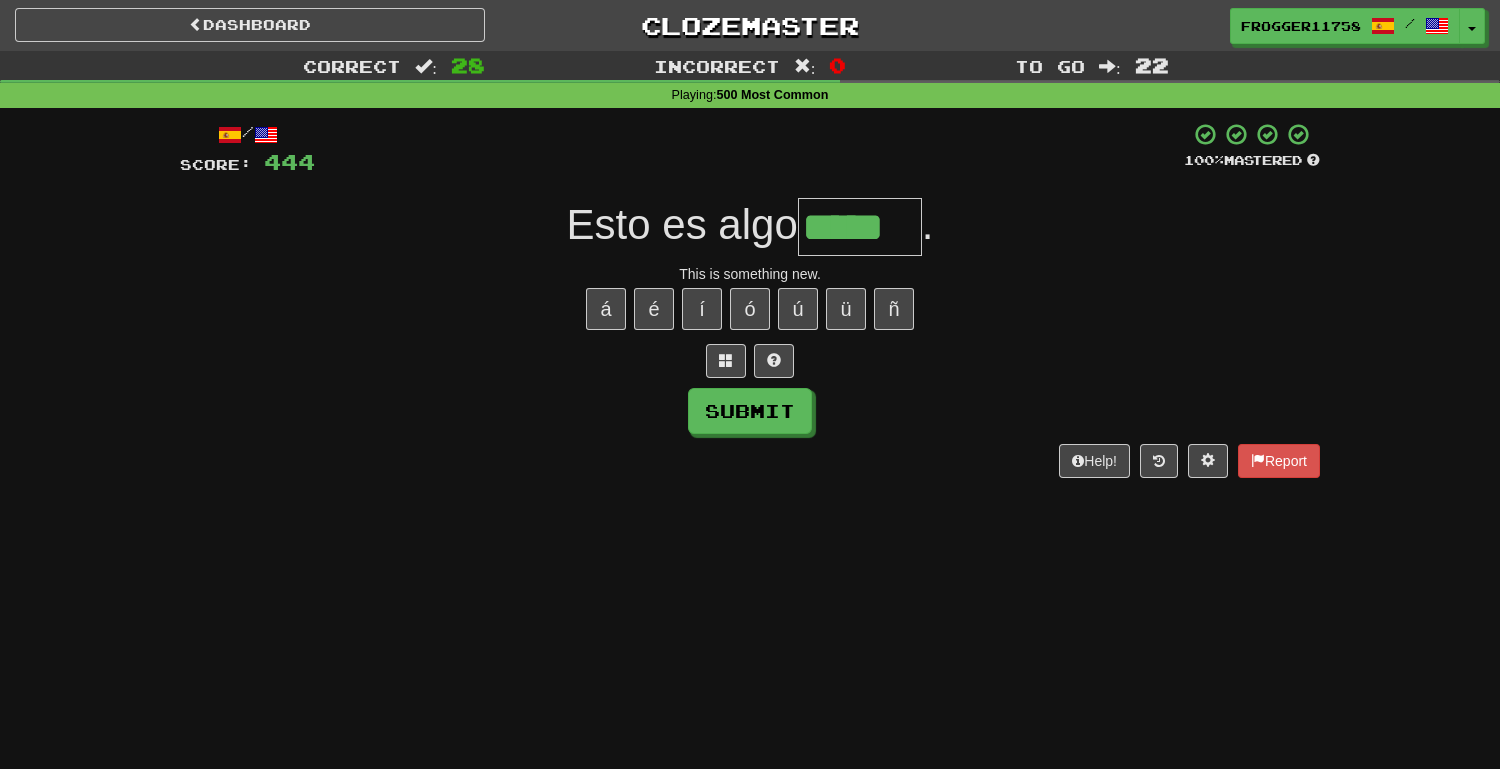 type on "*****" 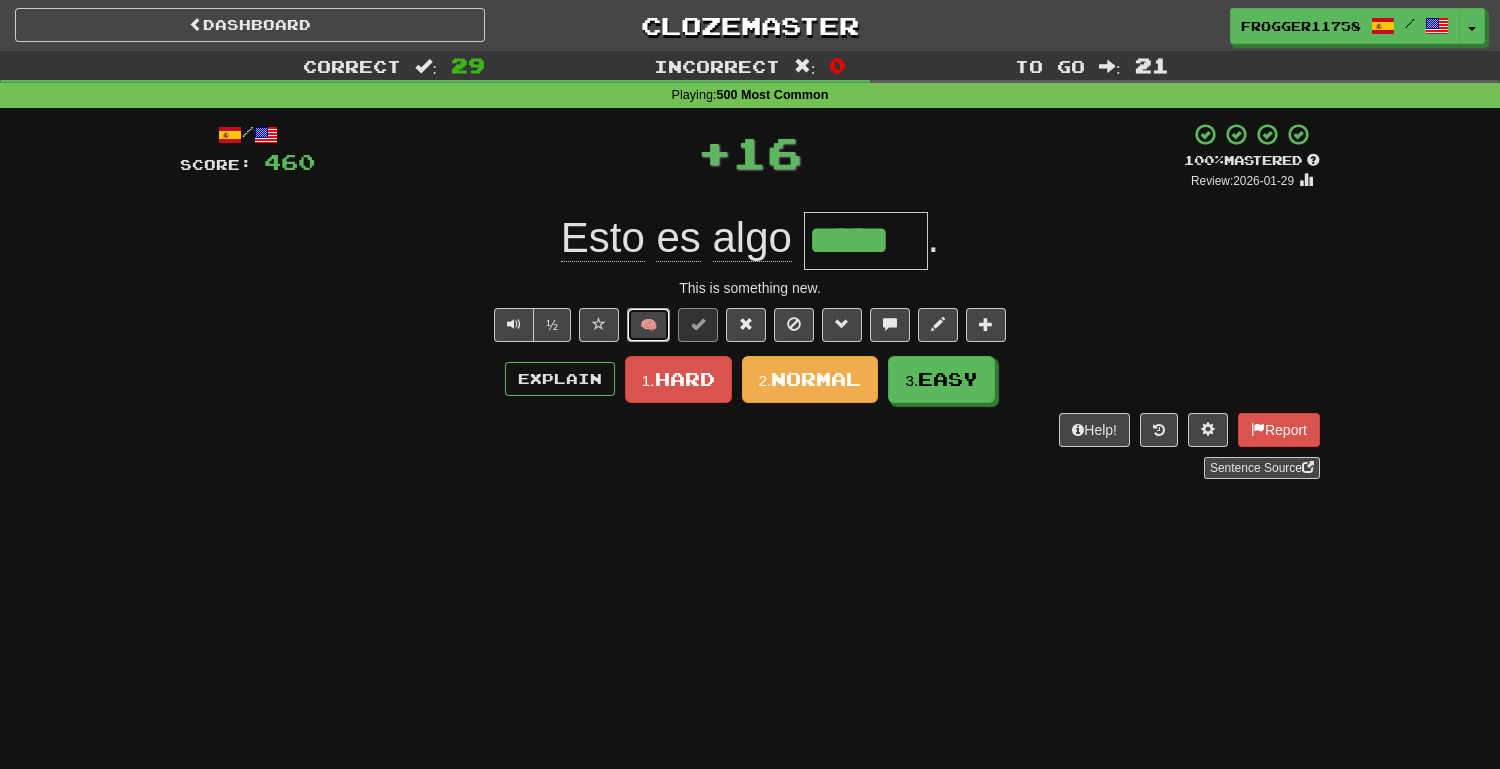 click on "🧠" at bounding box center [648, 325] 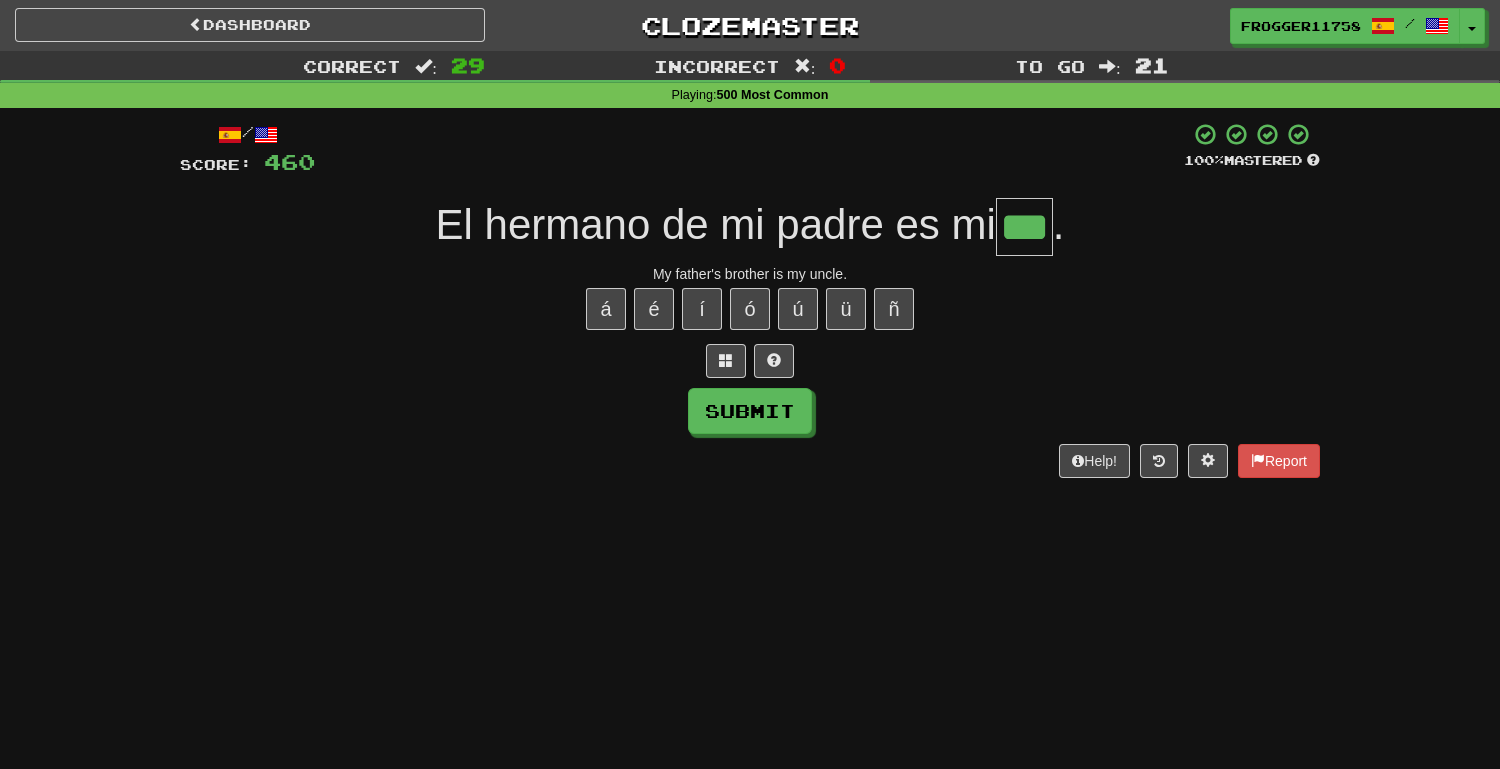 type on "***" 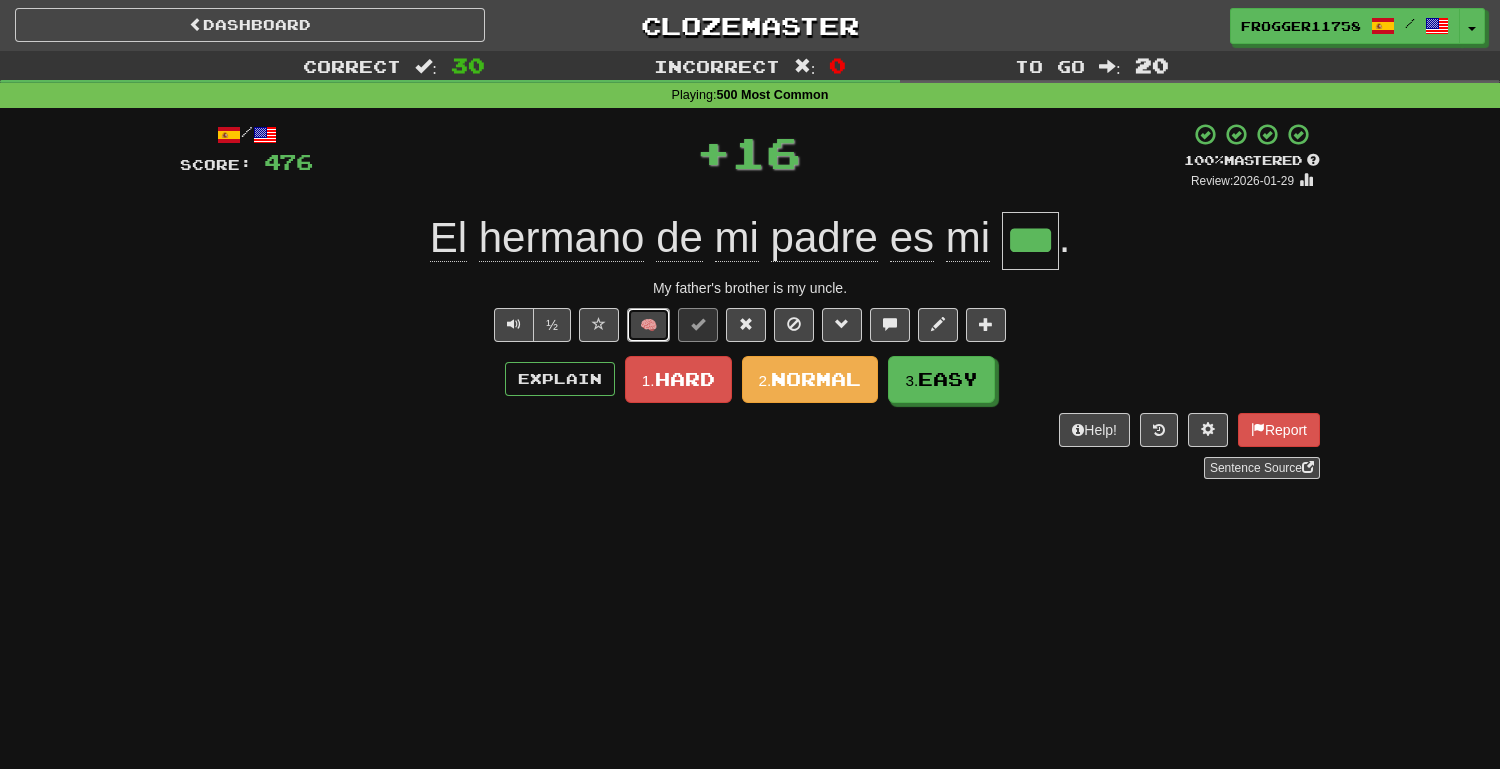 click on "🧠" at bounding box center (648, 325) 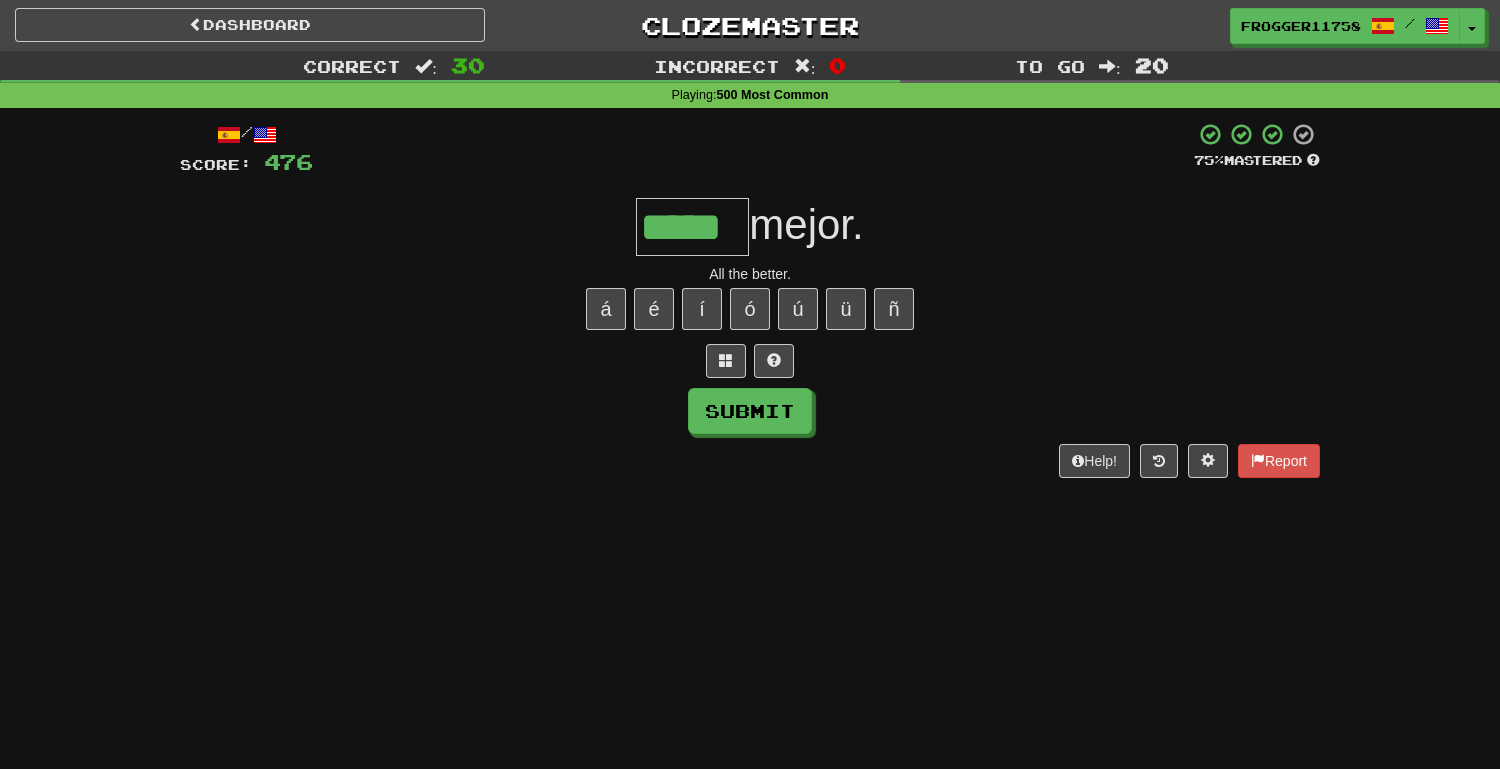 type on "*****" 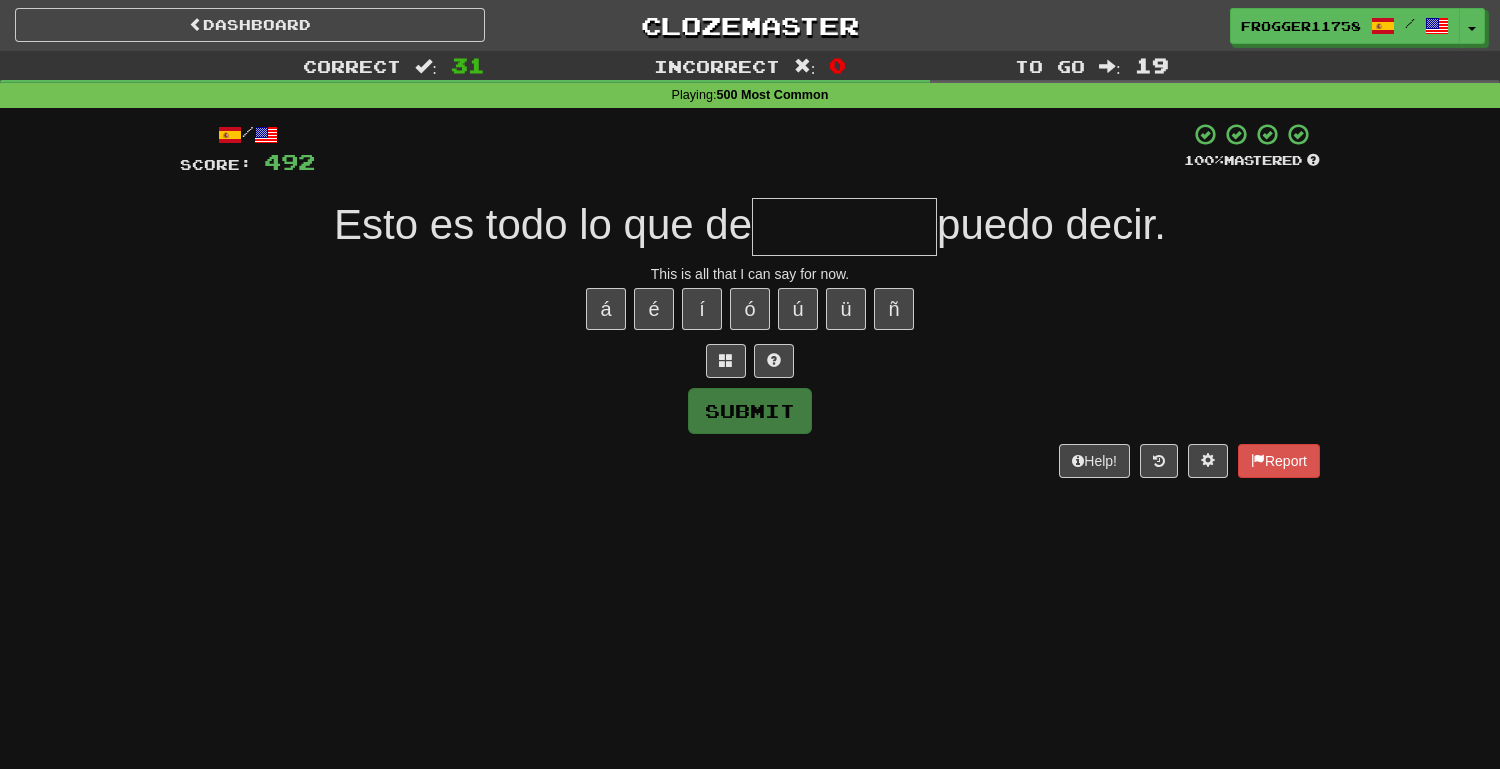 type on "*" 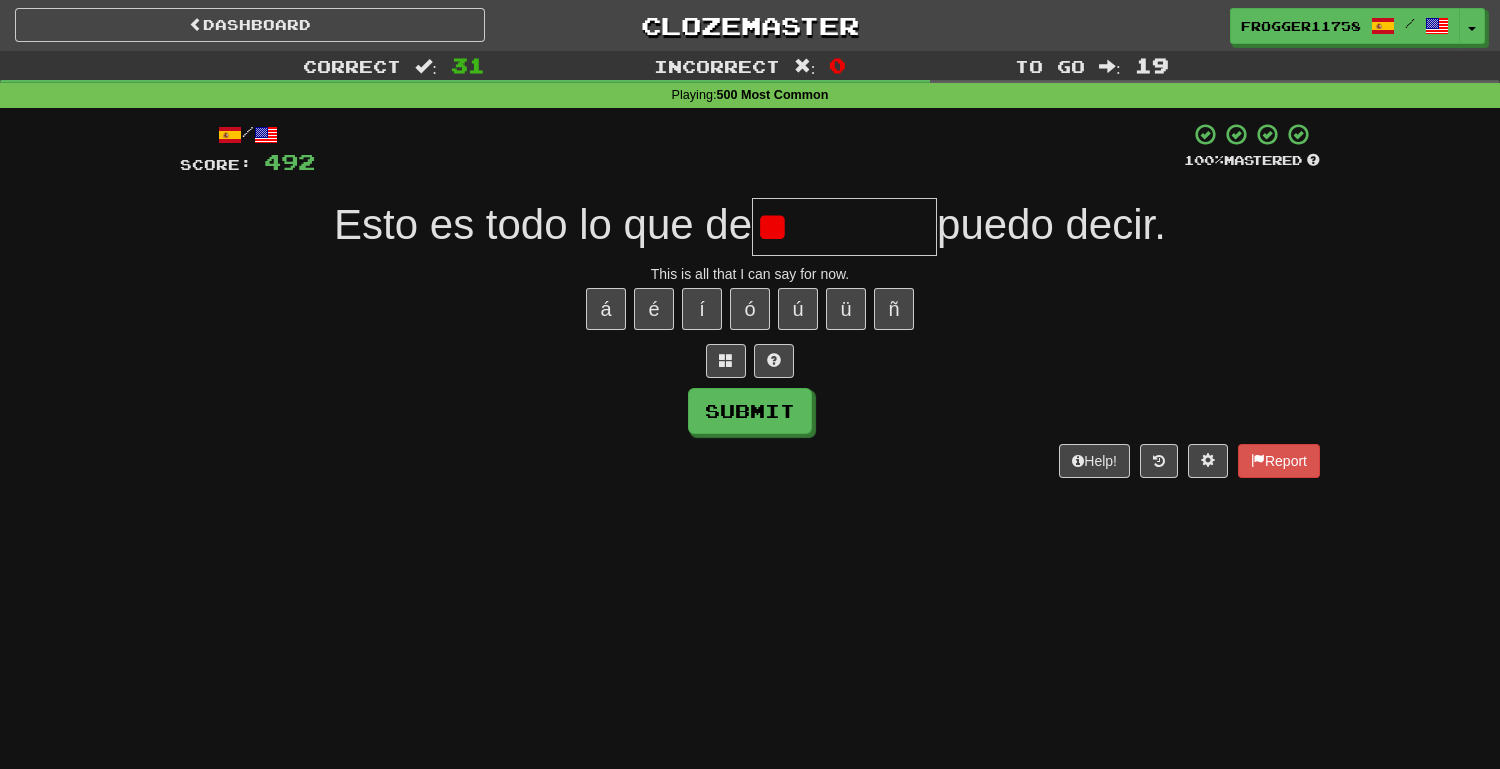 type on "*" 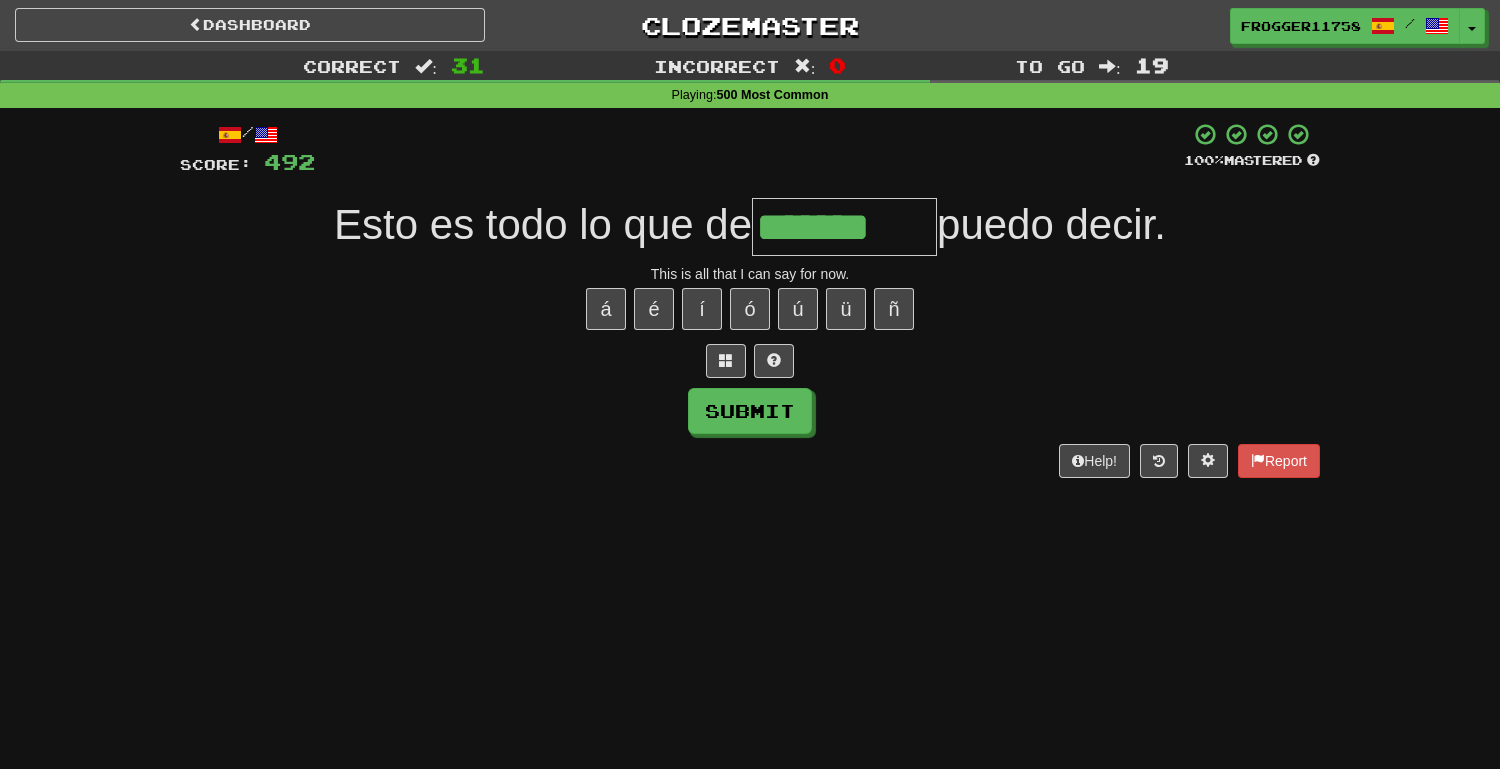 type on "*******" 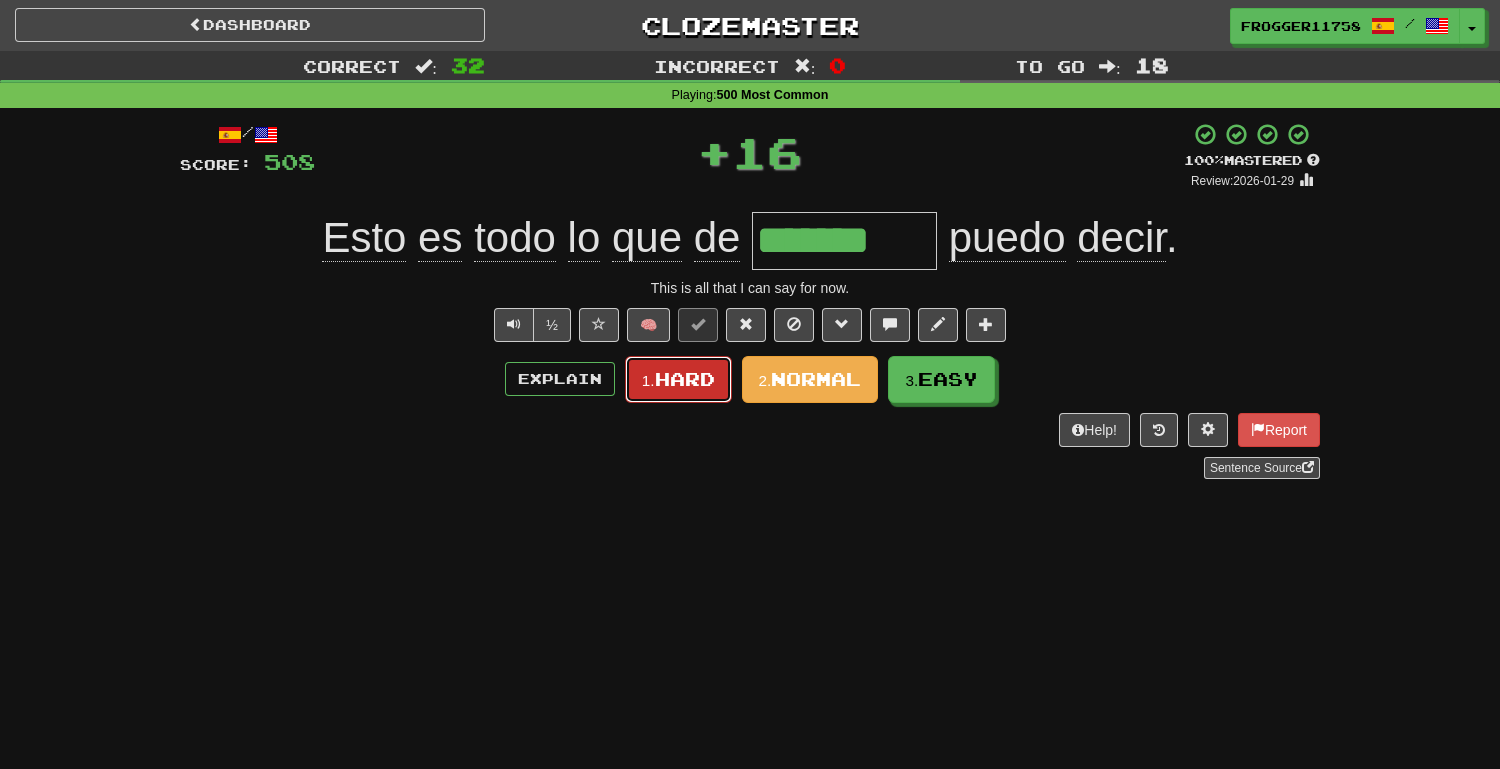 click on "Hard" at bounding box center (685, 379) 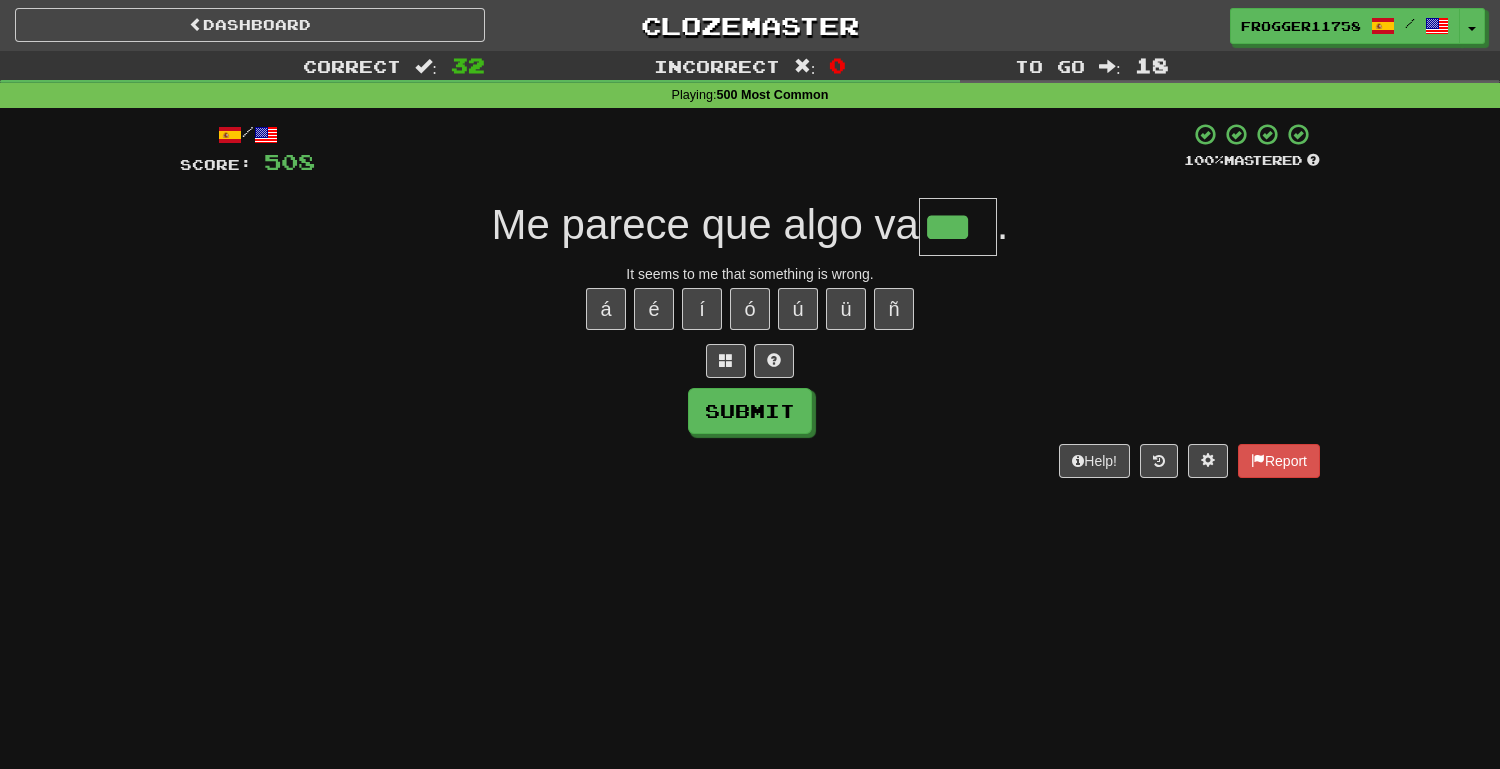 type on "***" 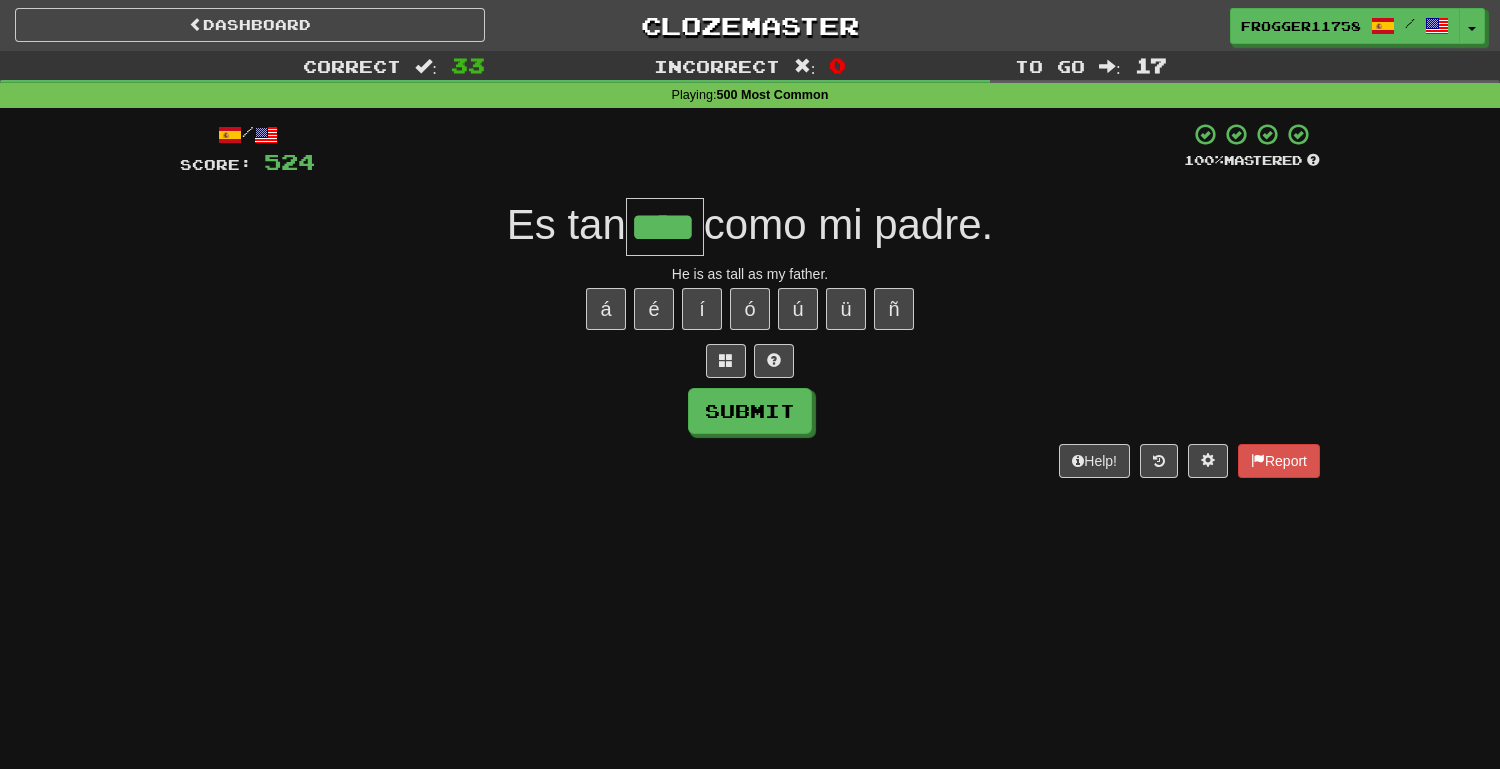 type on "****" 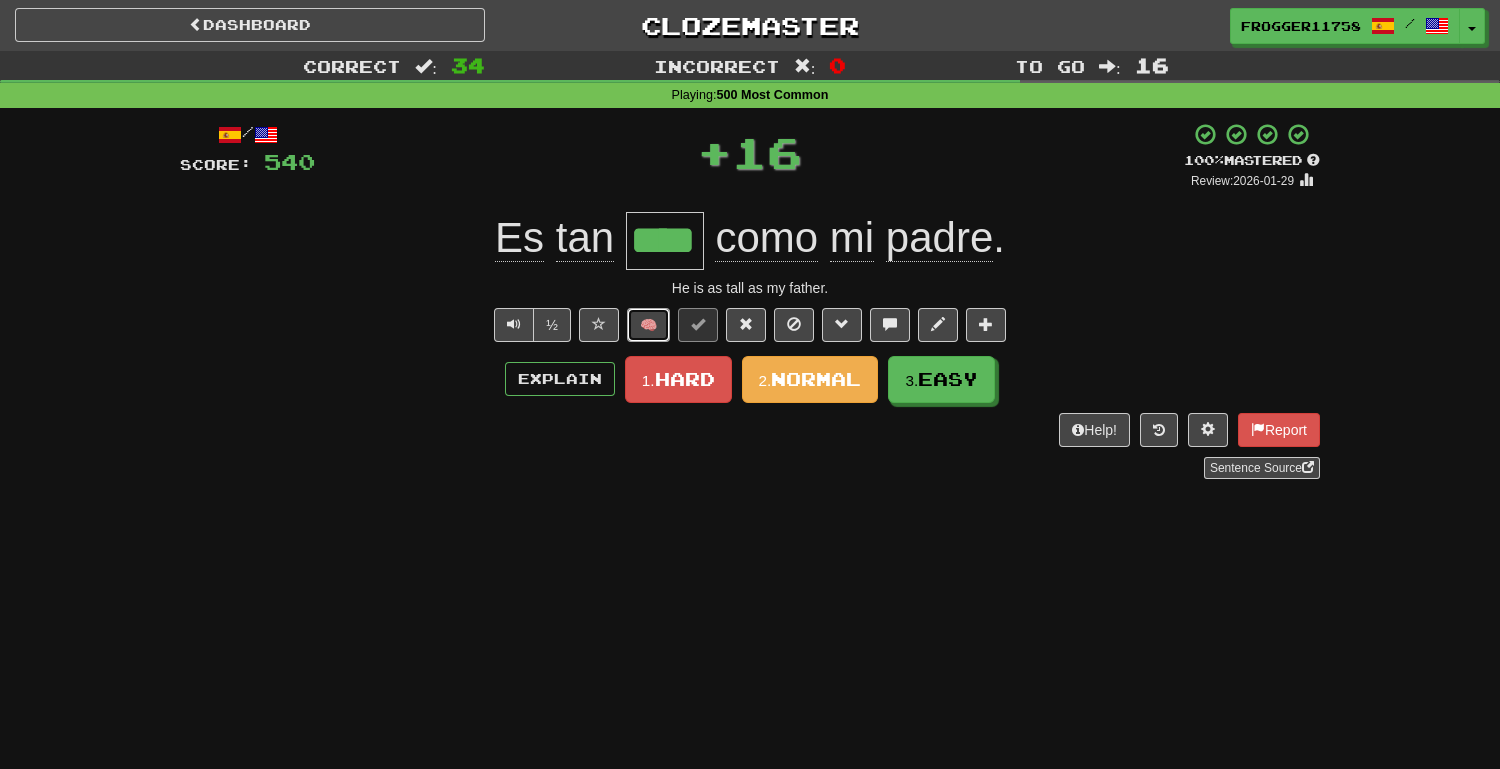 click on "🧠" at bounding box center [648, 325] 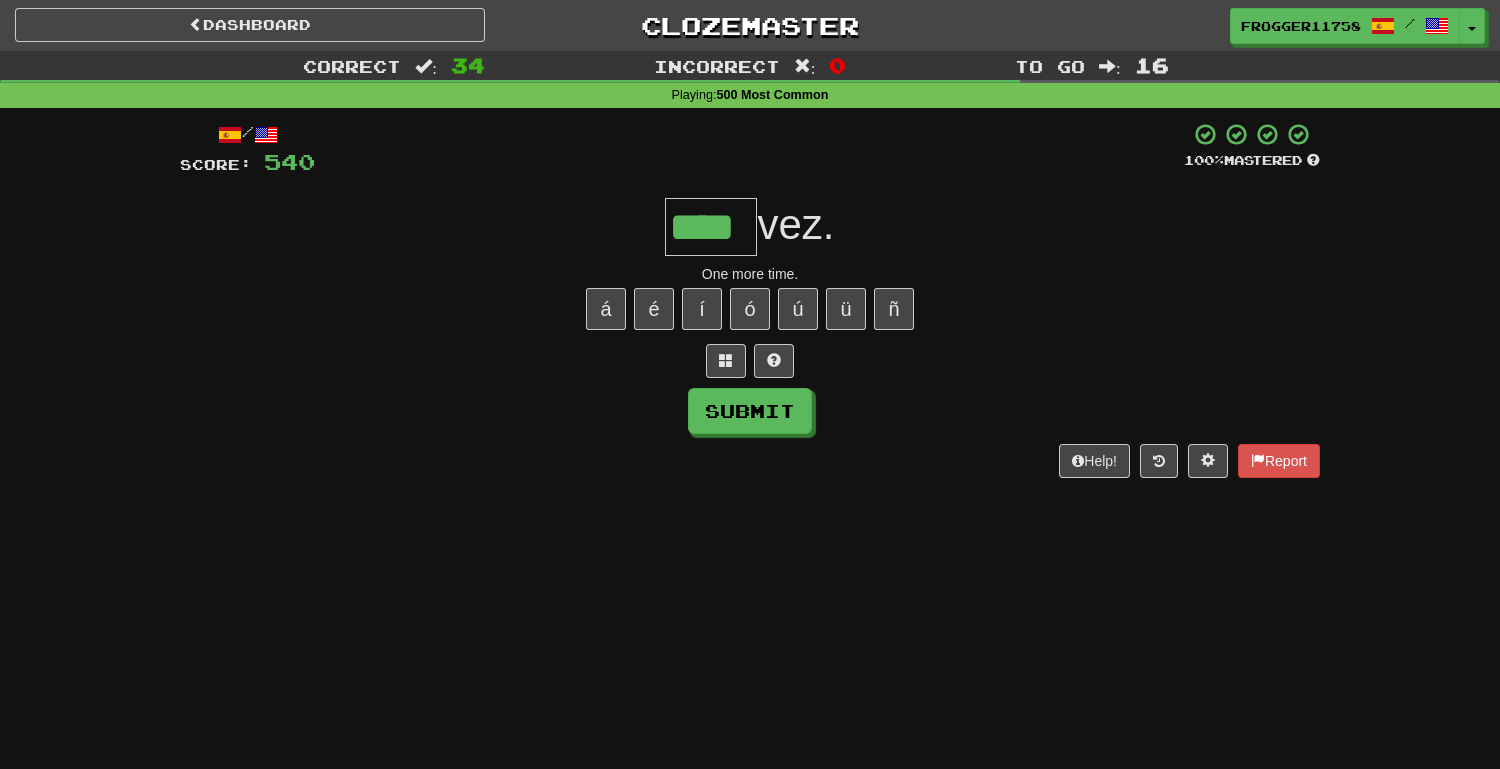 type on "****" 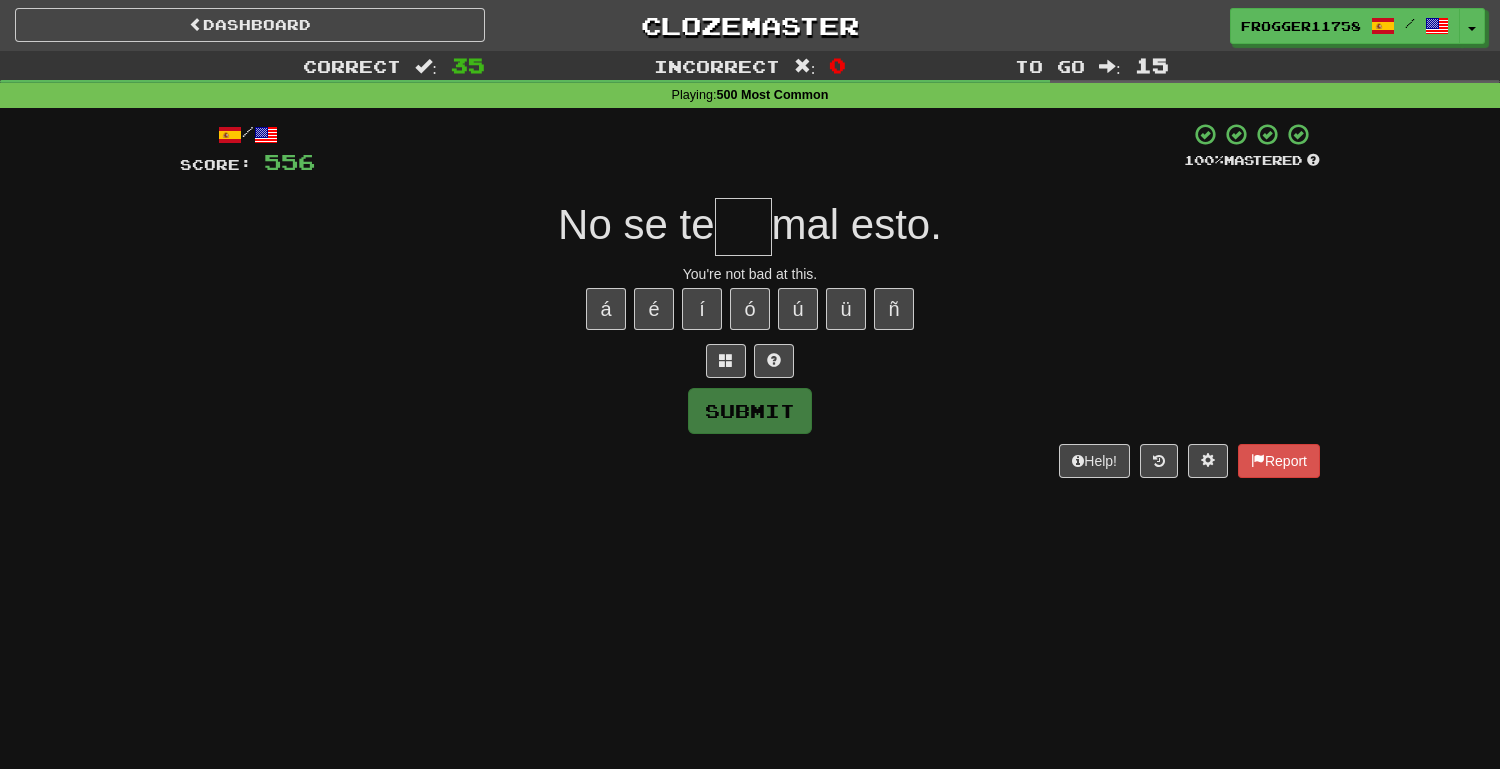 type on "*" 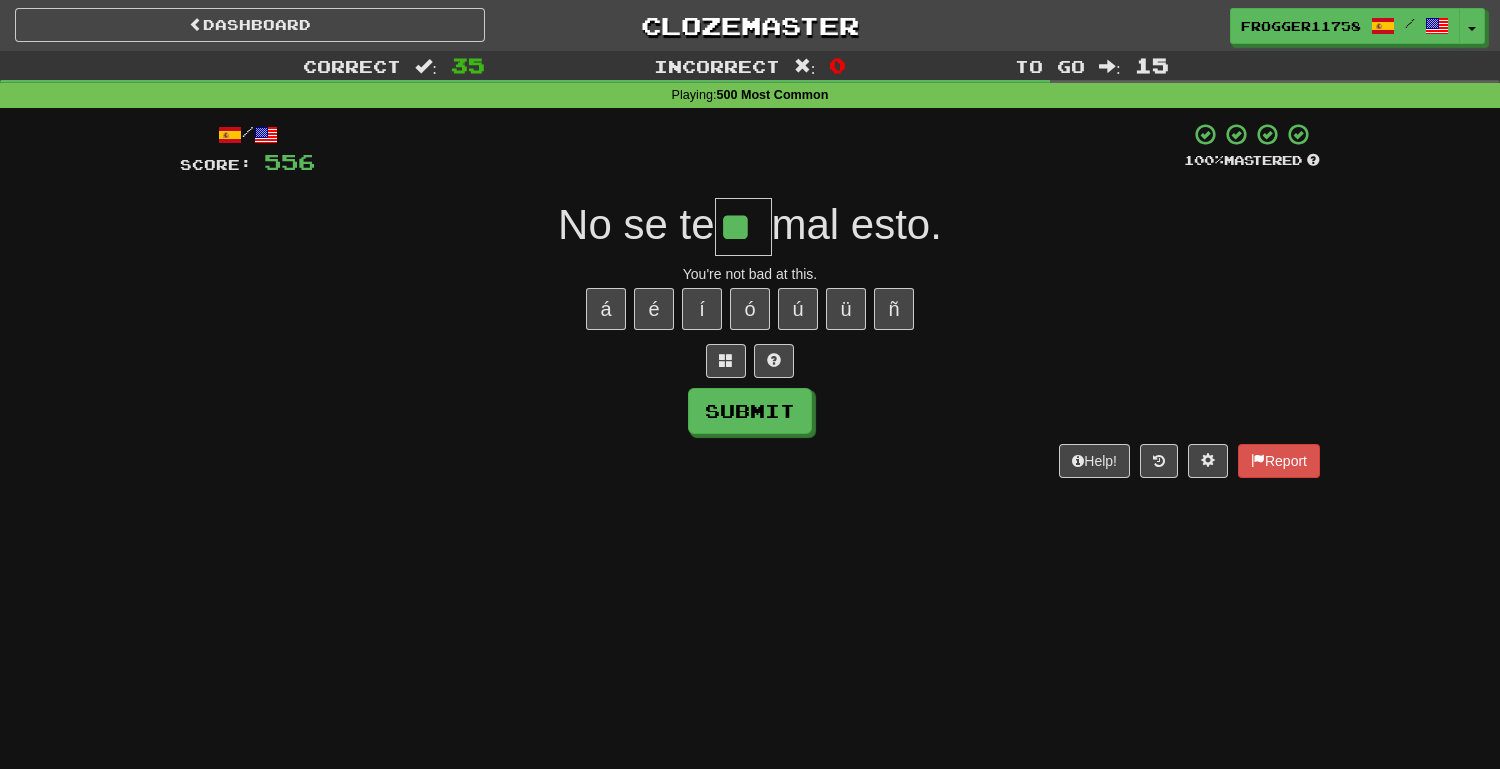 type on "**" 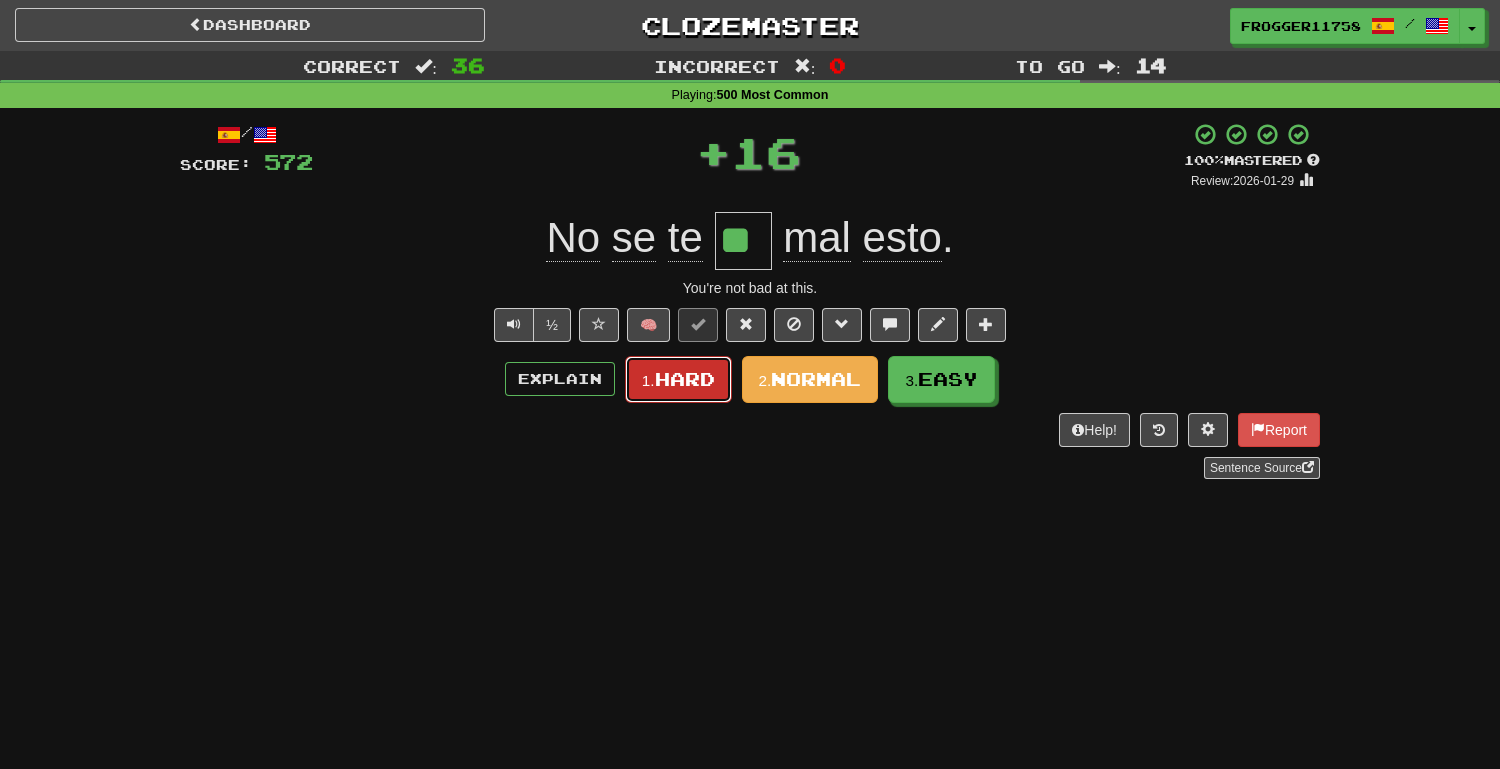 click on "Hard" at bounding box center [685, 379] 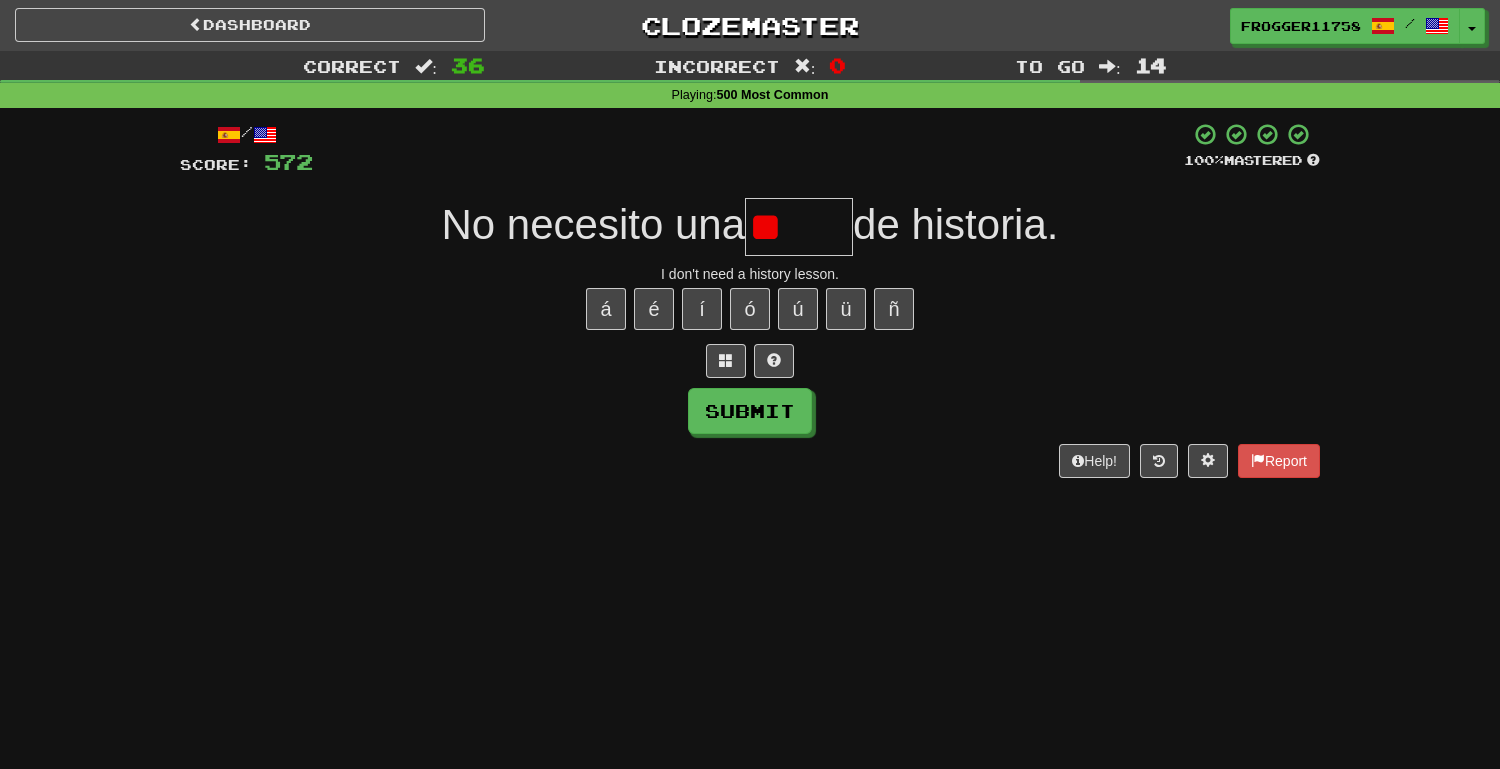 type on "*" 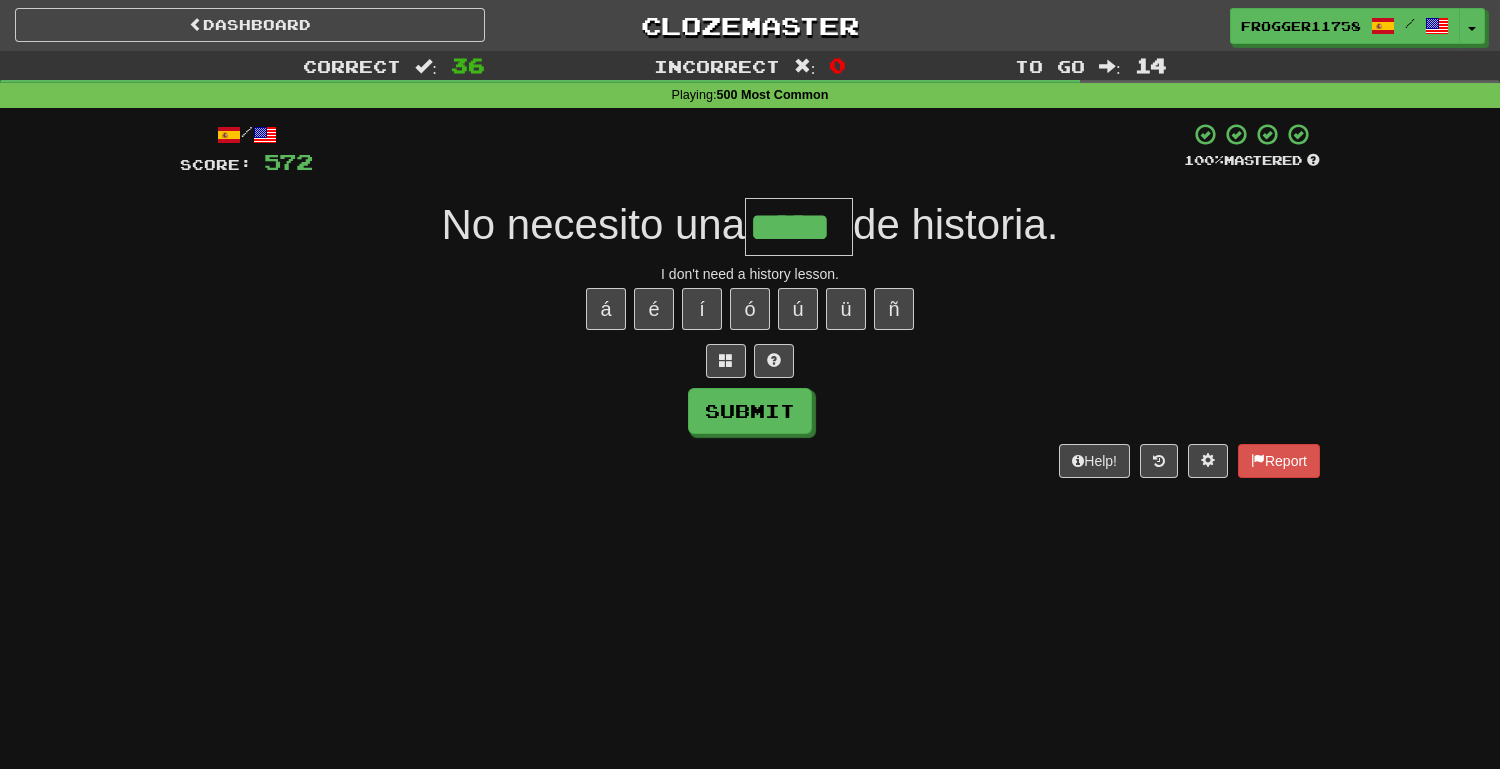 type on "*****" 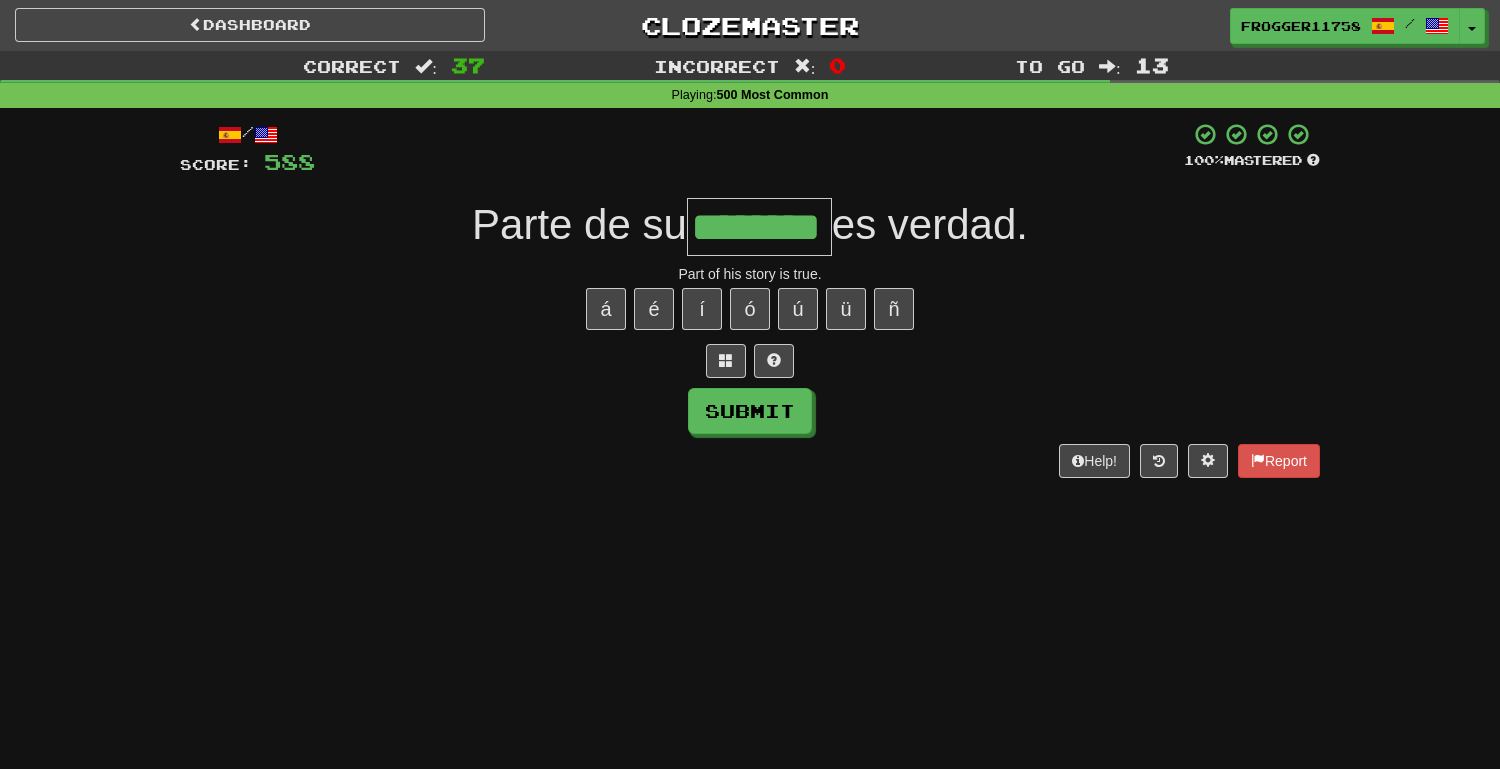 type on "********" 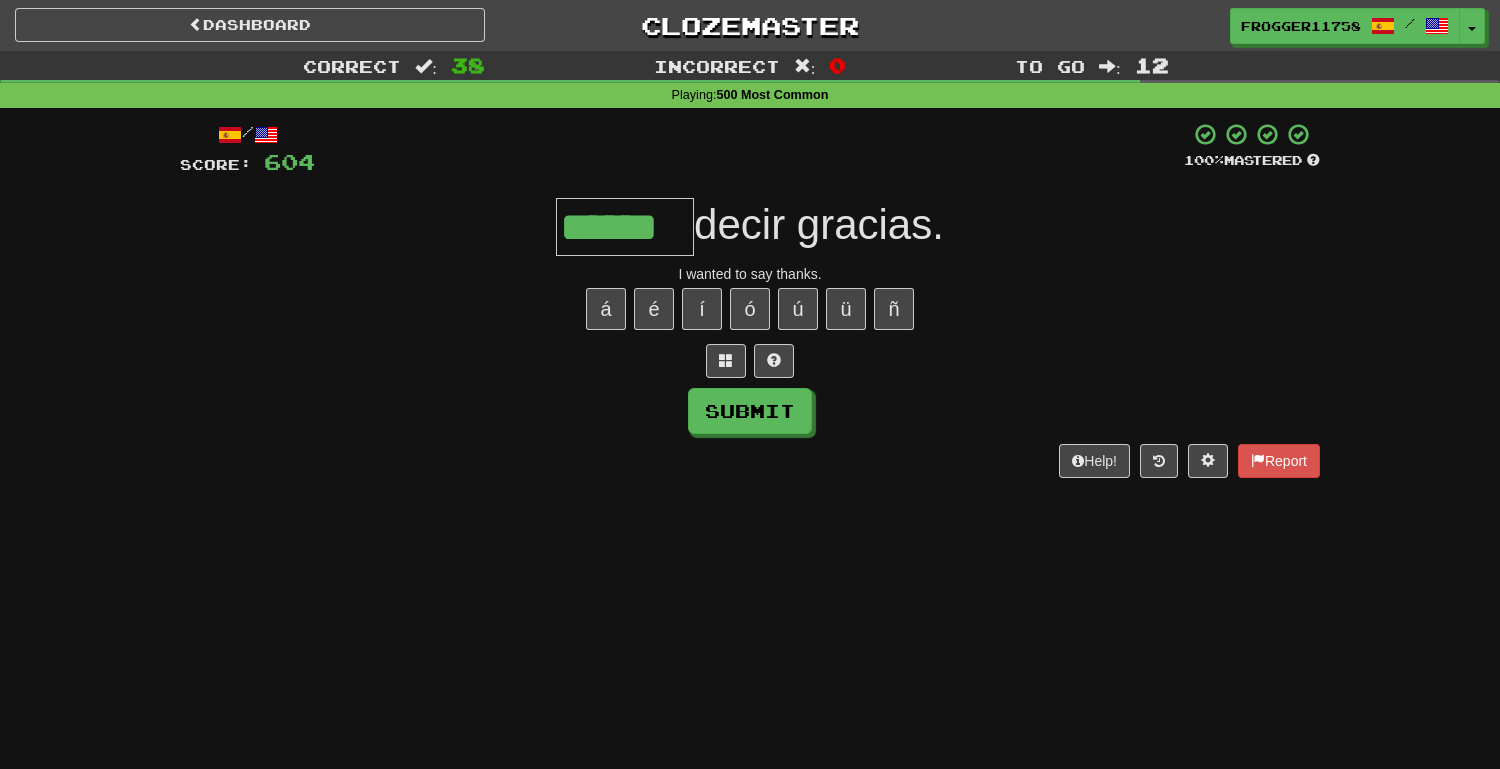 type on "******" 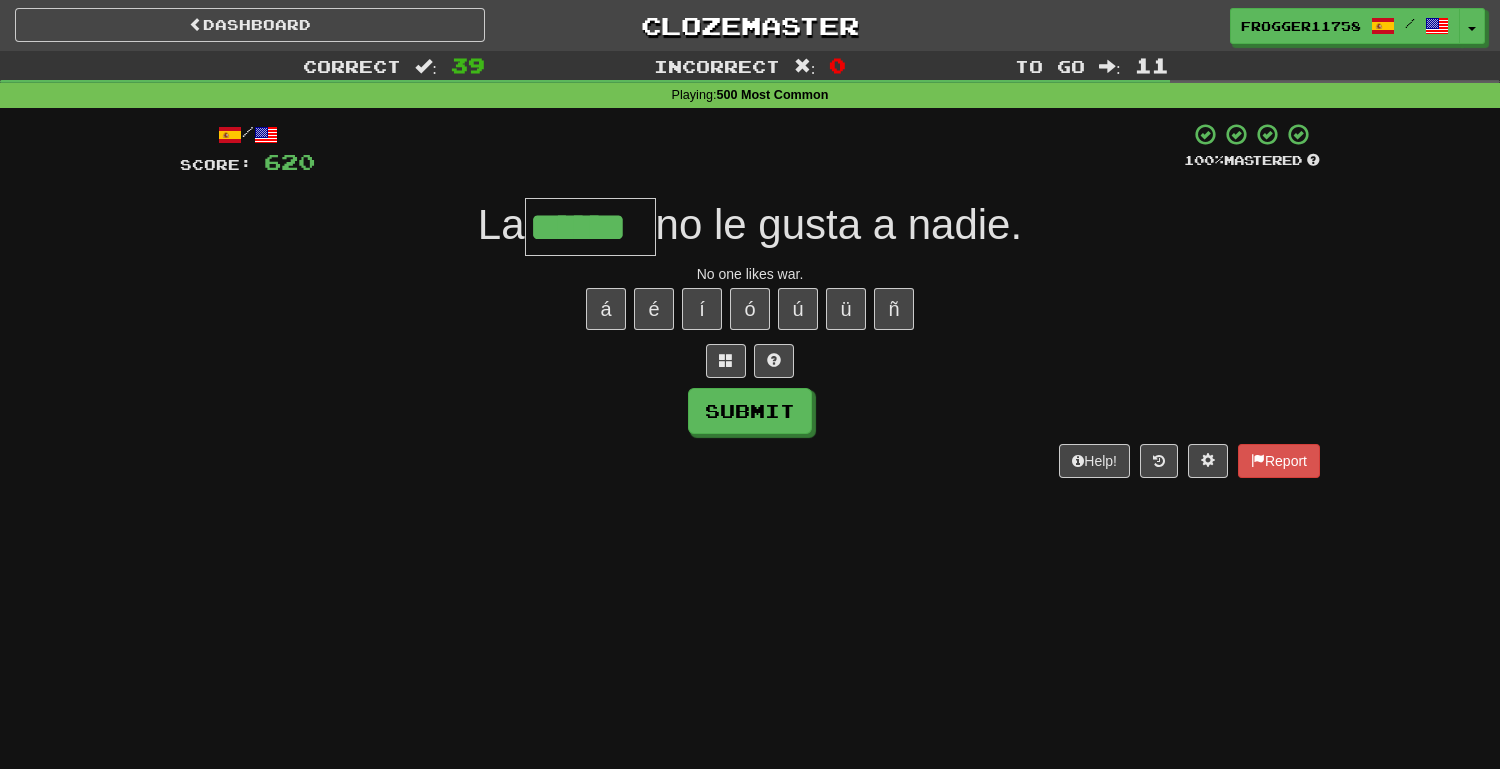 type on "******" 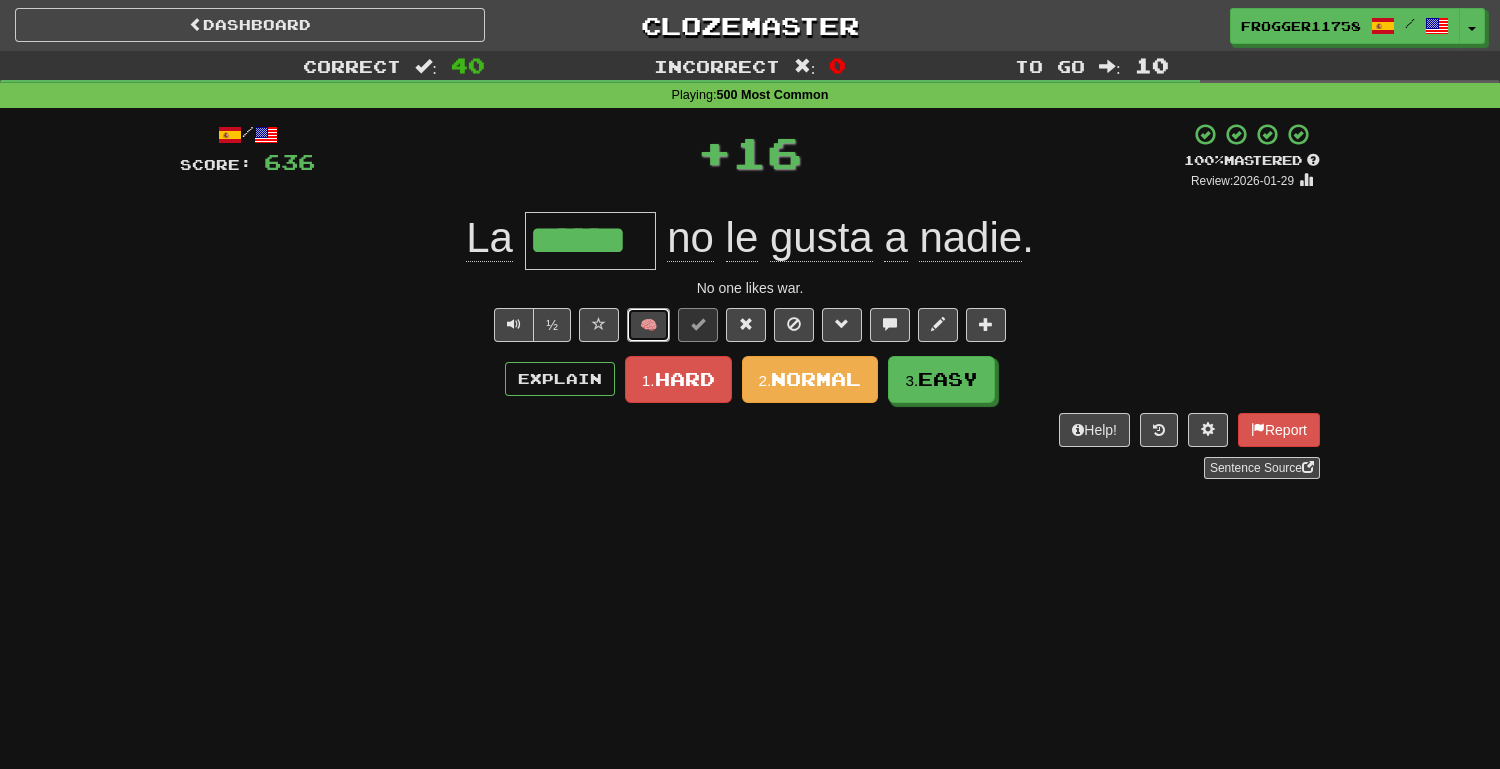 click on "🧠" at bounding box center [648, 325] 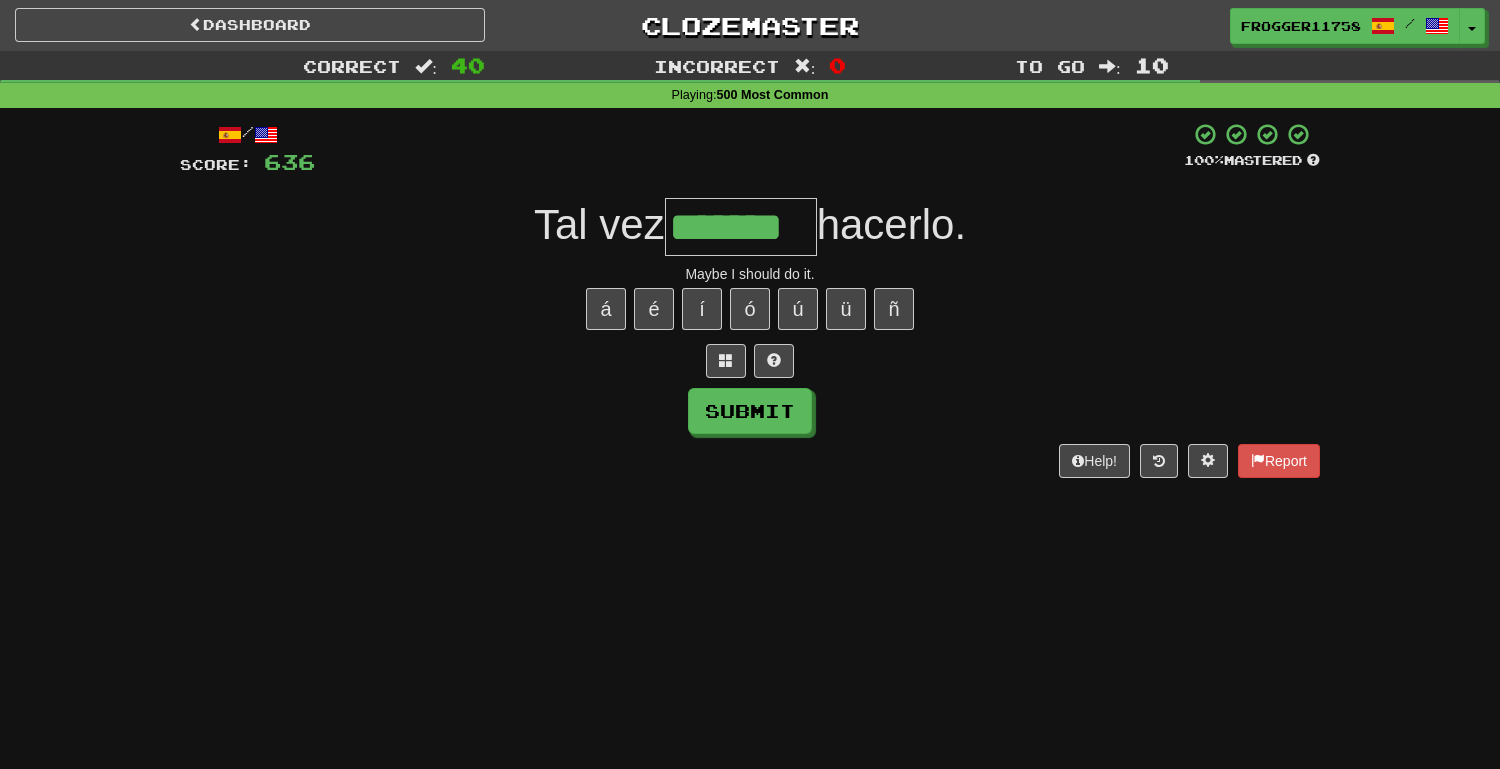 type on "*******" 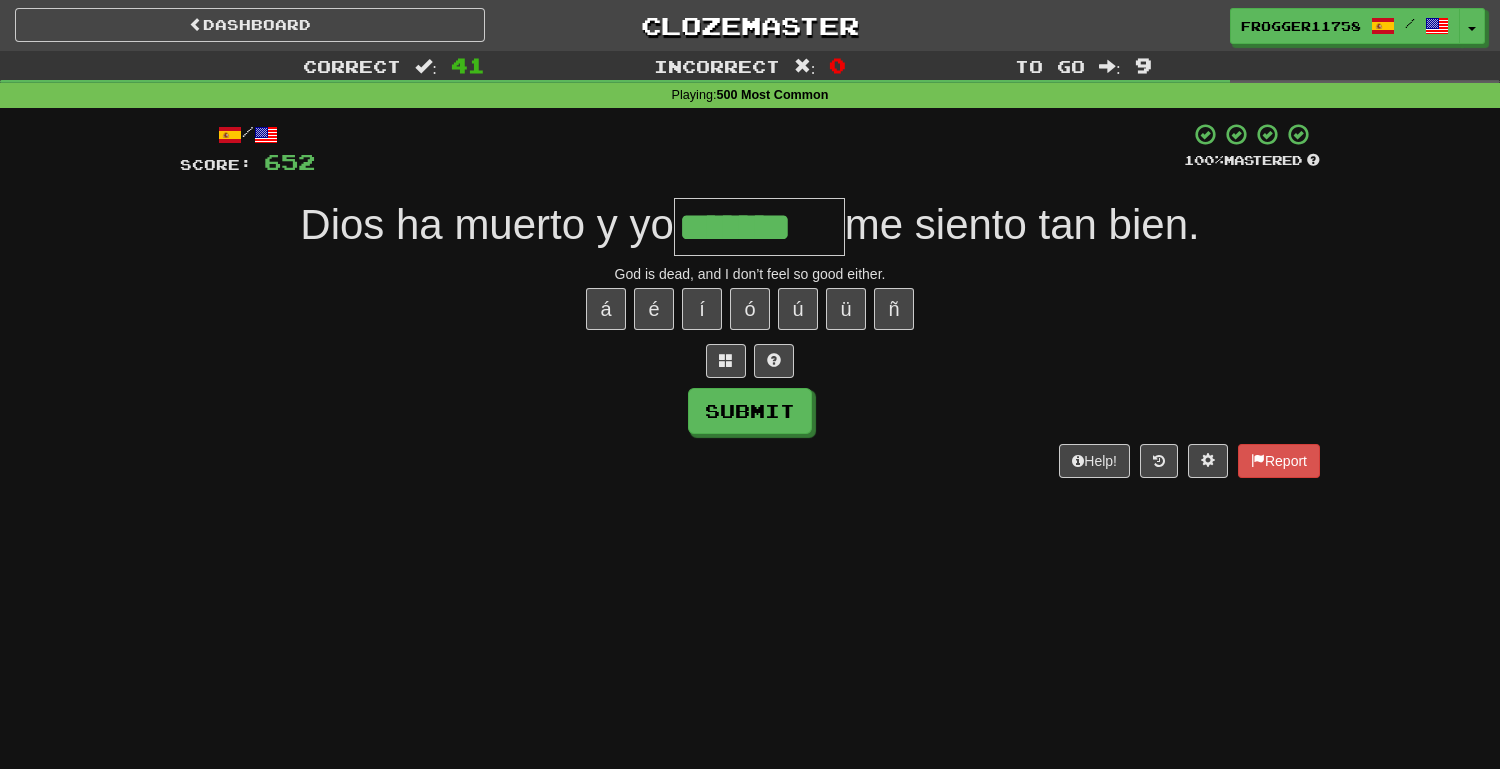 type on "*******" 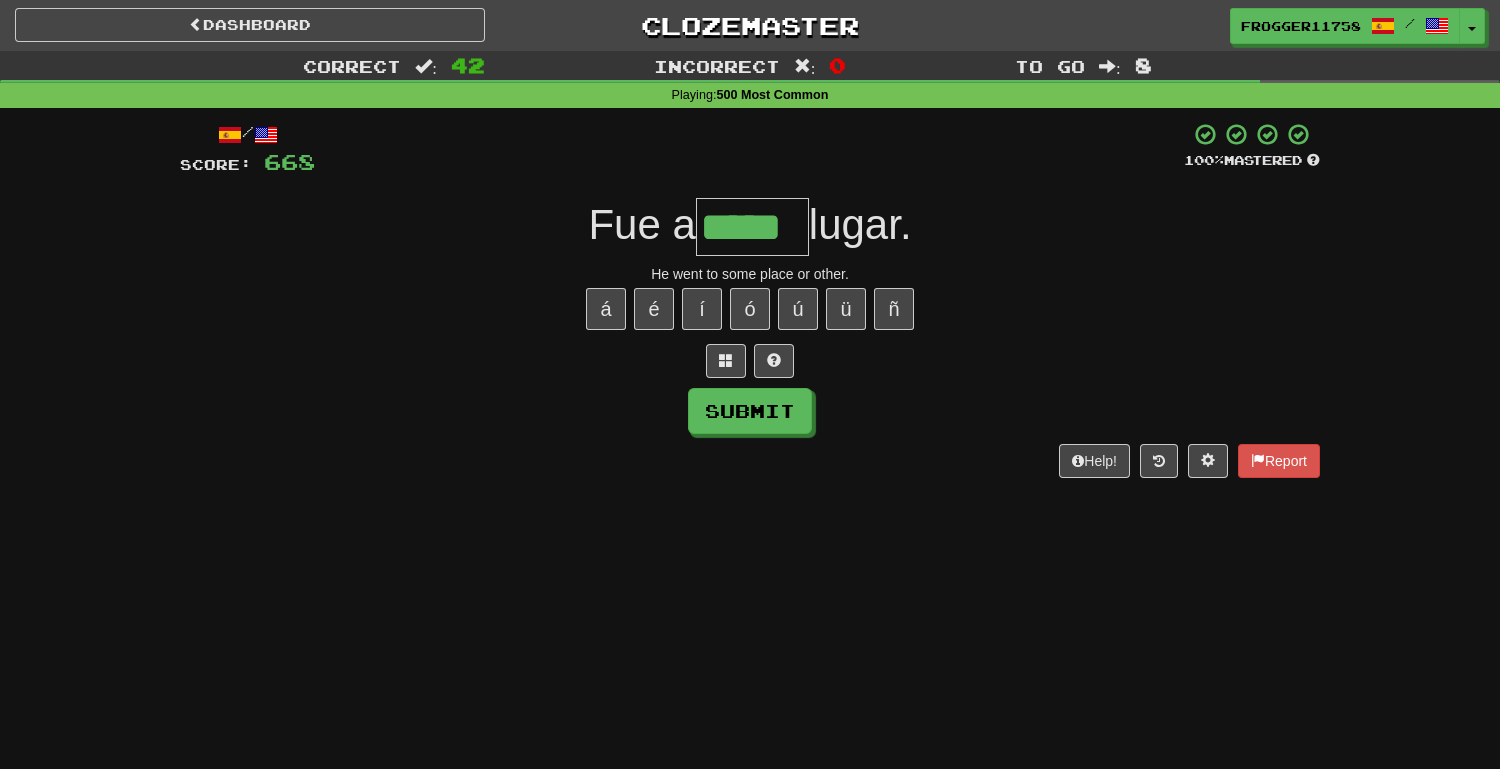 type on "*****" 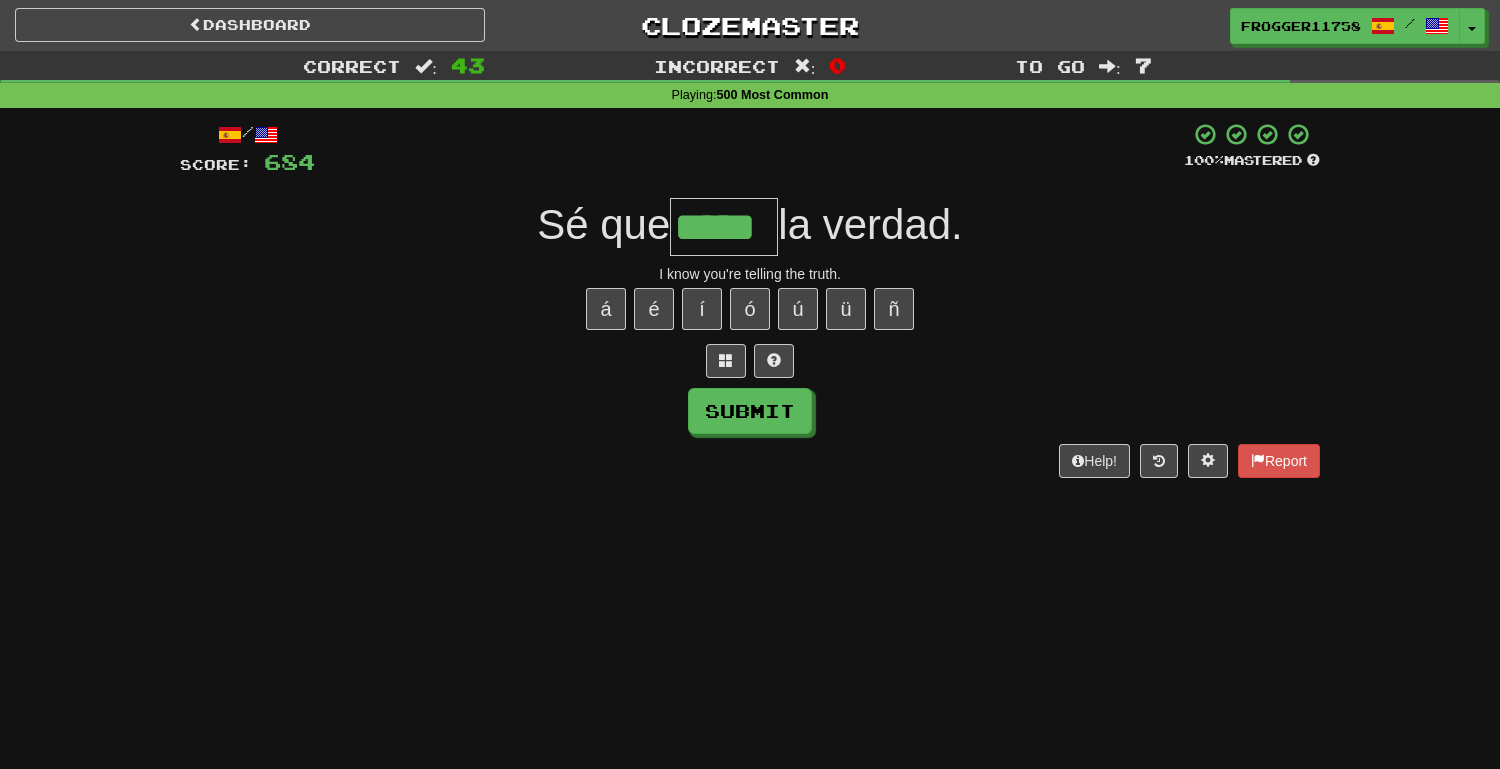type on "*****" 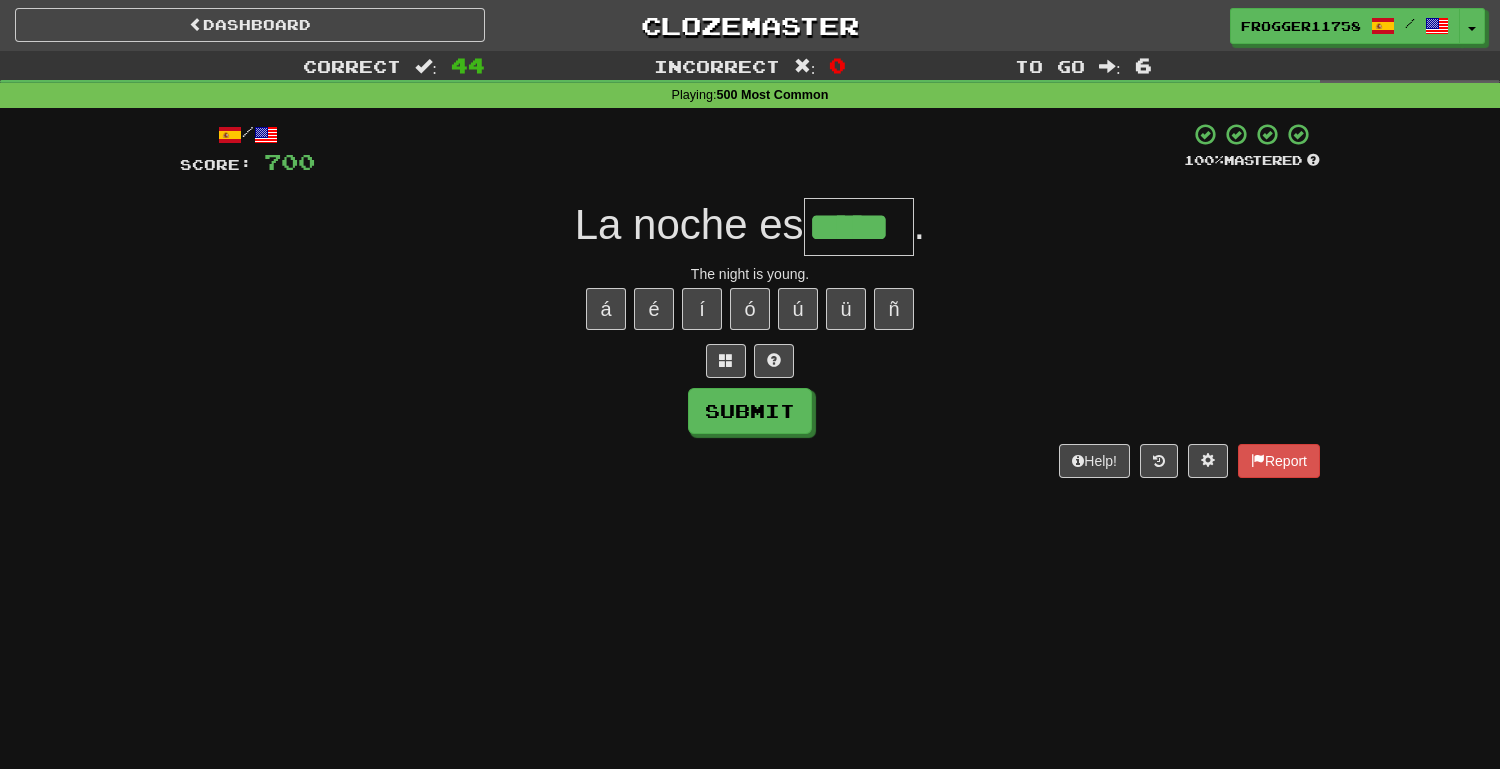 type on "*****" 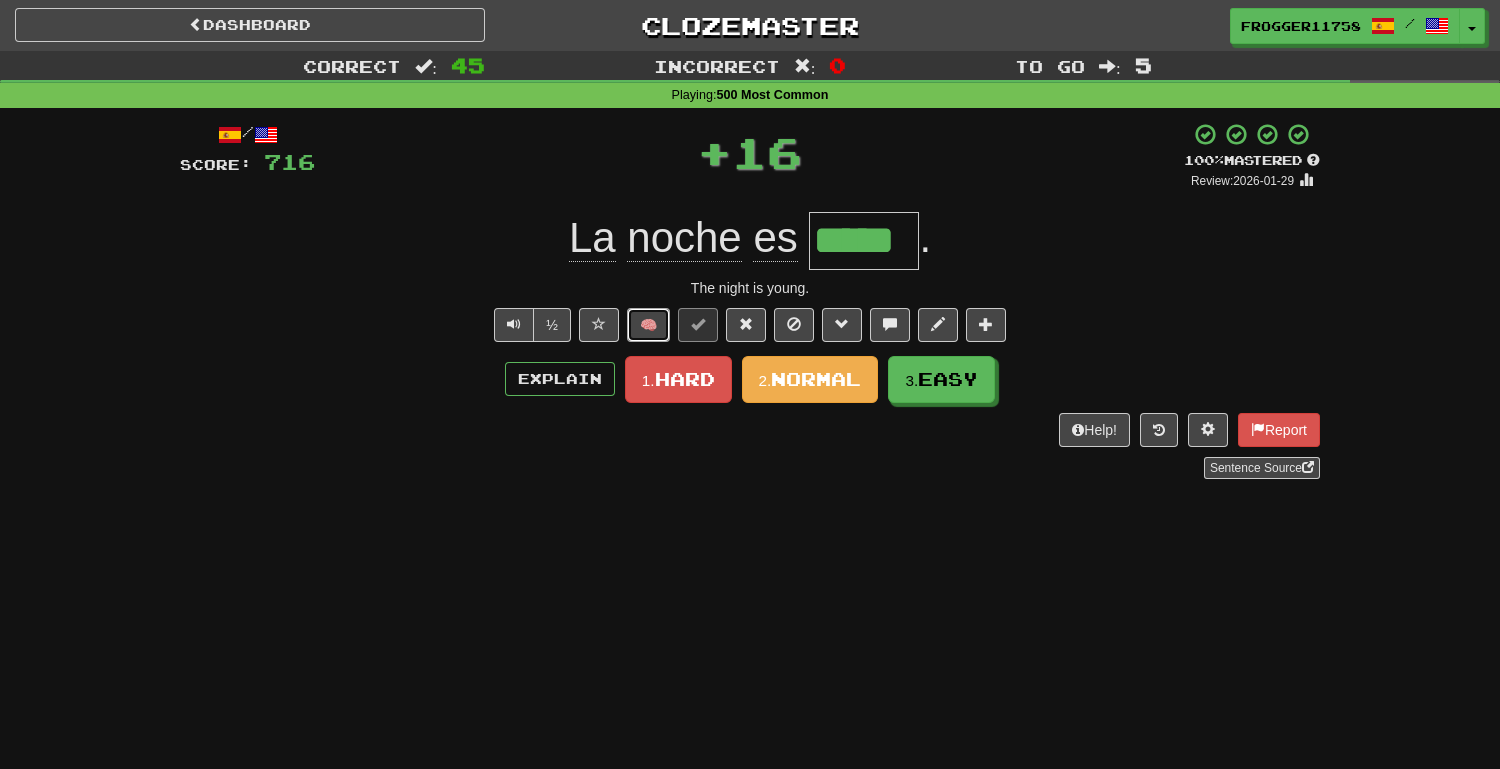 click on "🧠" at bounding box center [648, 325] 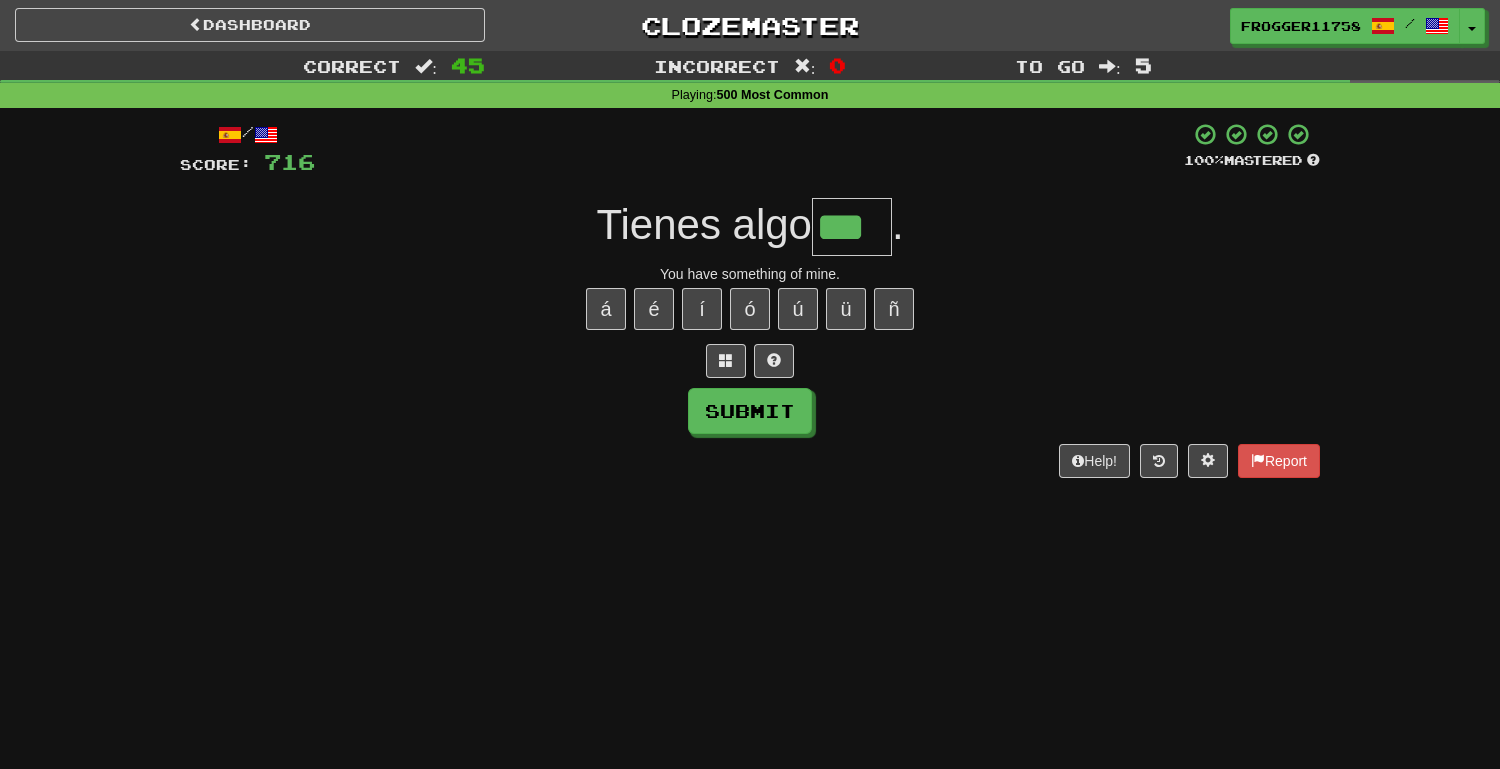 type on "***" 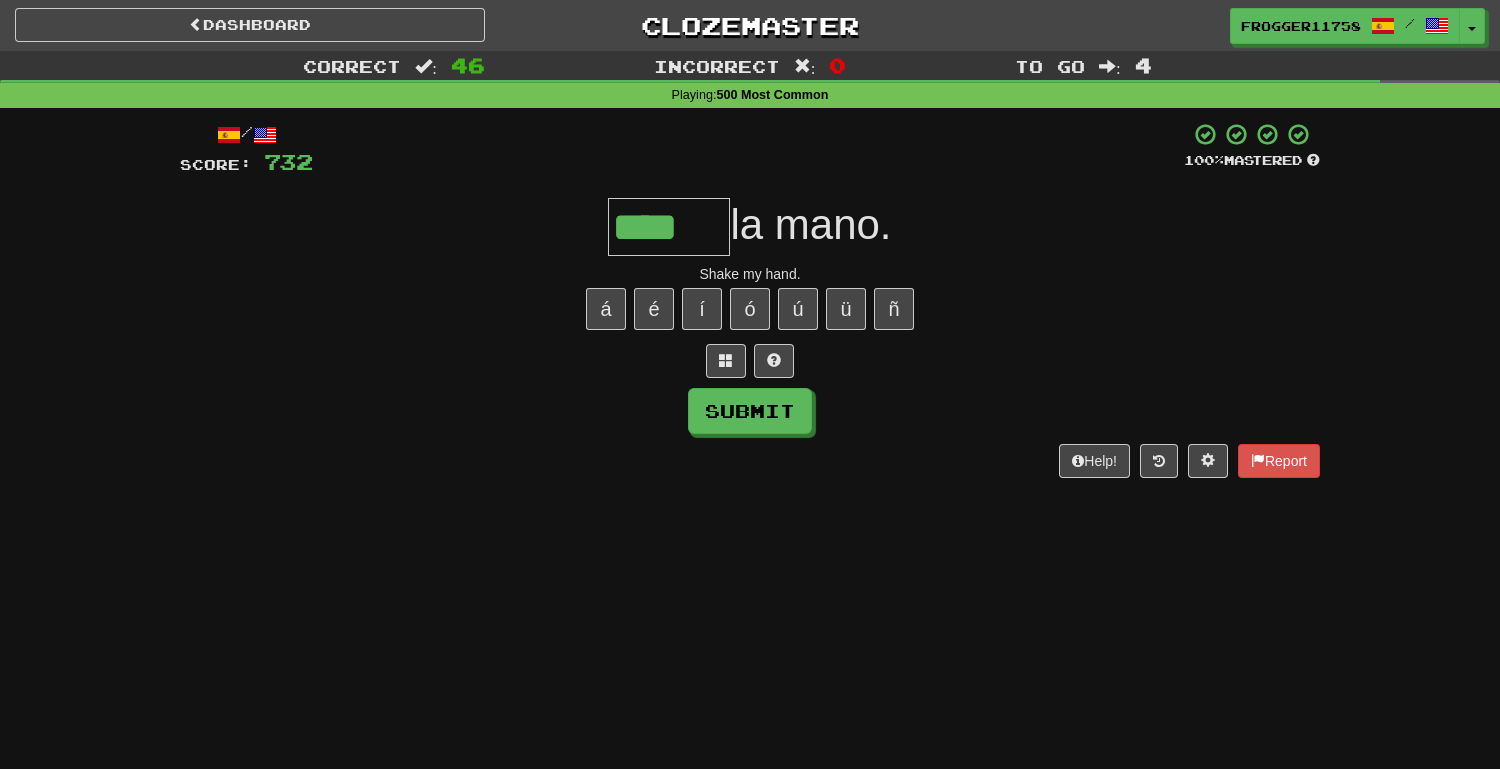 type on "****" 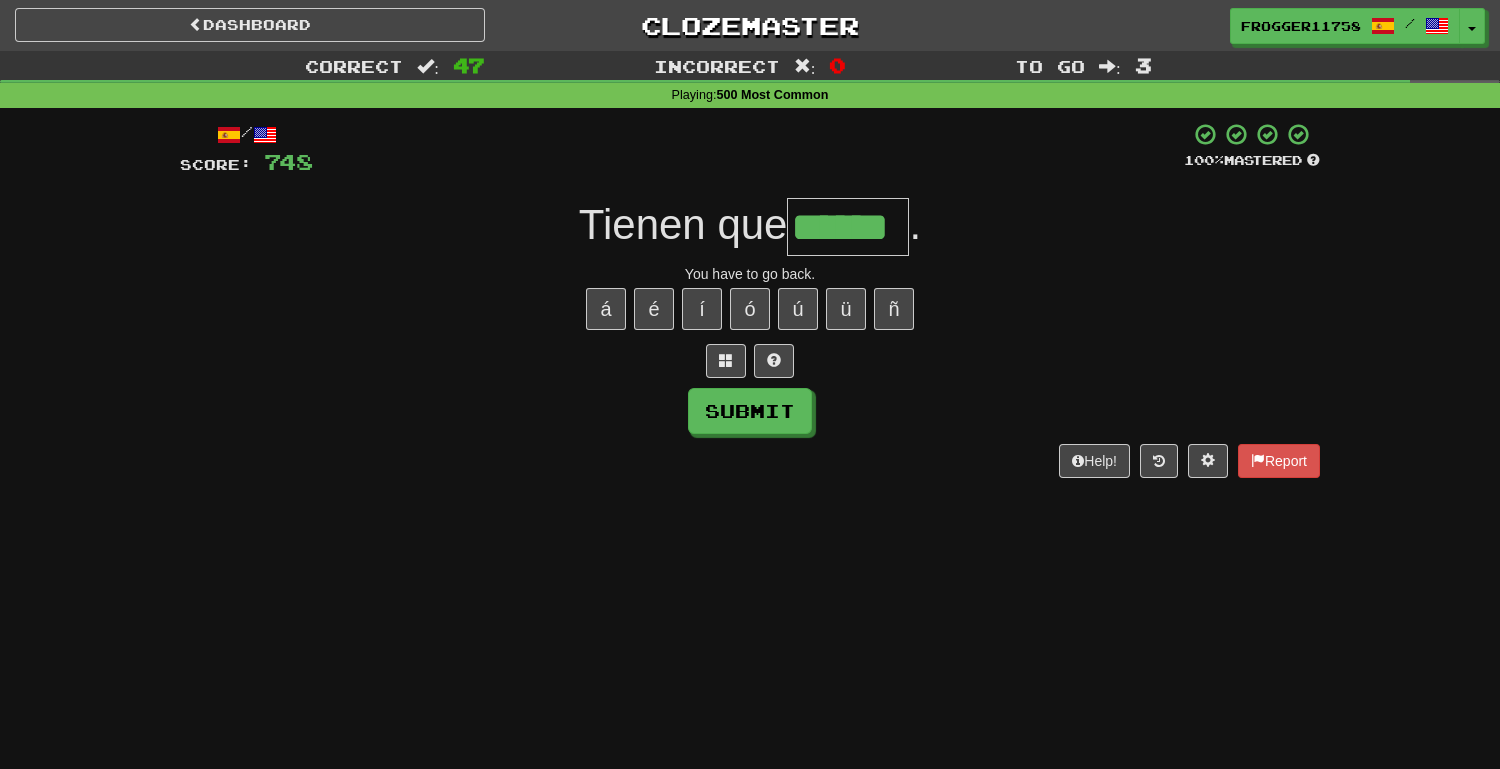 type on "******" 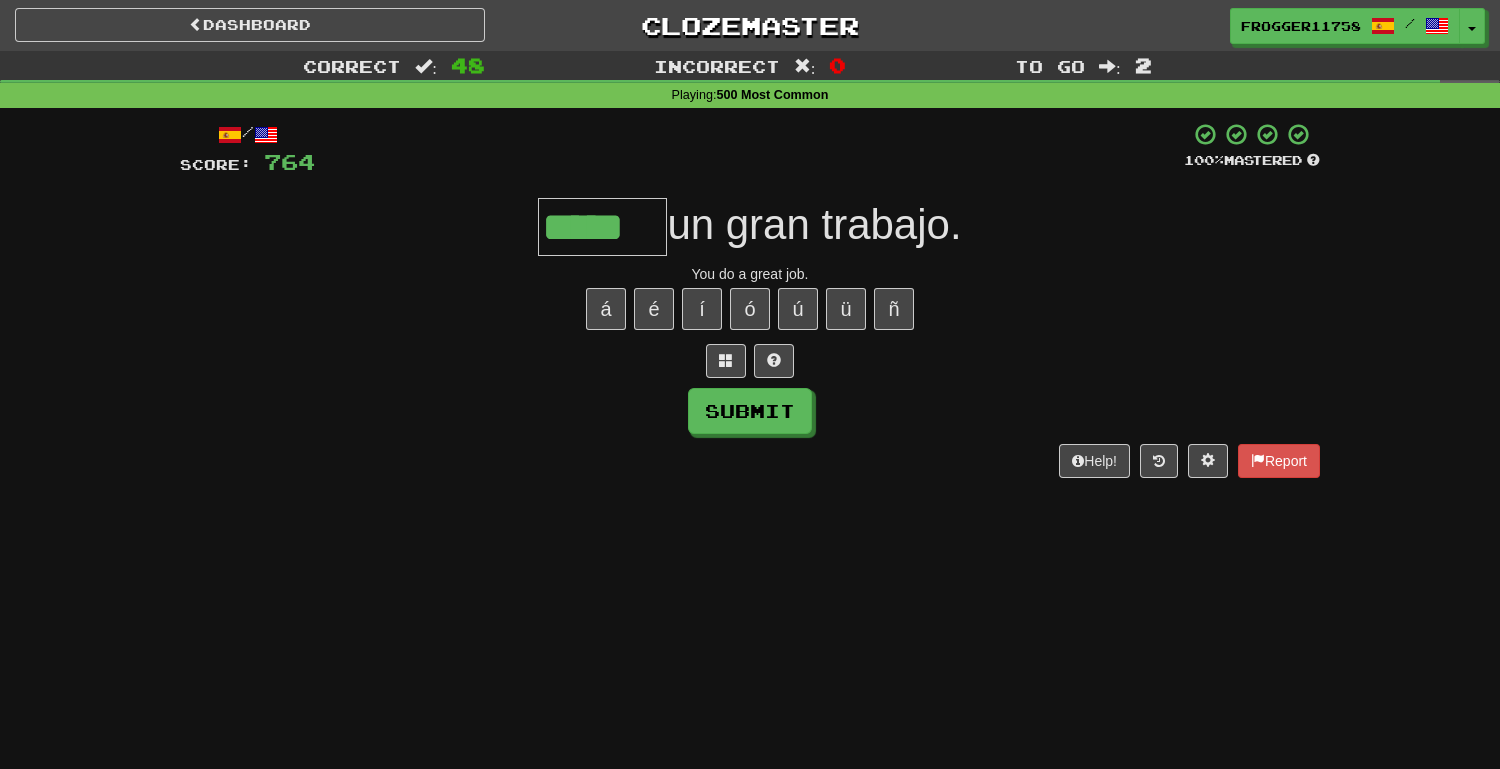 type on "*****" 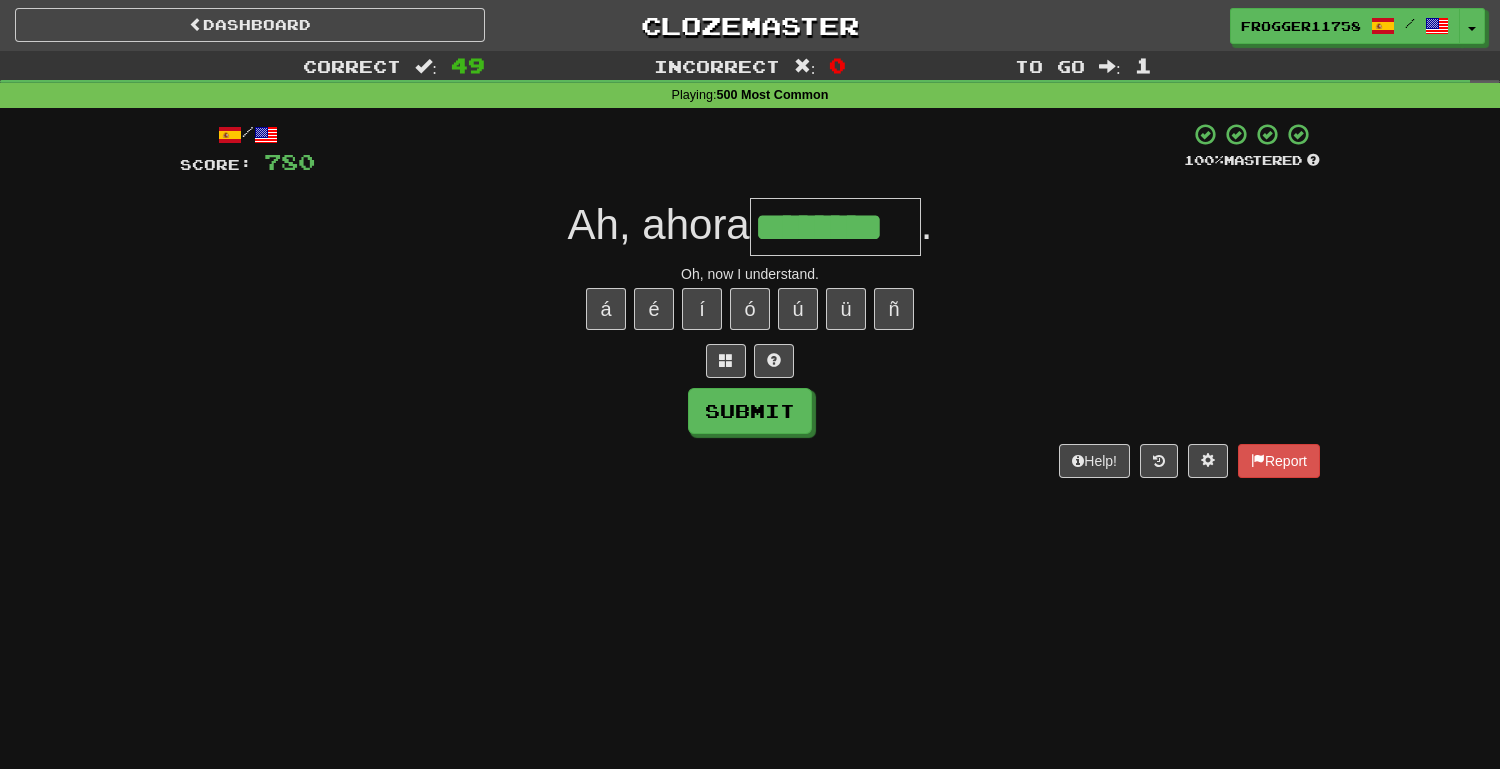 type on "********" 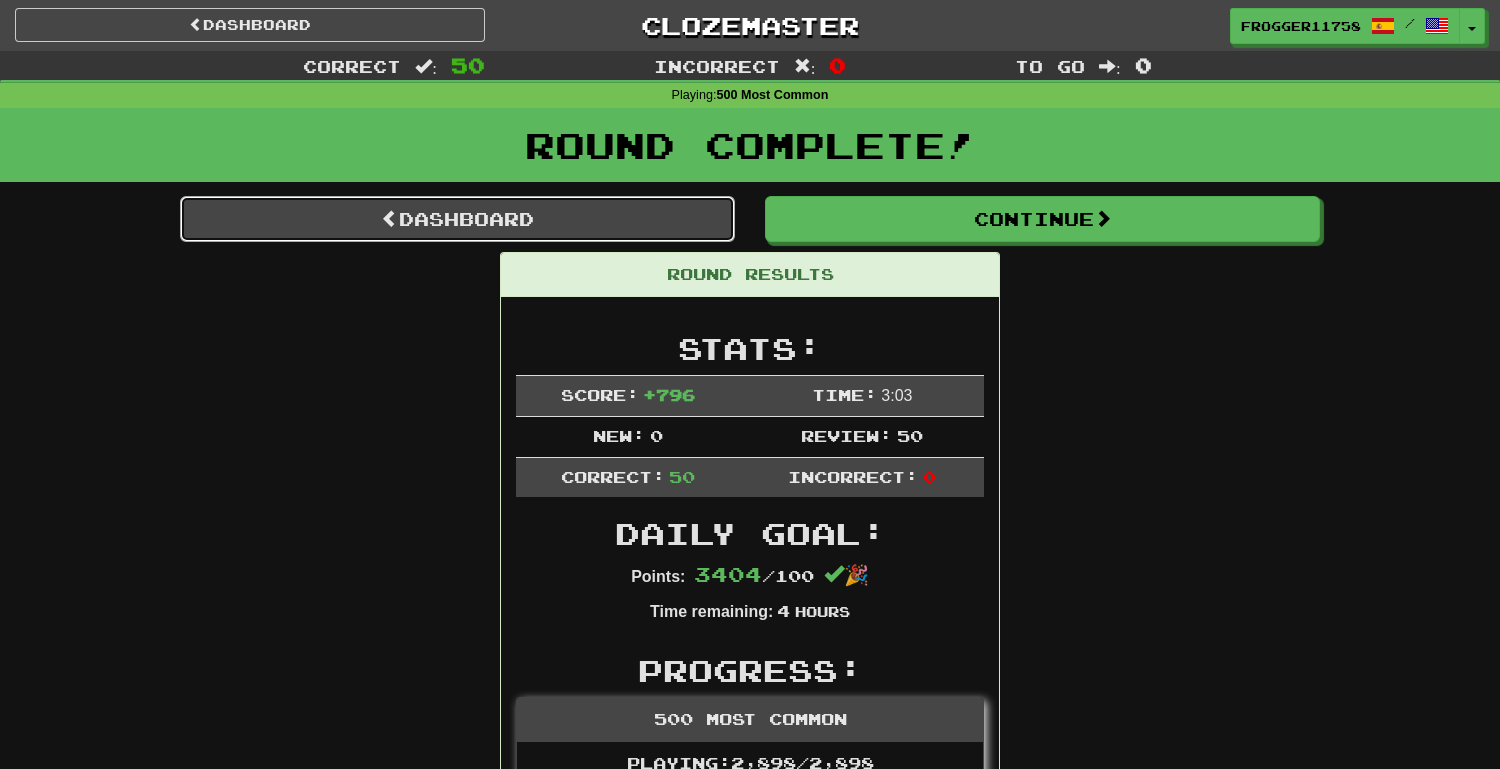 click on "Dashboard" at bounding box center (457, 219) 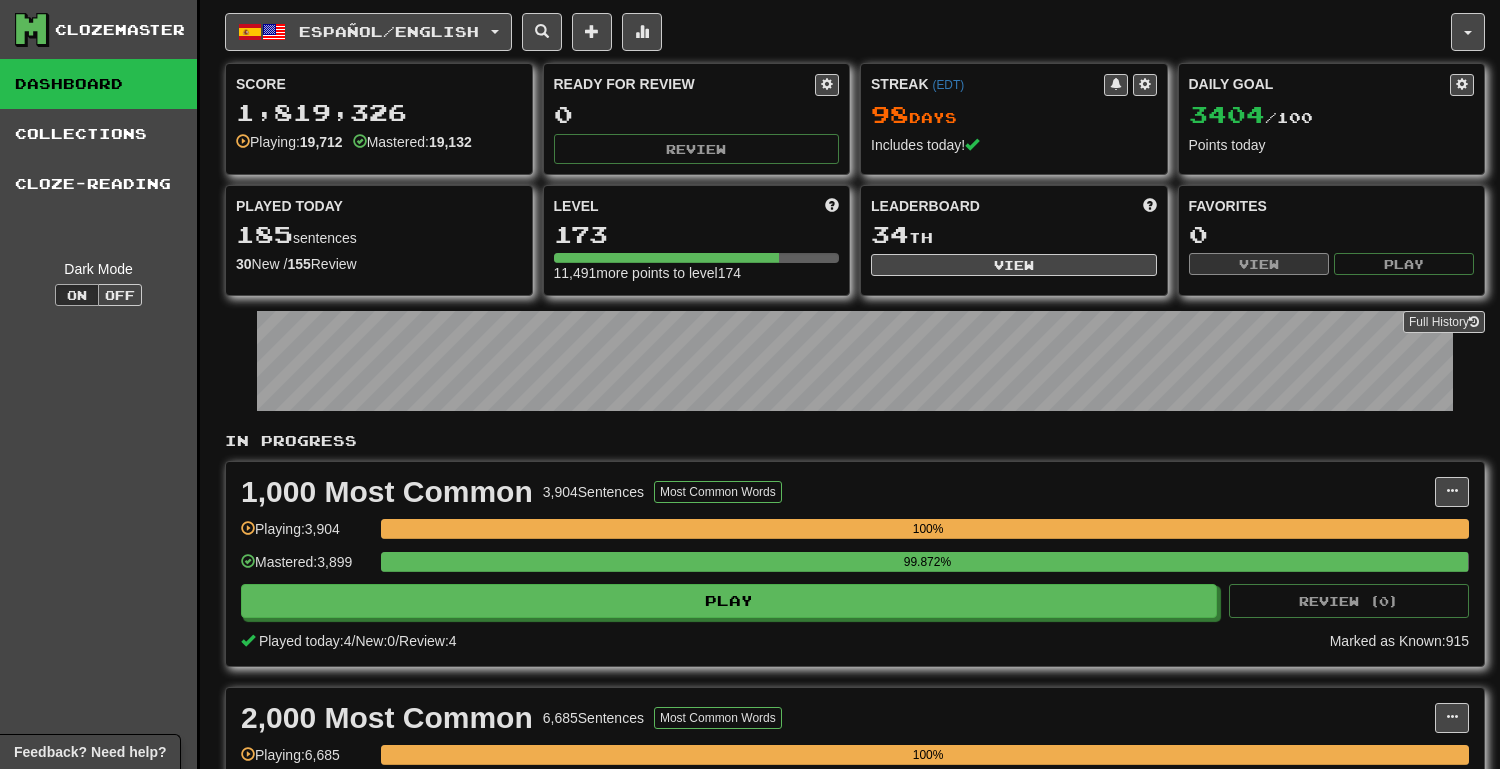 scroll, scrollTop: 0, scrollLeft: 0, axis: both 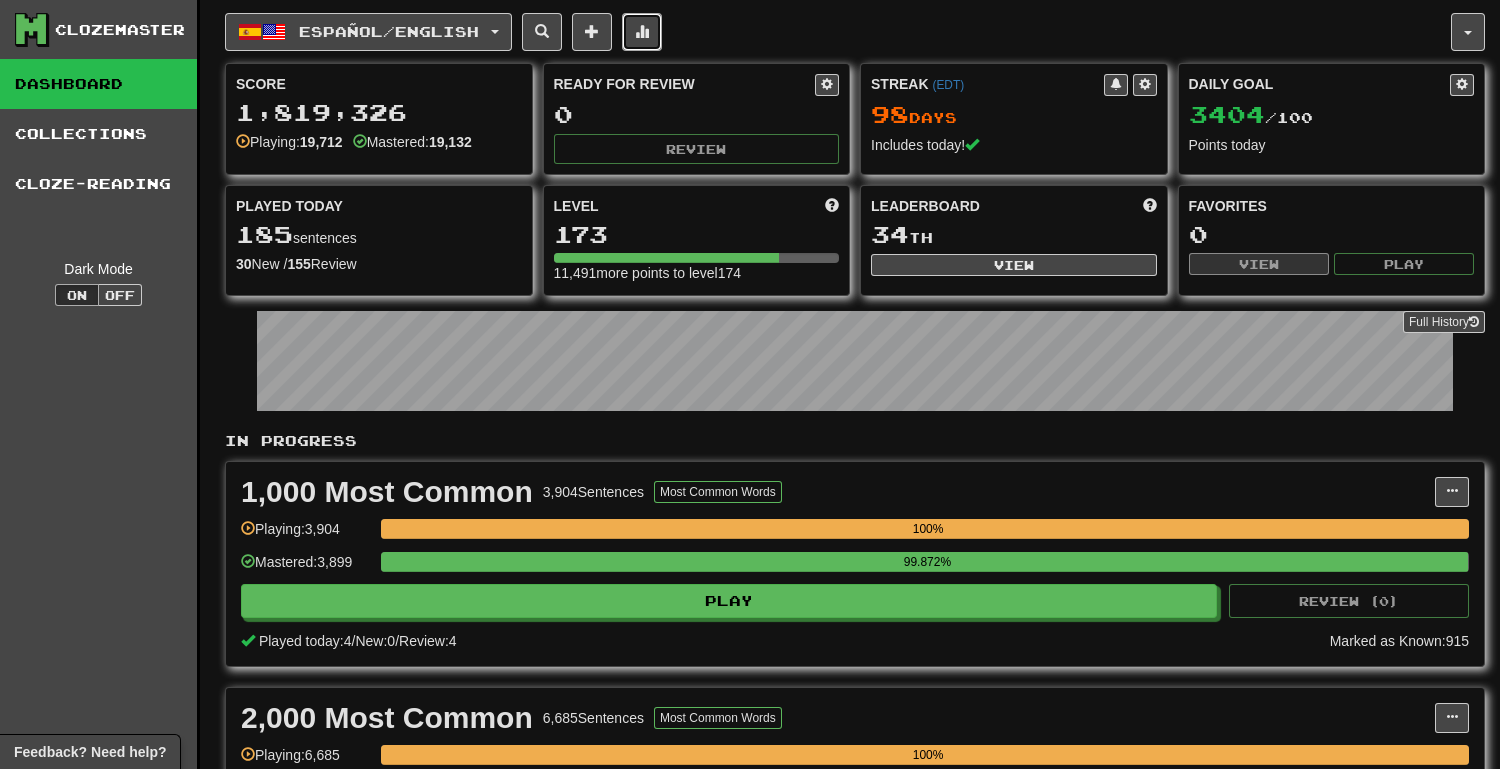 click at bounding box center [642, 32] 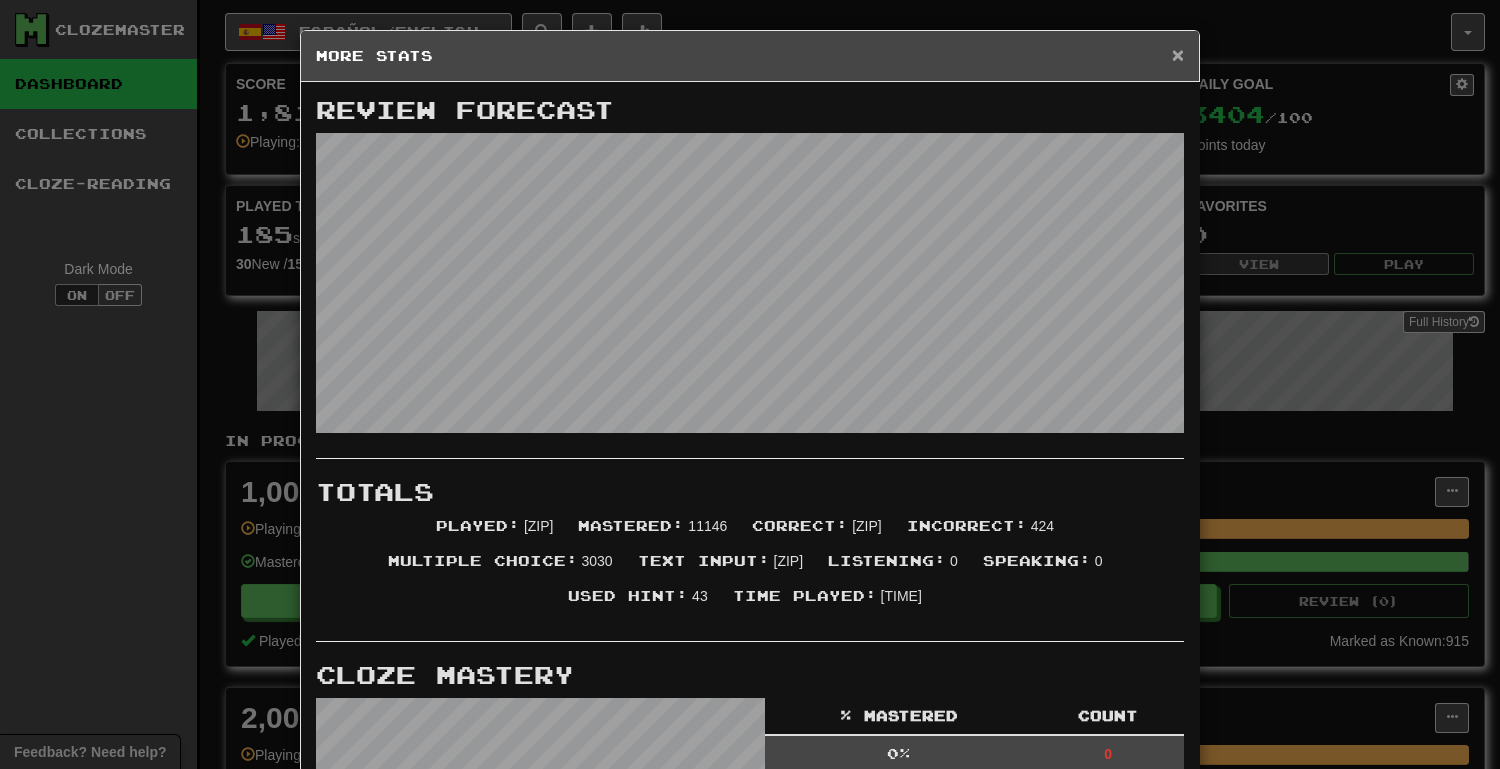 click on "×" at bounding box center (1178, 54) 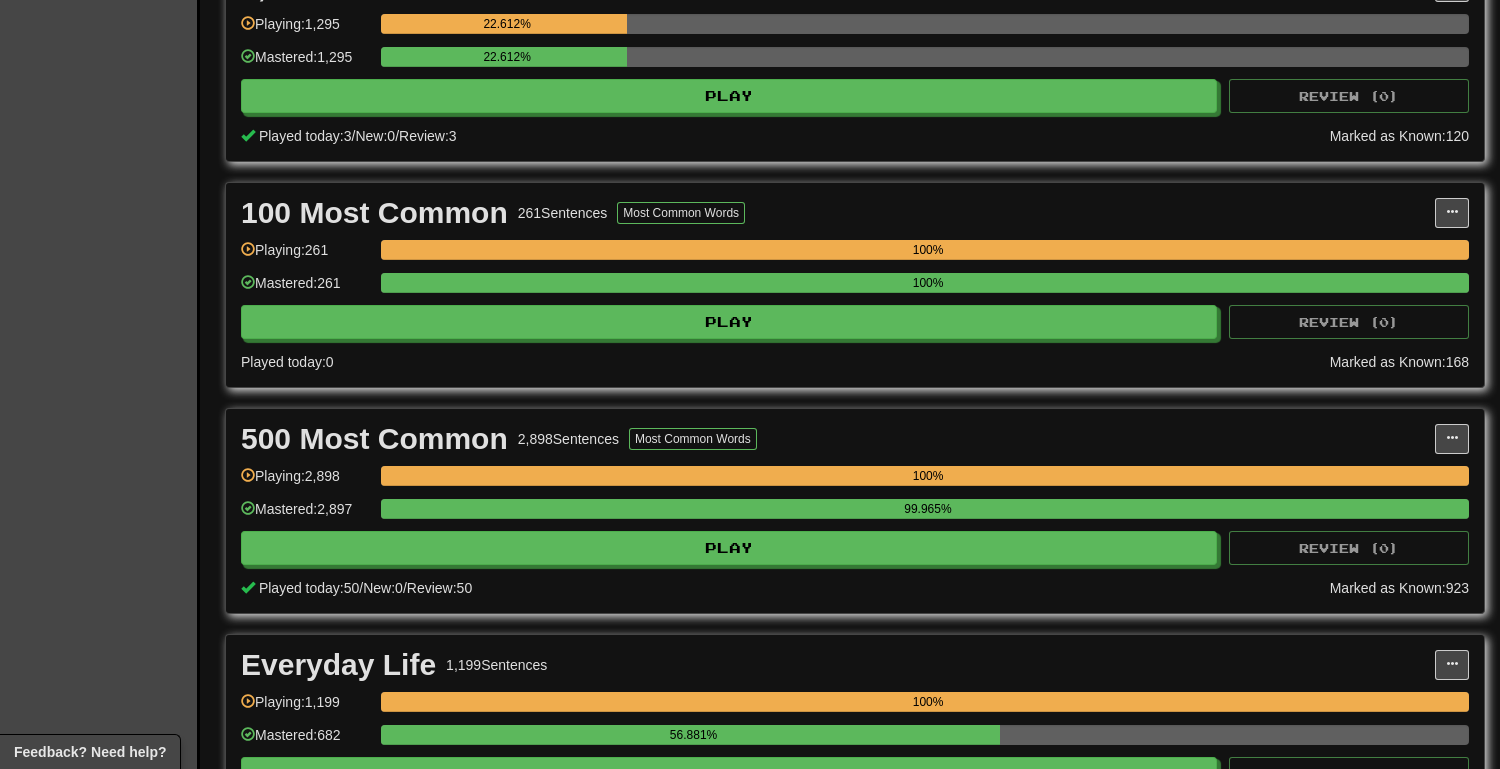 scroll, scrollTop: 963, scrollLeft: 0, axis: vertical 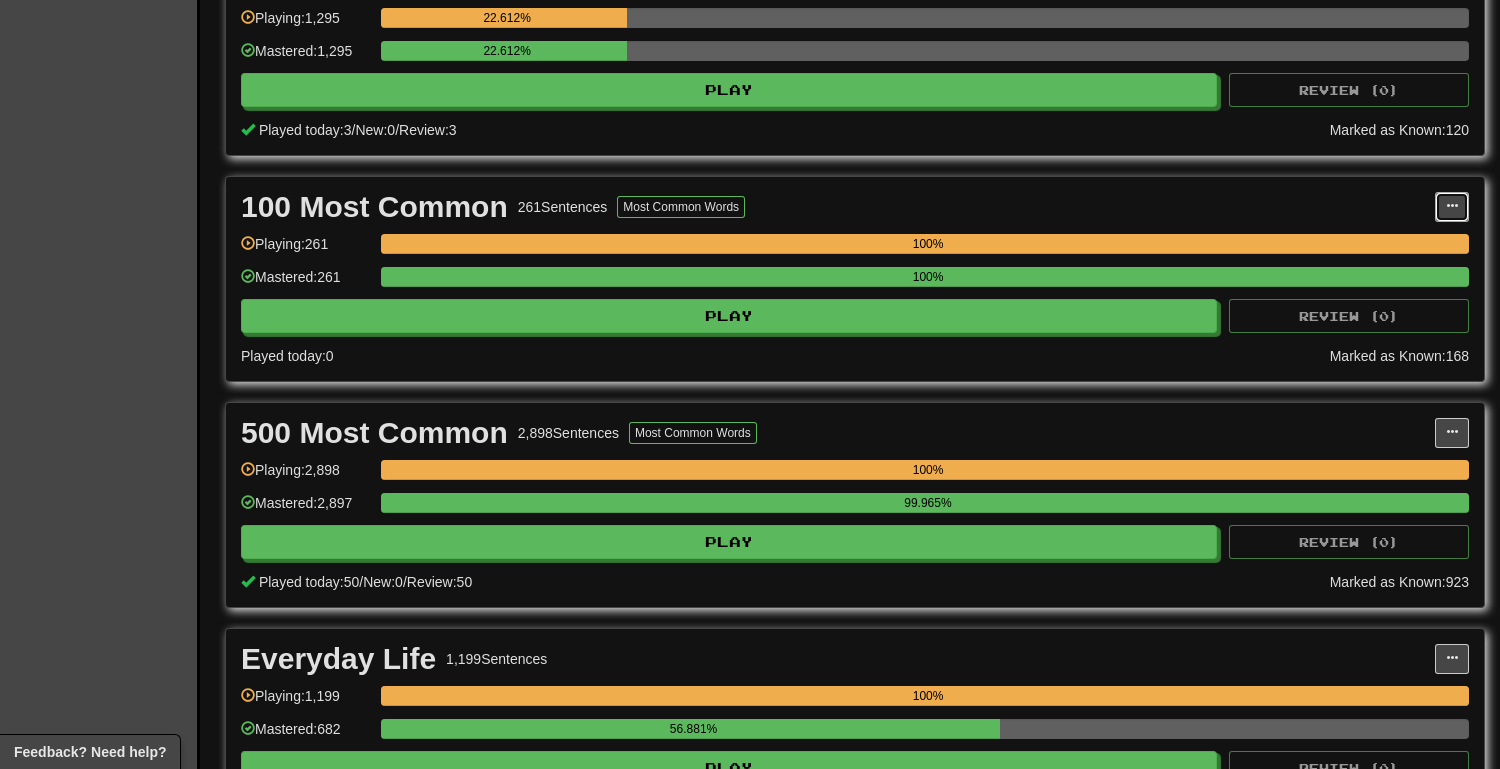 click at bounding box center (1452, 206) 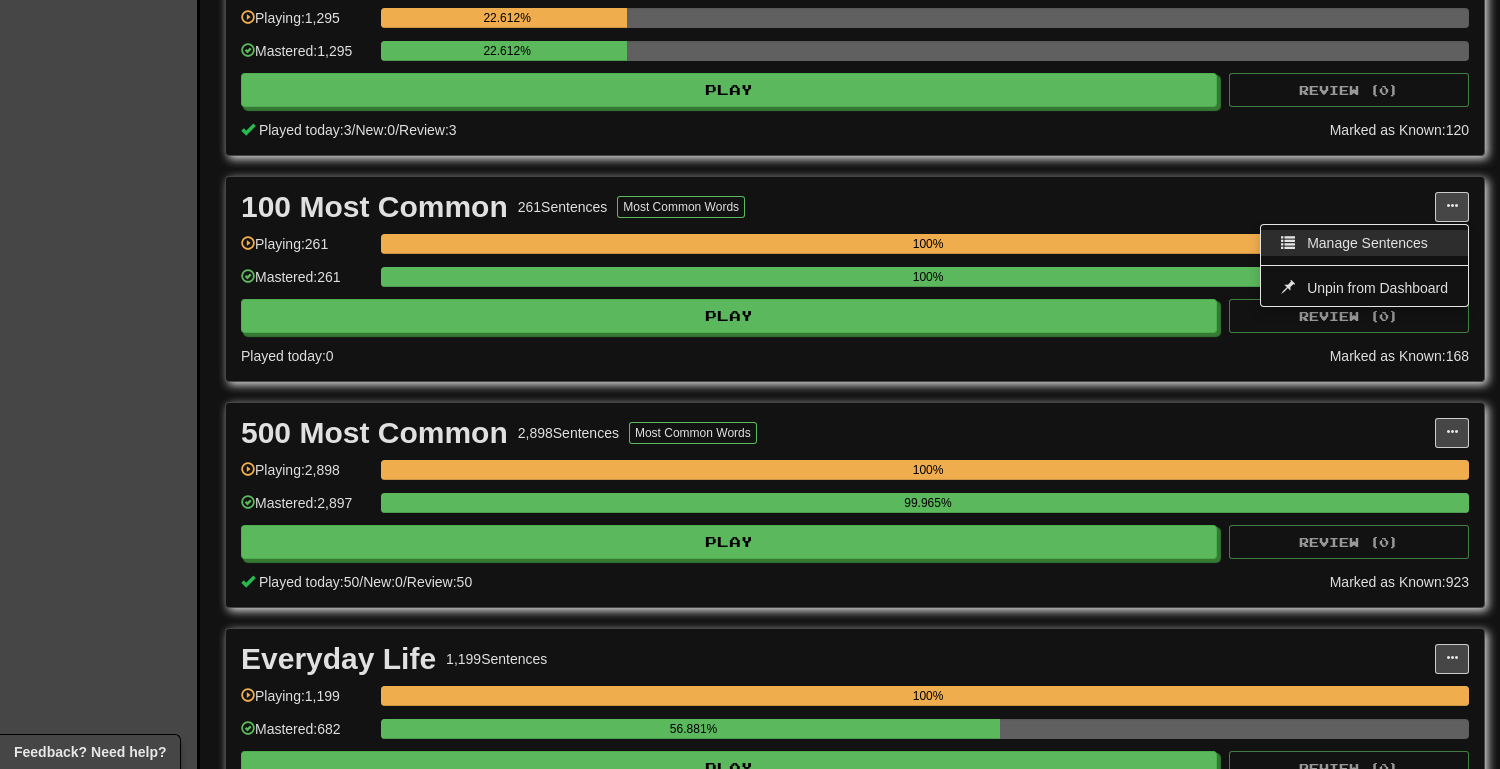 click on "Manage Sentences" at bounding box center (1364, 243) 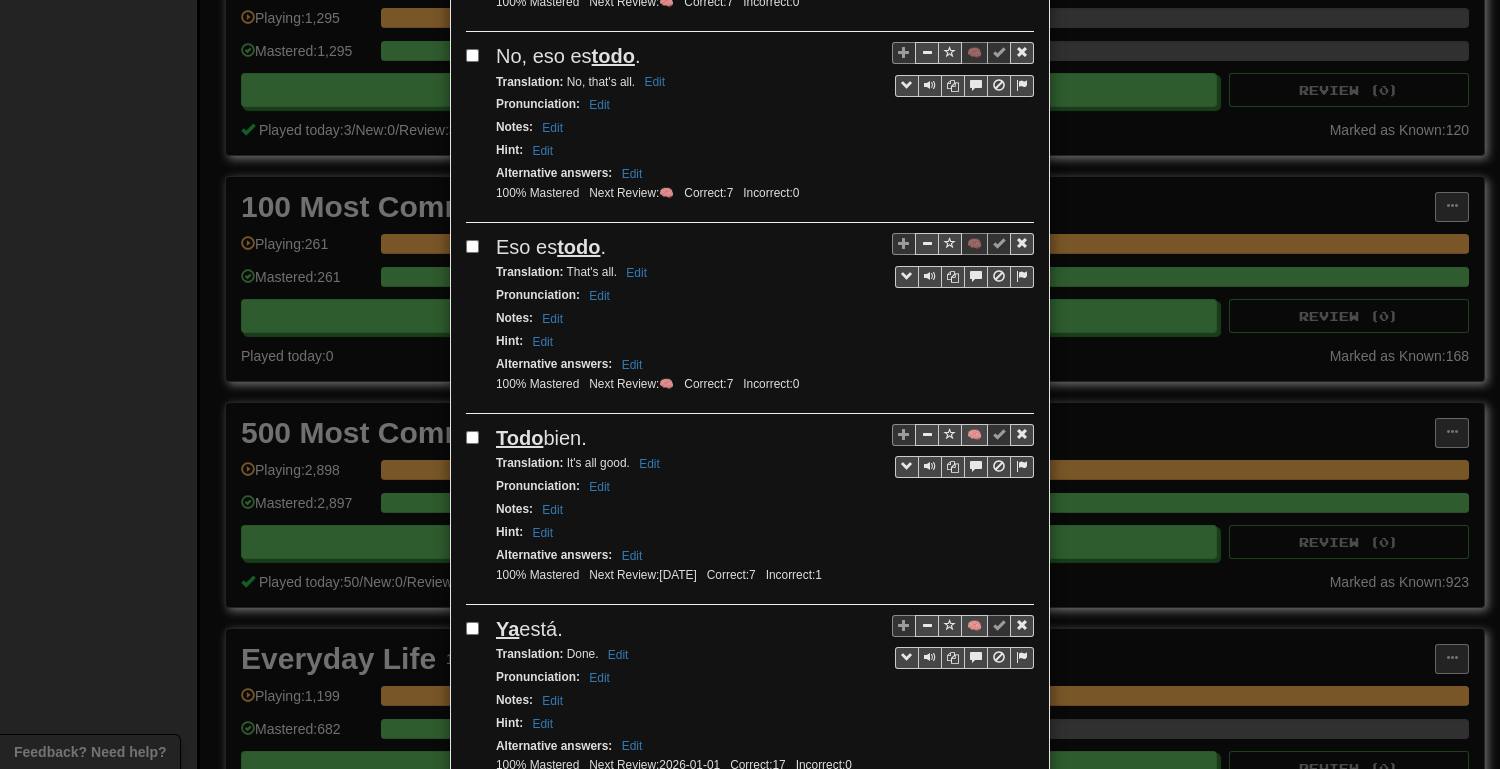 scroll, scrollTop: 3407, scrollLeft: 0, axis: vertical 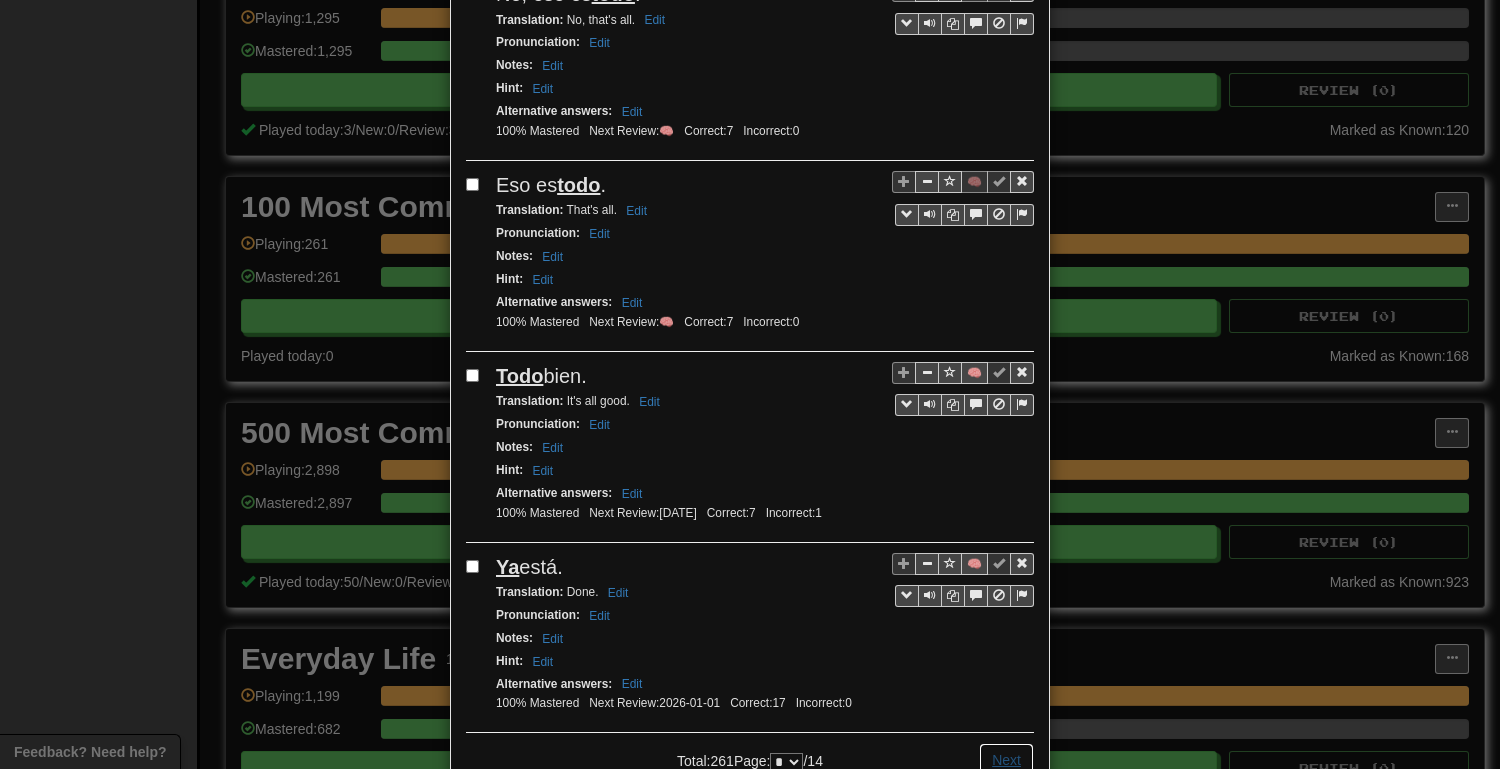 click on "Next" at bounding box center (1006, 760) 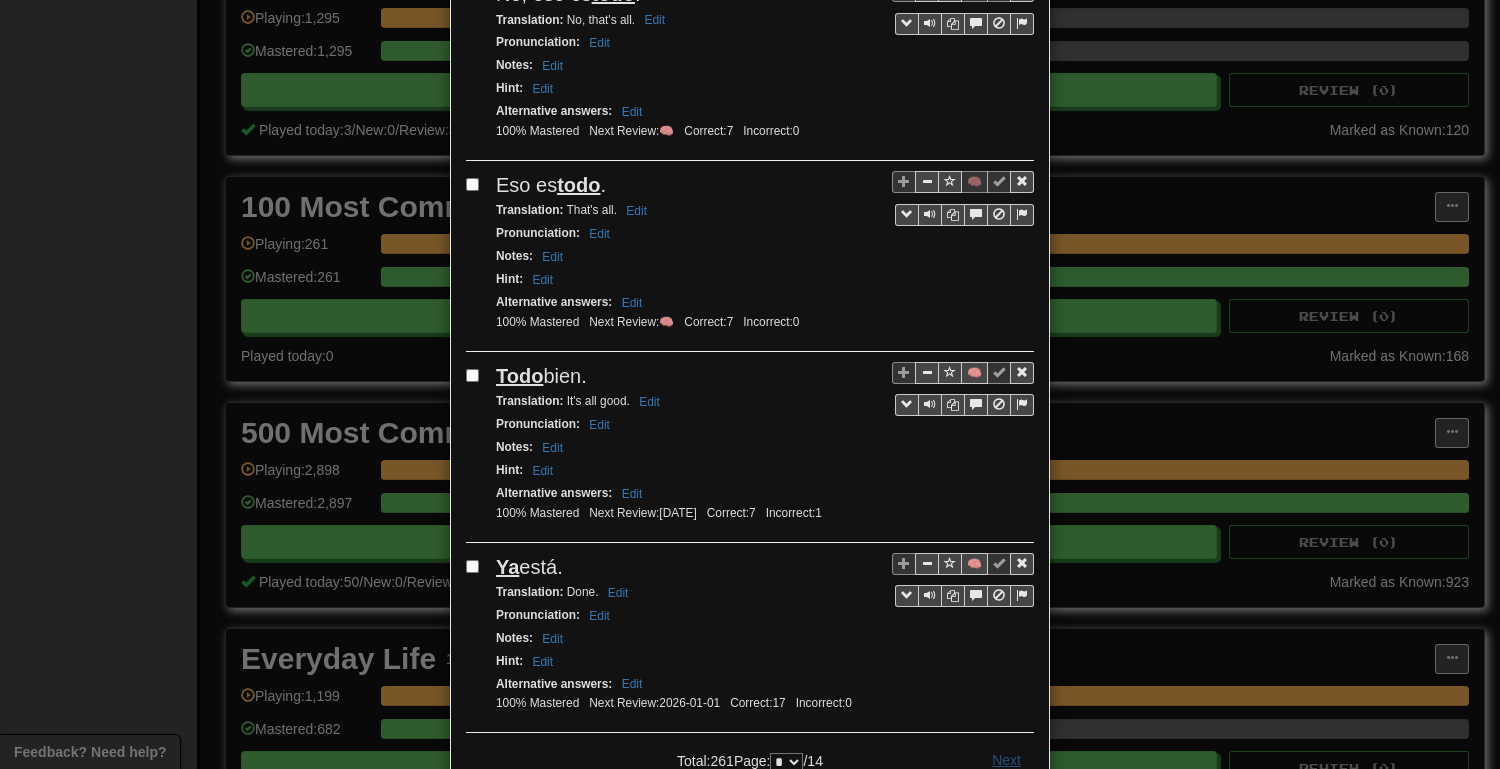 scroll, scrollTop: 0, scrollLeft: 0, axis: both 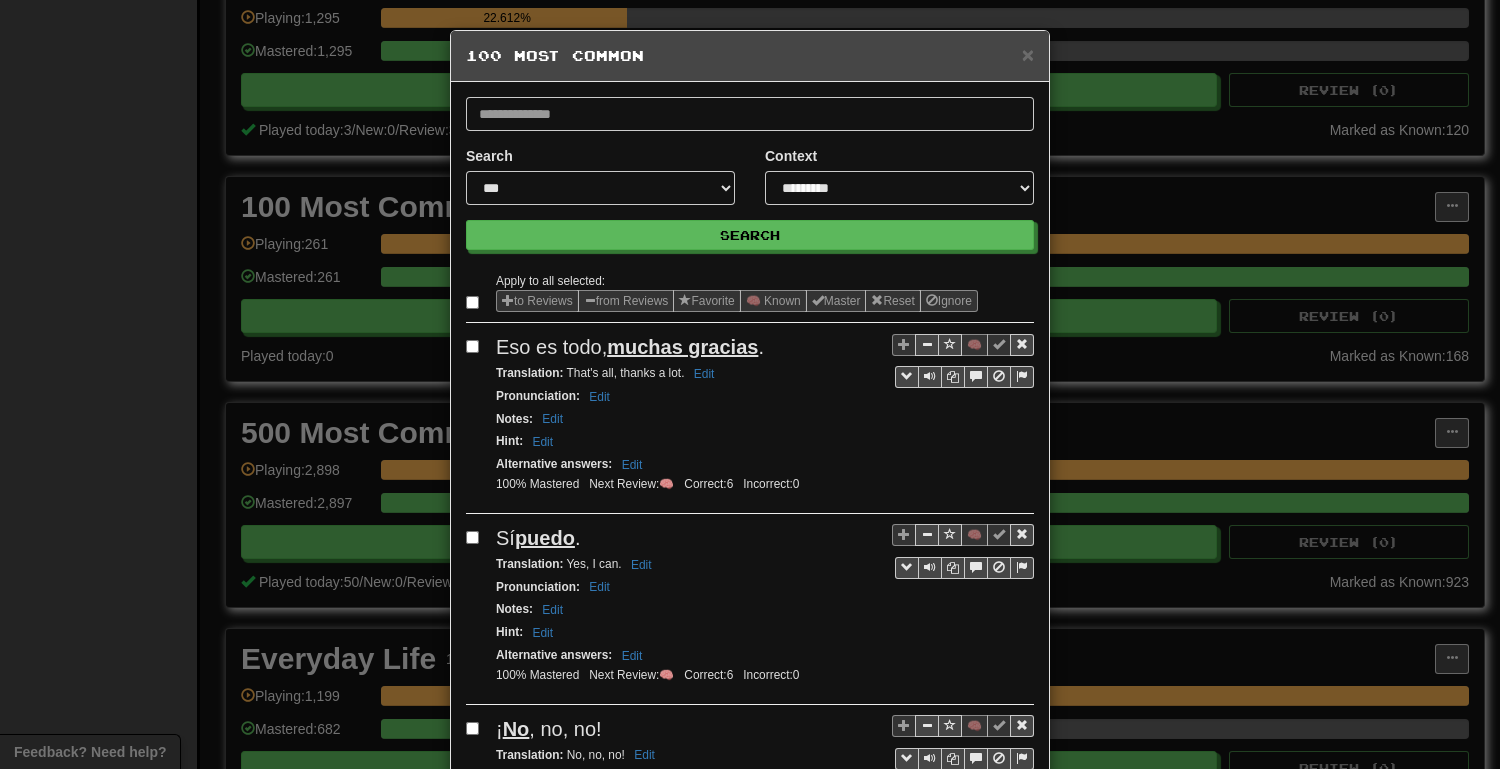 select on "*" 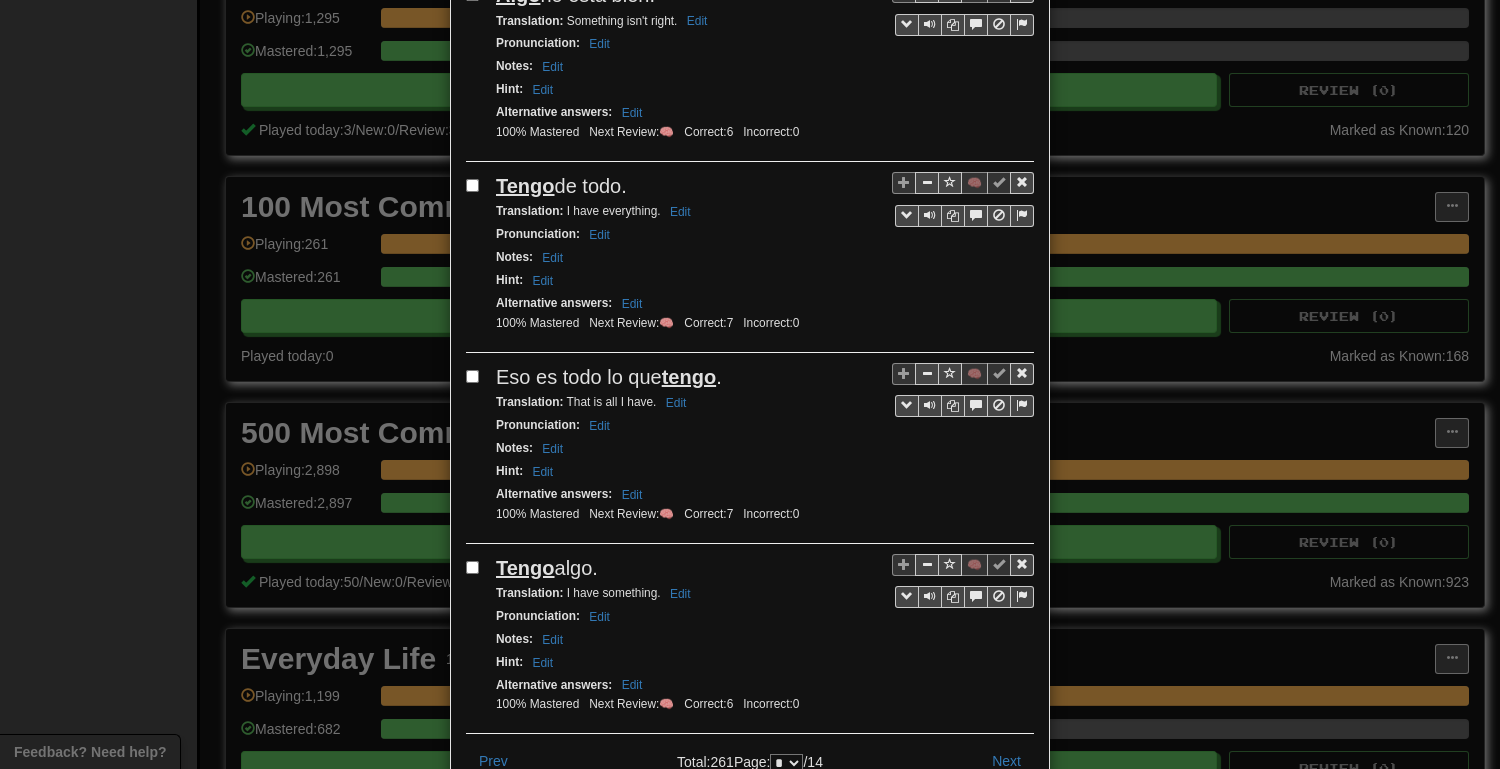 scroll, scrollTop: 3407, scrollLeft: 0, axis: vertical 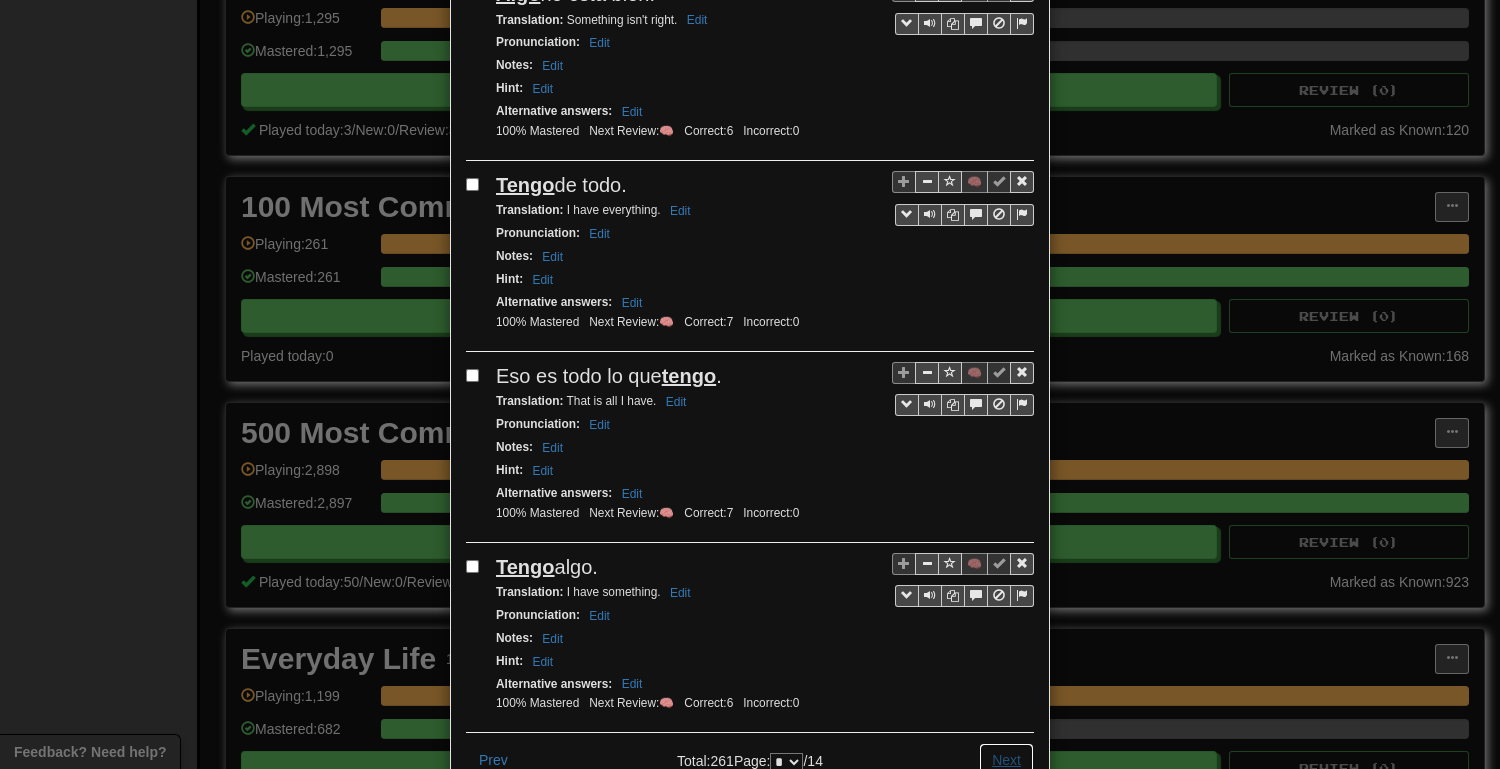 click on "Next" at bounding box center [1006, 760] 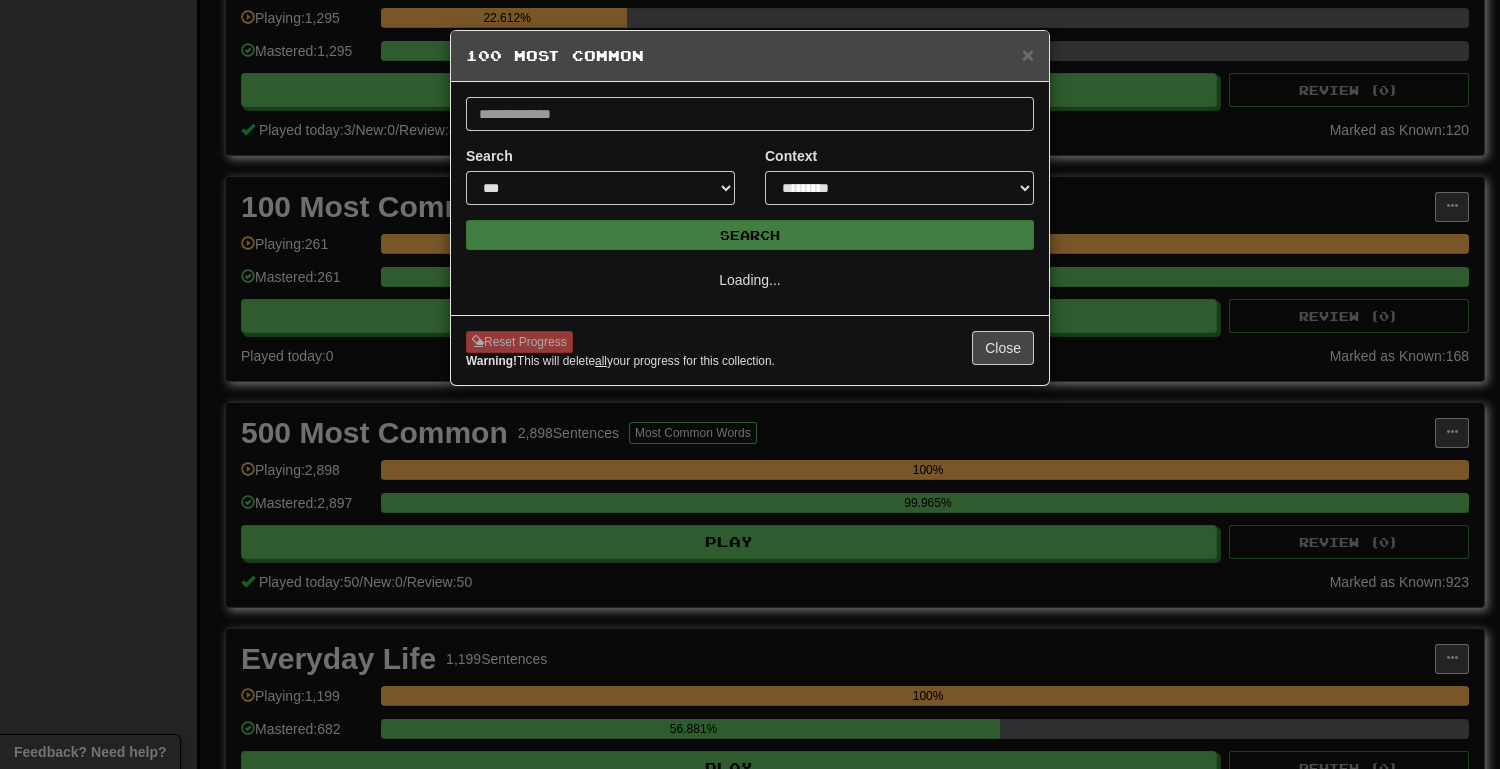 scroll, scrollTop: 0, scrollLeft: 0, axis: both 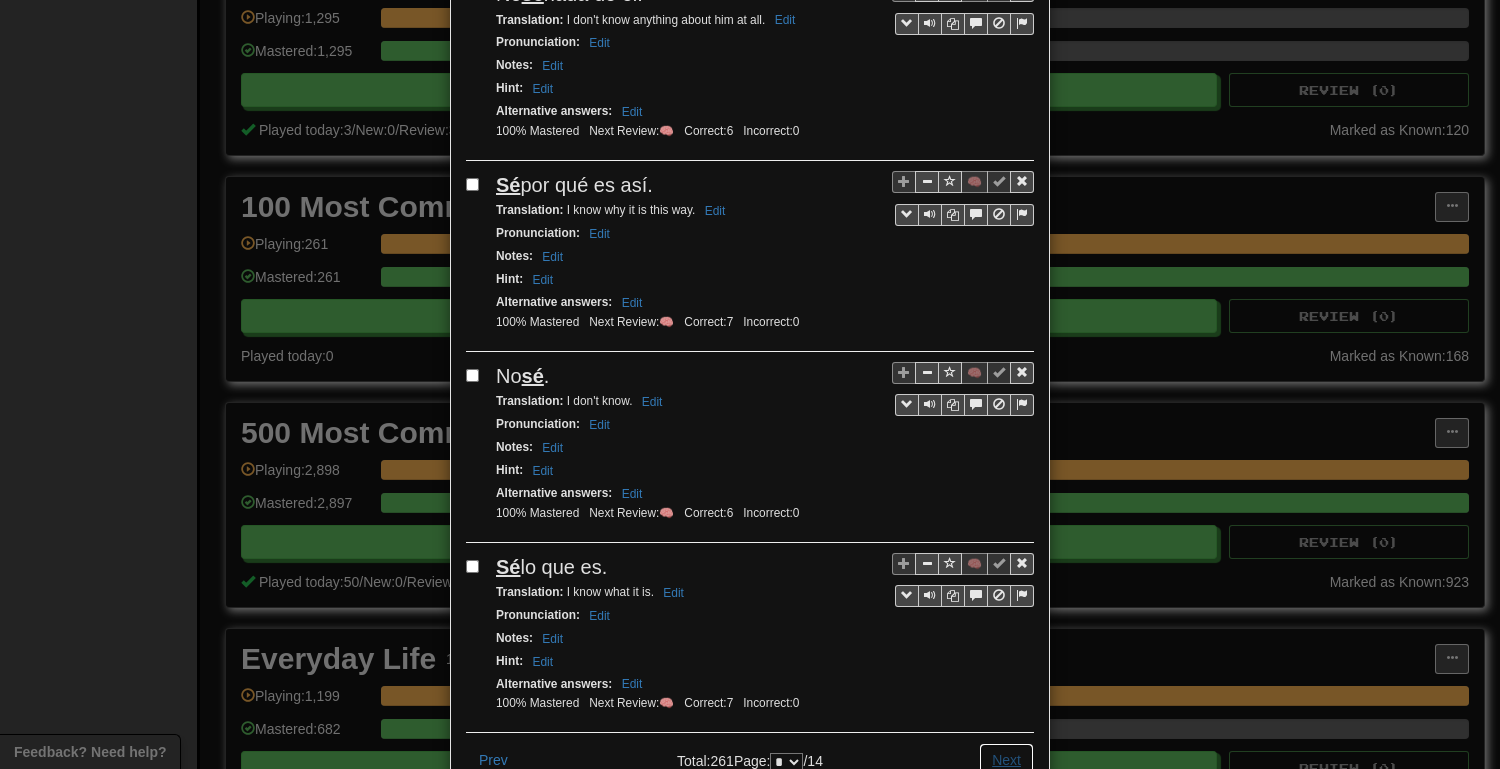 click on "Next" at bounding box center [1006, 760] 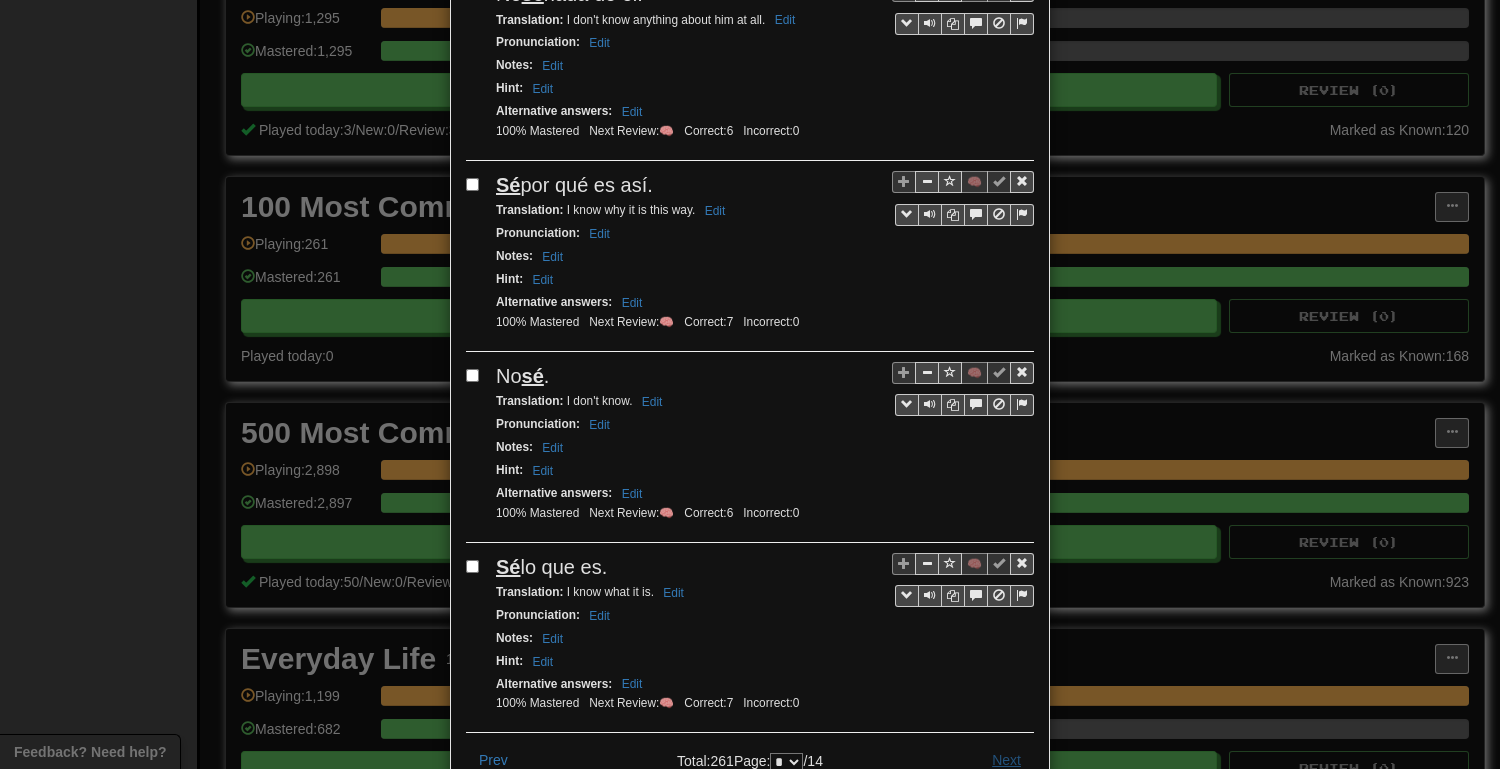 scroll, scrollTop: 0, scrollLeft: 0, axis: both 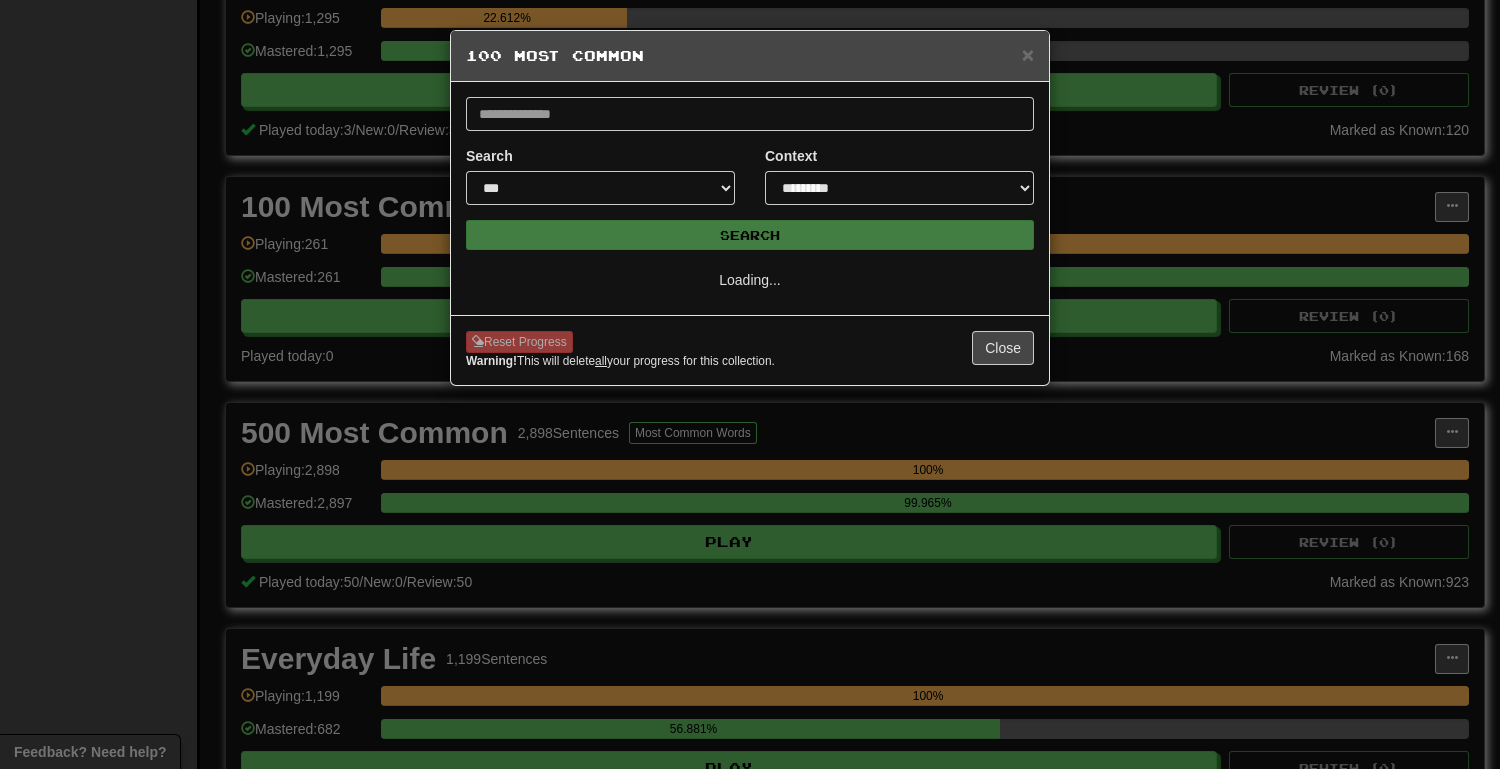 select on "*" 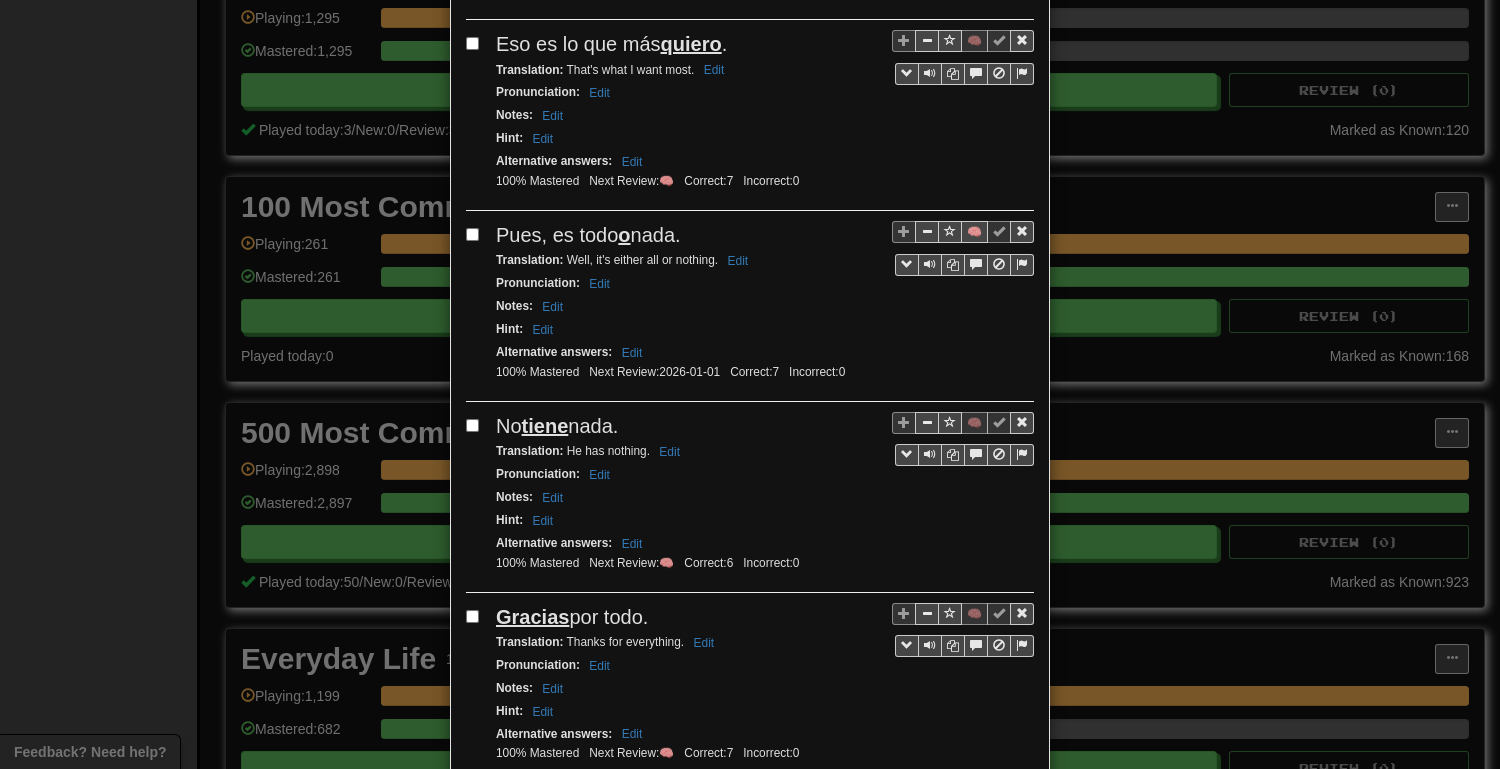 scroll, scrollTop: 3407, scrollLeft: 0, axis: vertical 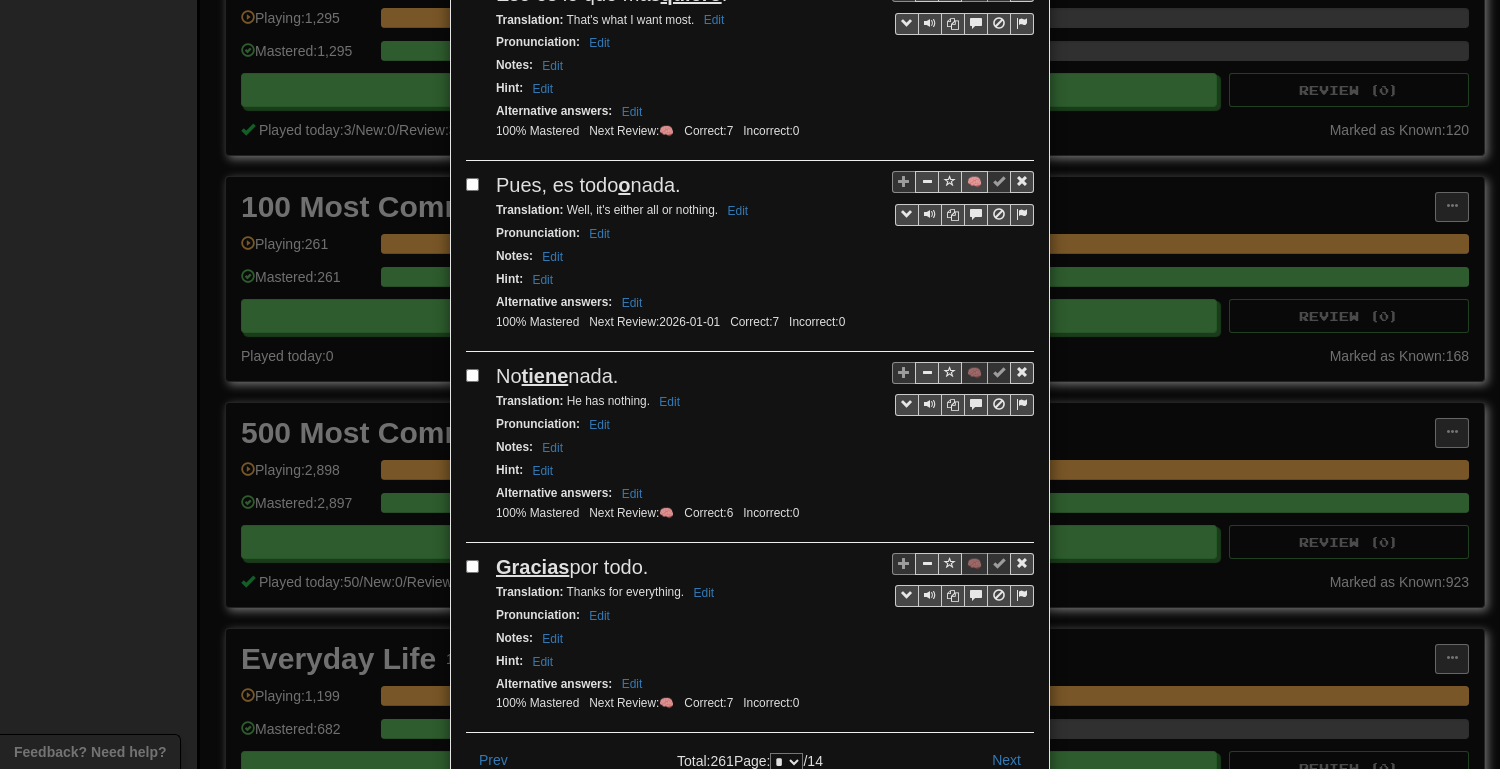 click on "Close" at bounding box center (1003, 825) 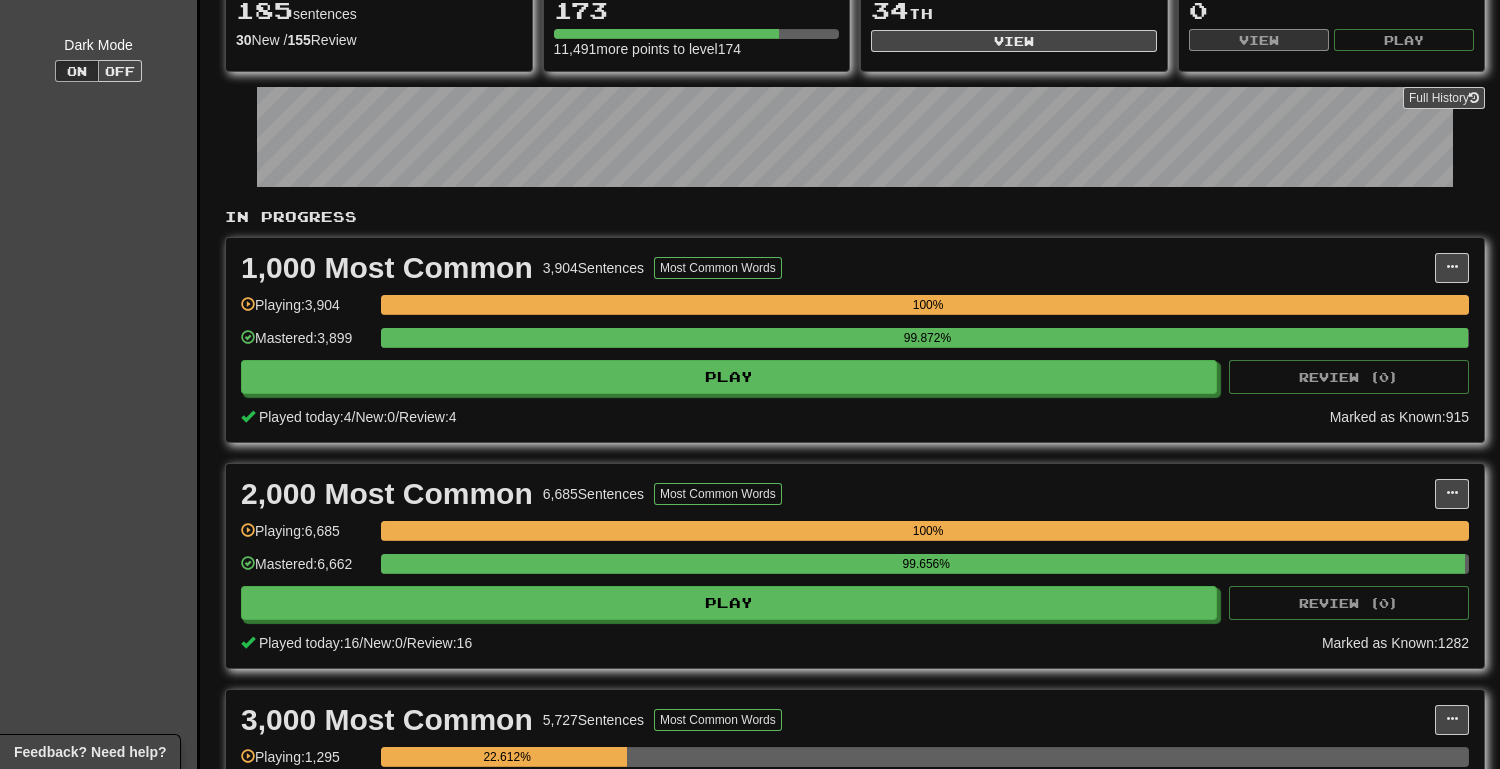 scroll, scrollTop: 214, scrollLeft: 0, axis: vertical 